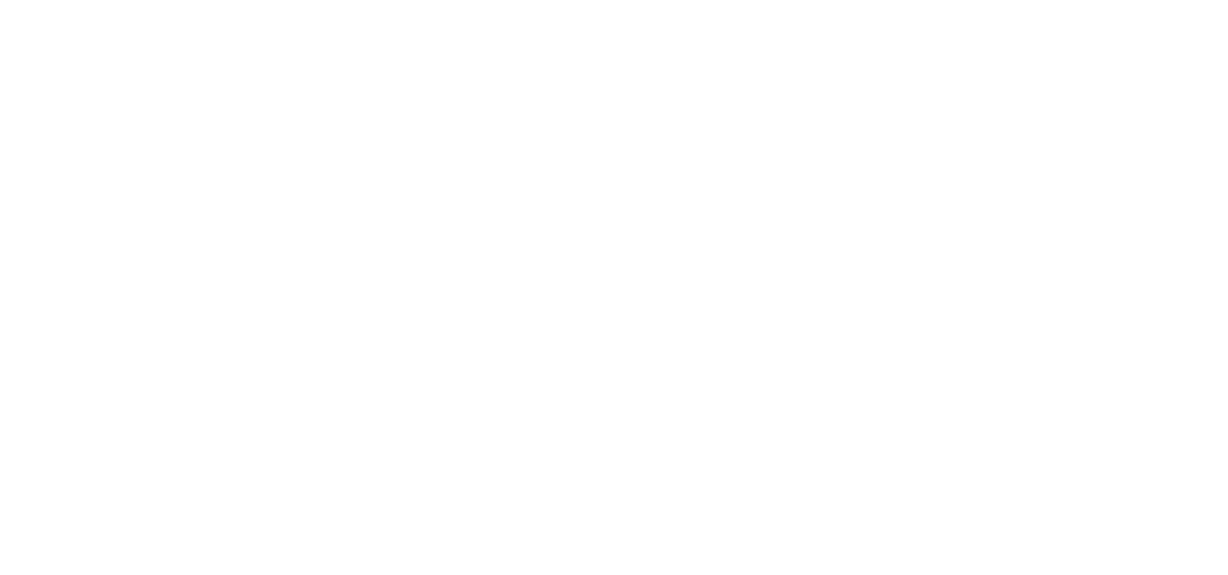 scroll, scrollTop: 0, scrollLeft: 0, axis: both 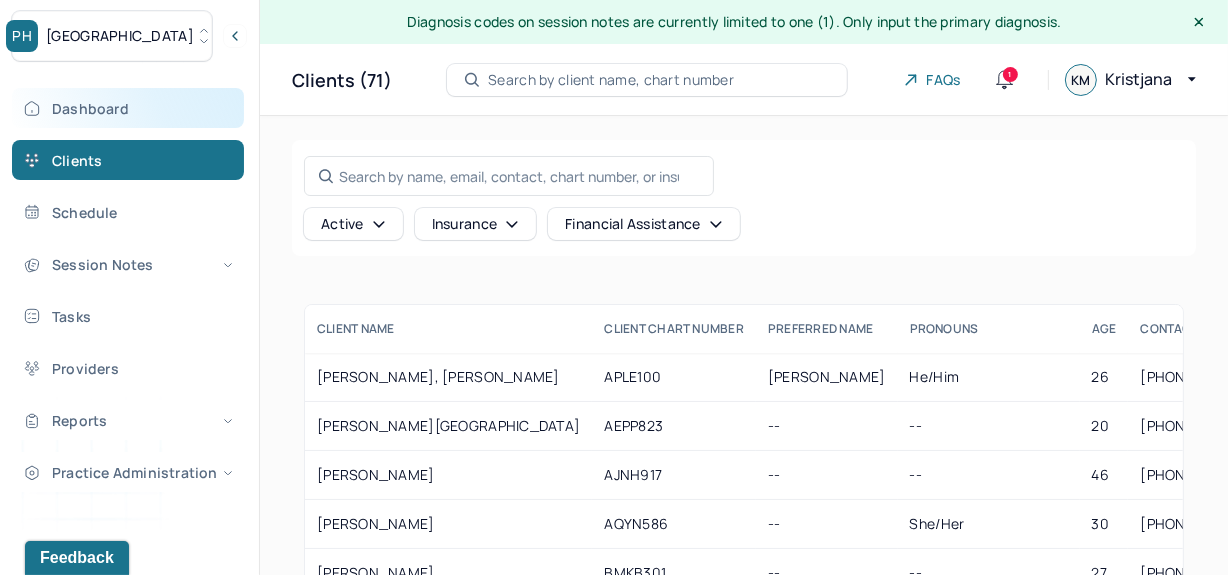 click on "Dashboard" at bounding box center [128, 108] 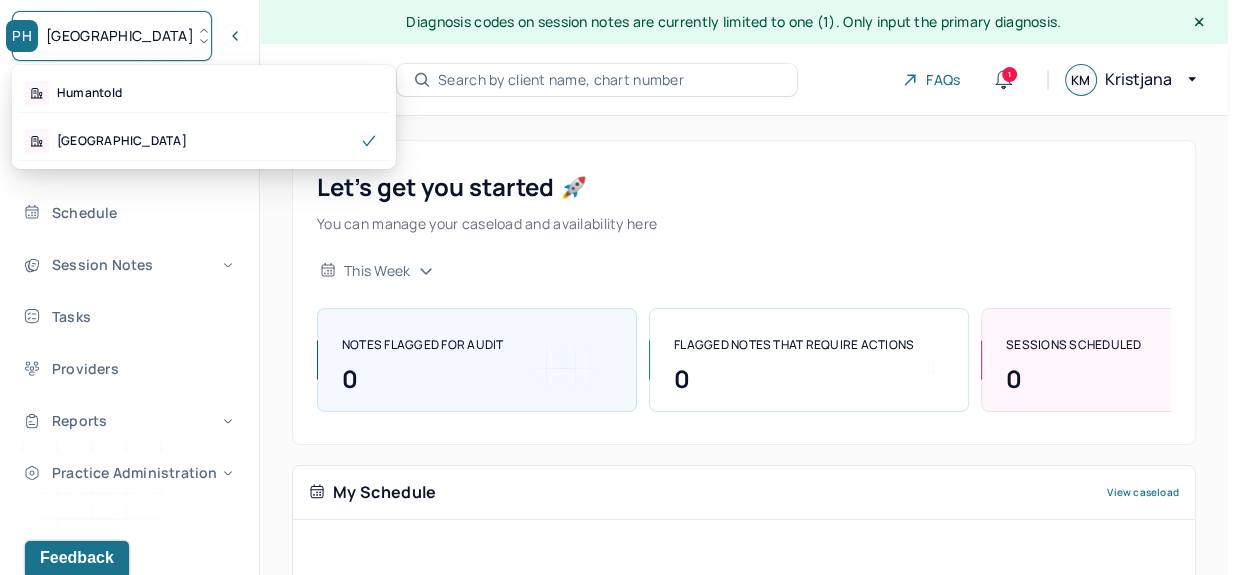 click on "[GEOGRAPHIC_DATA]" at bounding box center (112, 36) 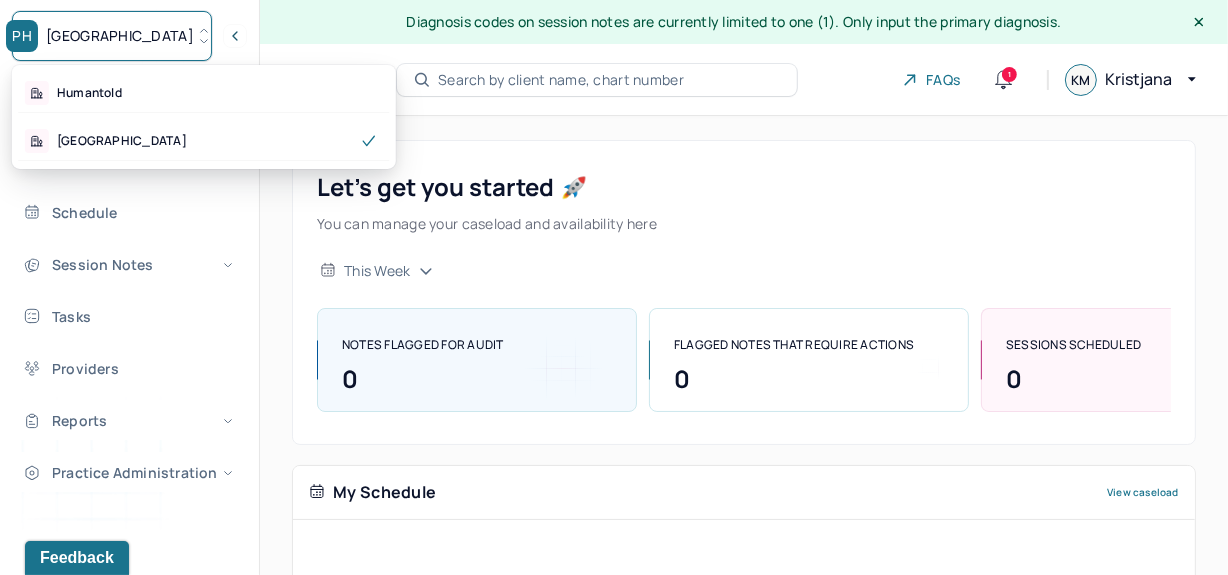 click on "[GEOGRAPHIC_DATA]" at bounding box center (112, 36) 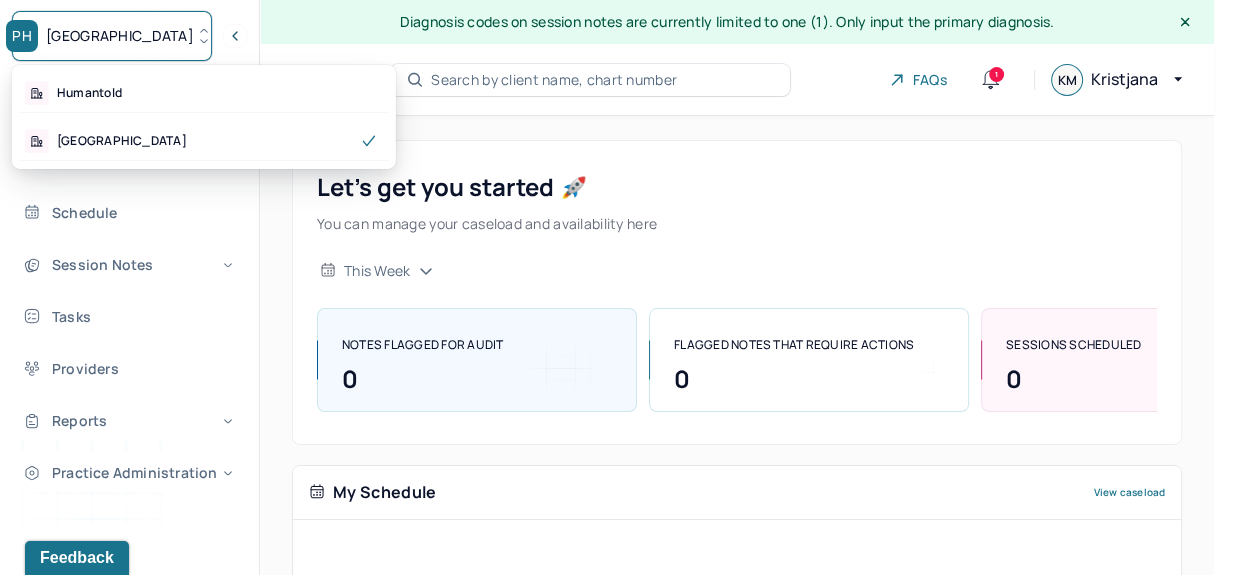 click on "[GEOGRAPHIC_DATA]" at bounding box center (112, 36) 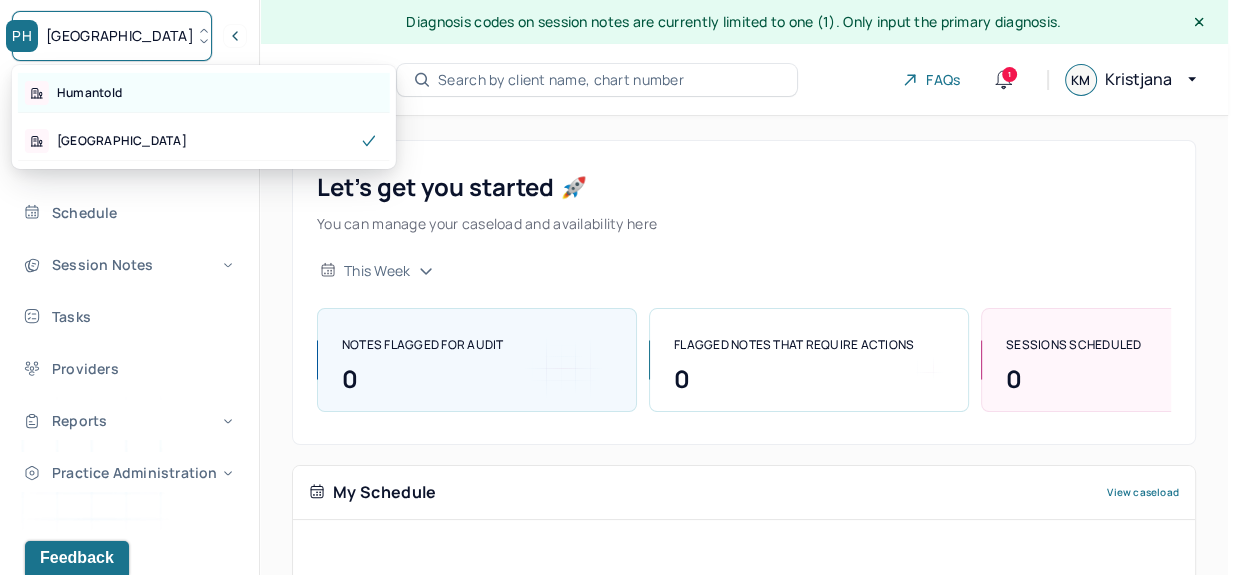 click on "Humantold" at bounding box center (204, 93) 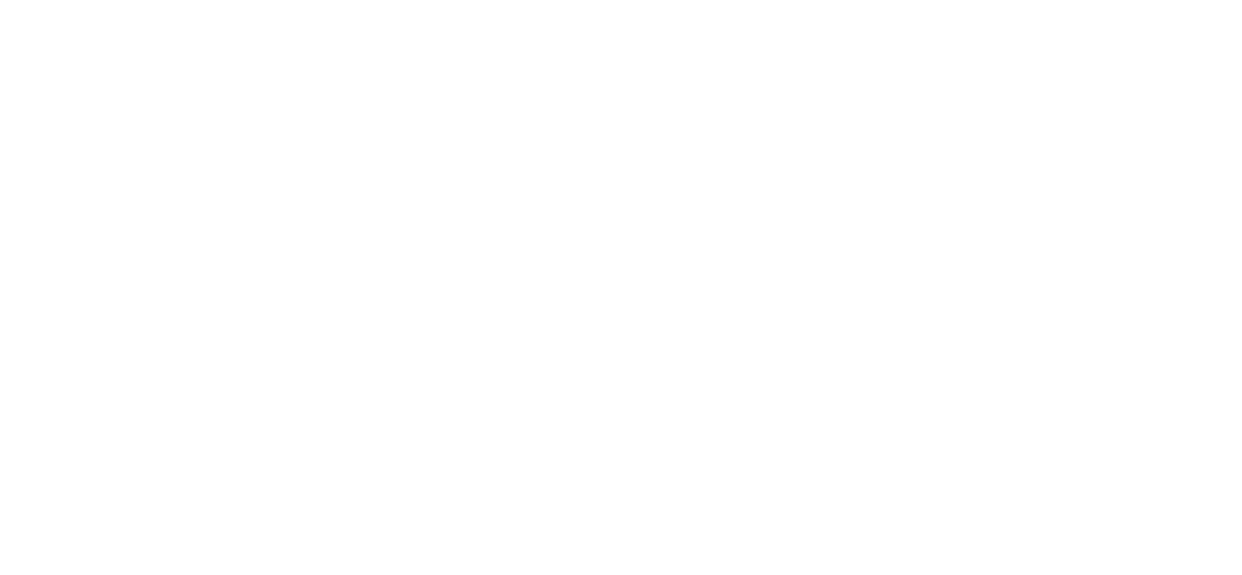 scroll, scrollTop: 0, scrollLeft: 0, axis: both 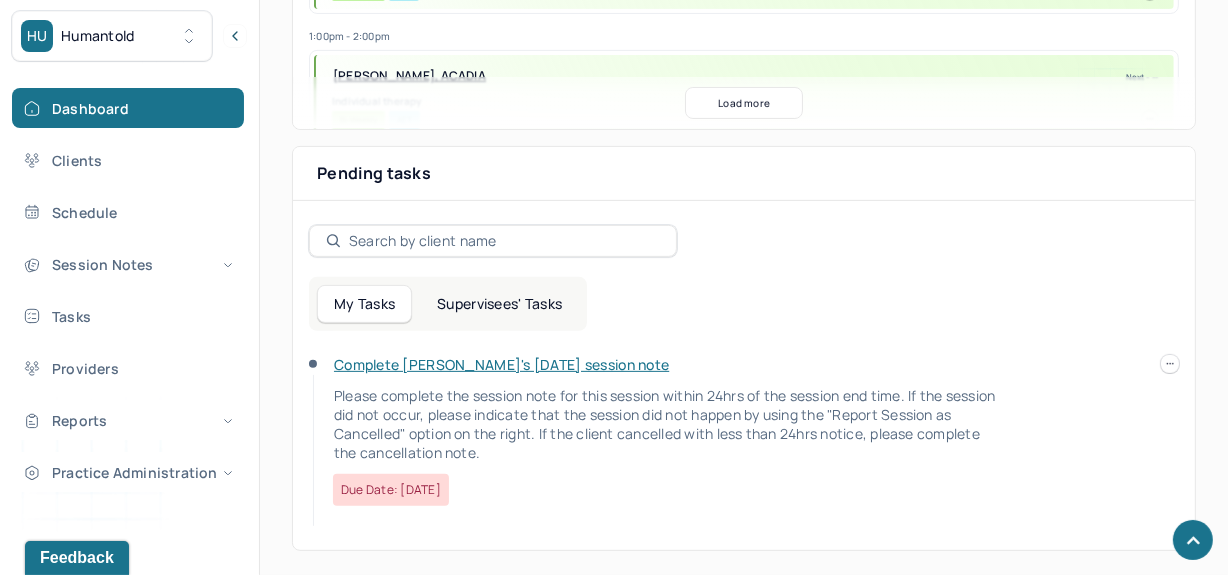click on "Complete Gwendolyn's Tue, 07/01 session note" at bounding box center [501, 364] 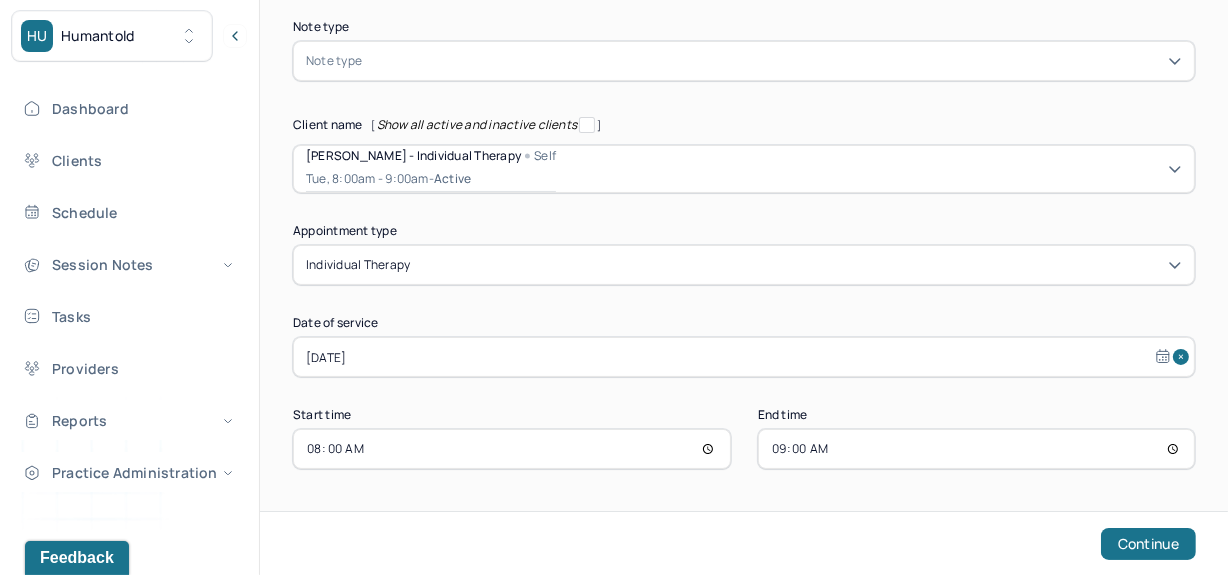 scroll, scrollTop: 0, scrollLeft: 0, axis: both 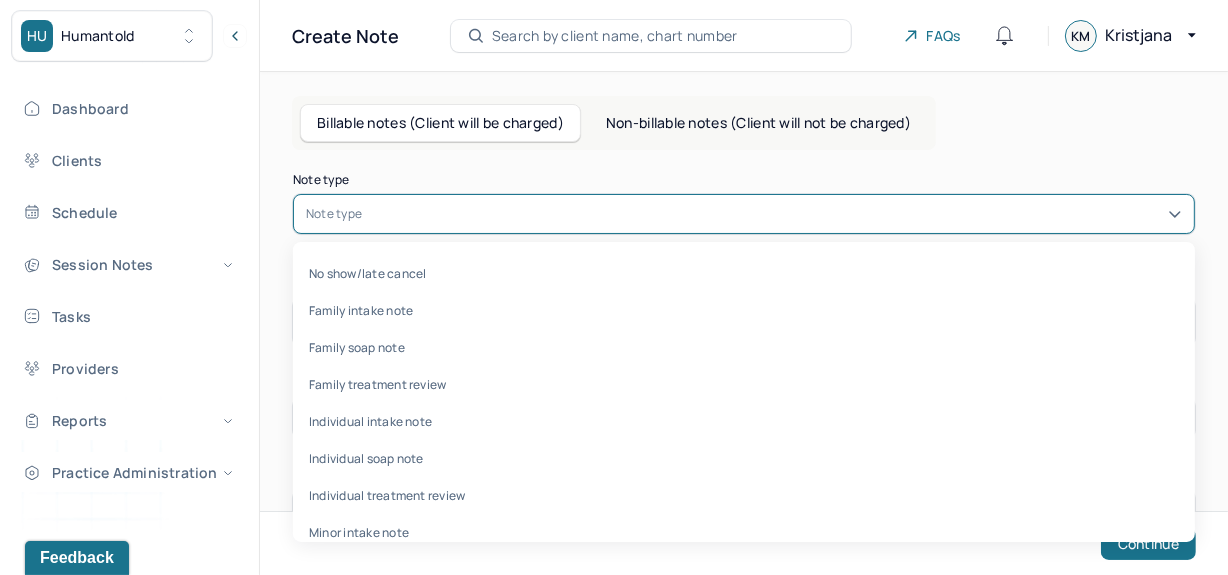 click at bounding box center (774, 214) 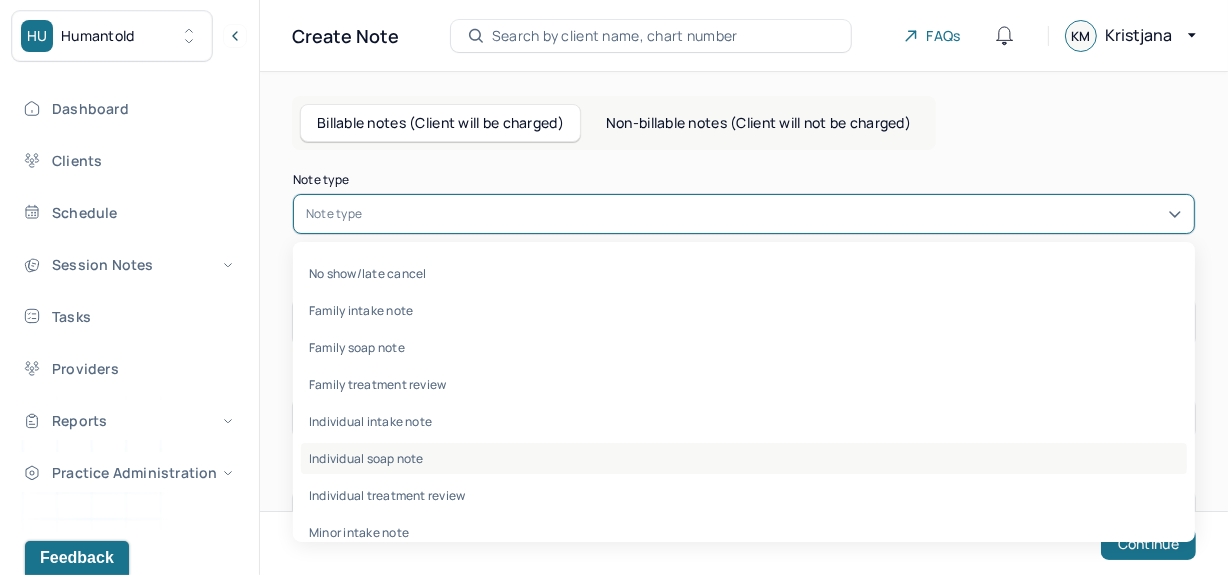 click on "Individual soap note" at bounding box center (744, 458) 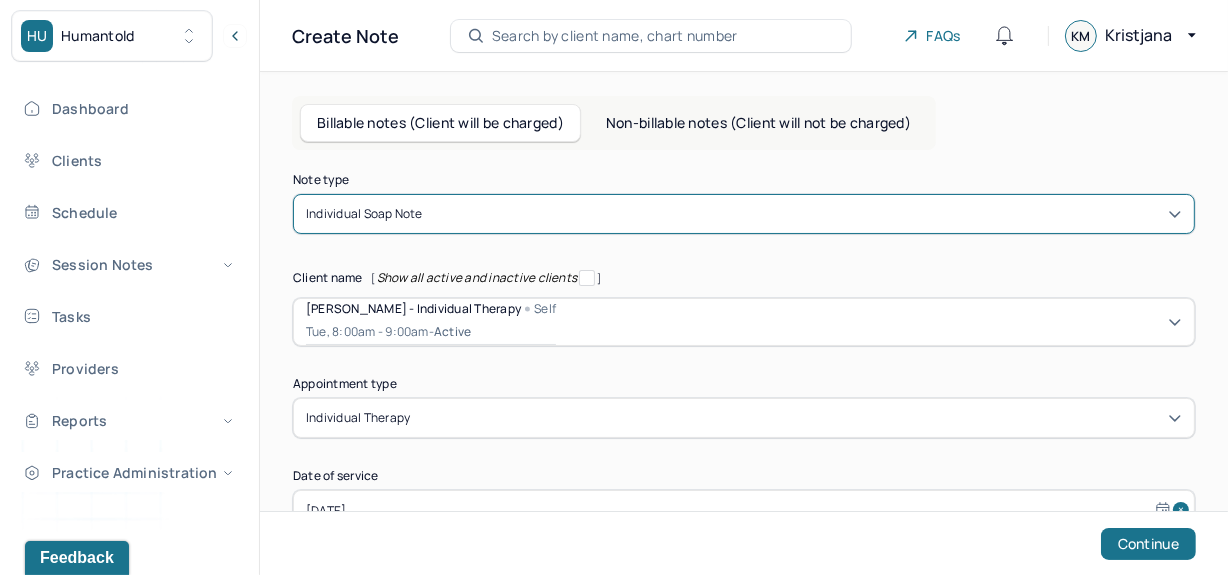 scroll, scrollTop: 151, scrollLeft: 0, axis: vertical 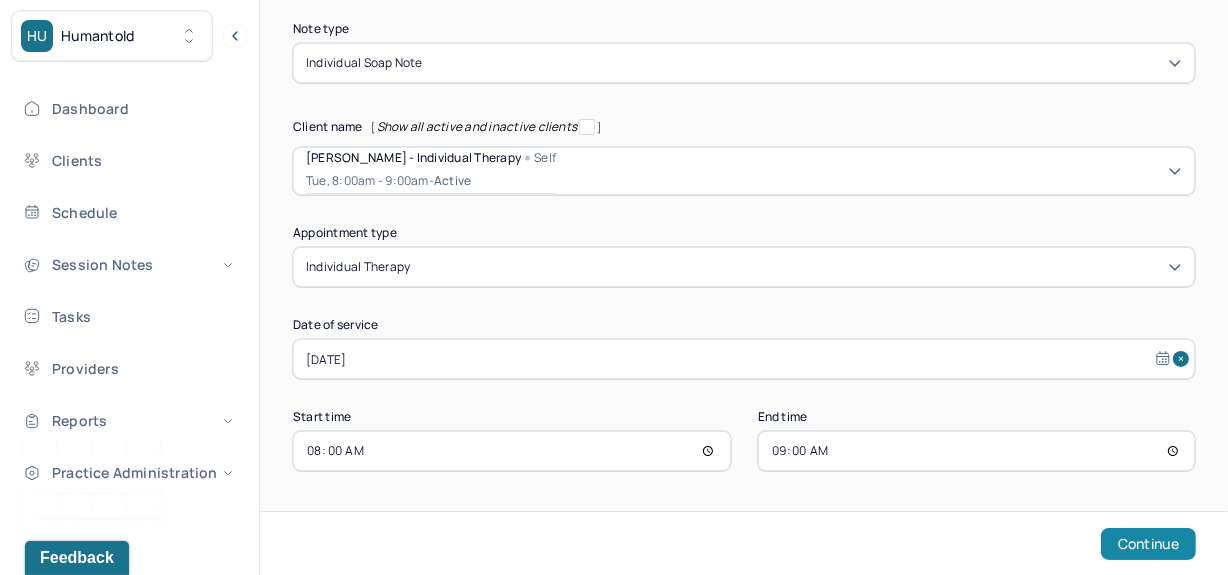 click on "Continue" at bounding box center (1148, 544) 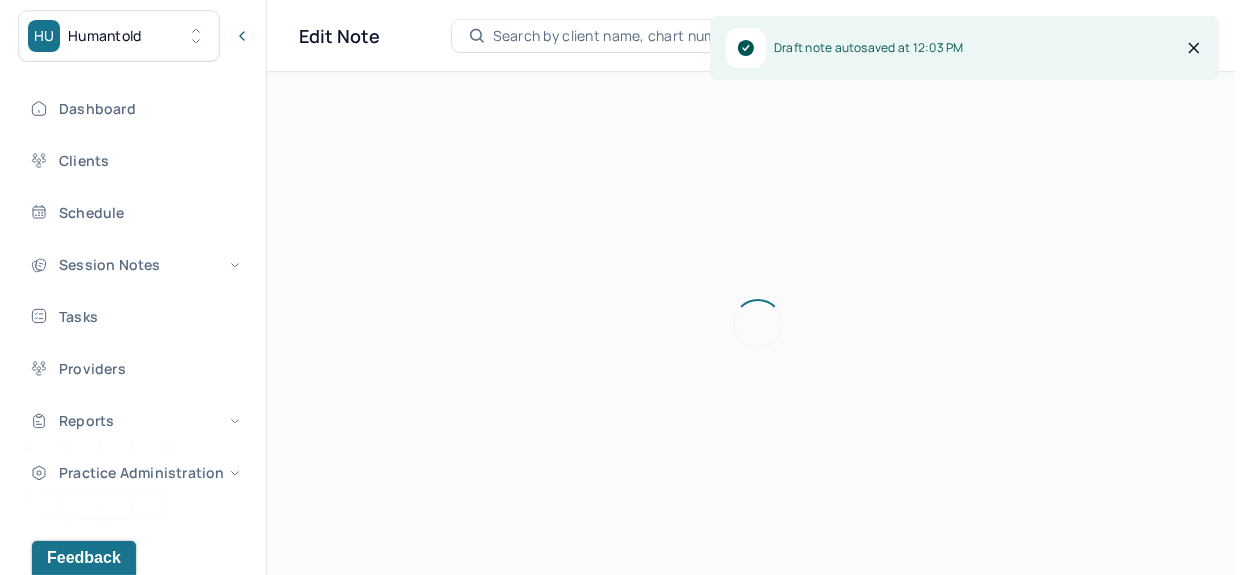 scroll, scrollTop: 0, scrollLeft: 0, axis: both 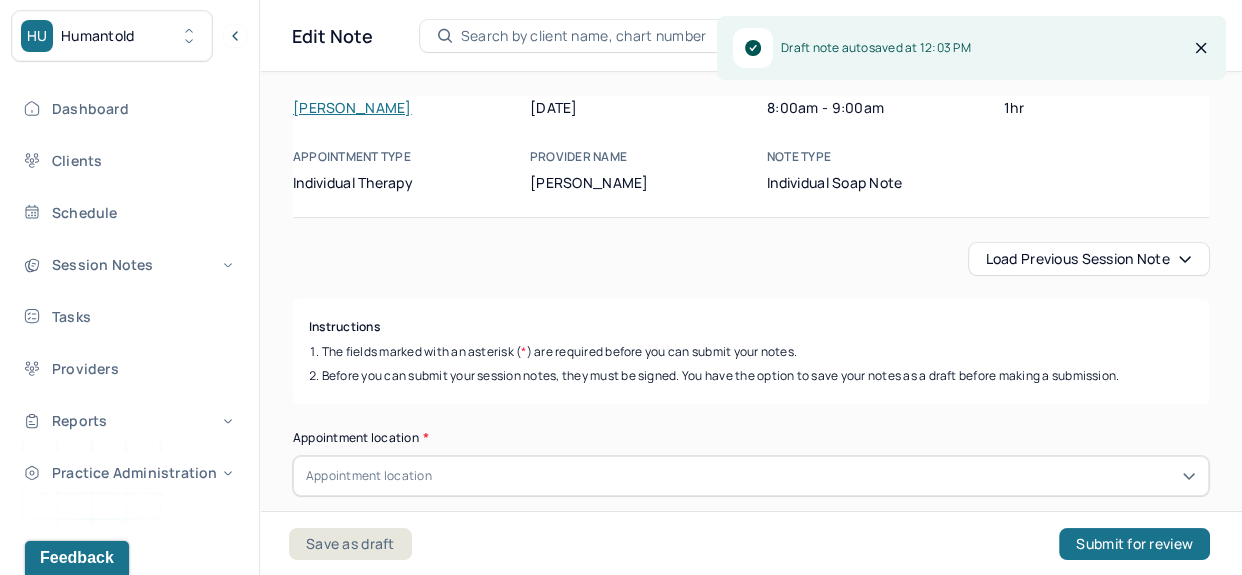 click on "Load previous session note" at bounding box center [1089, 259] 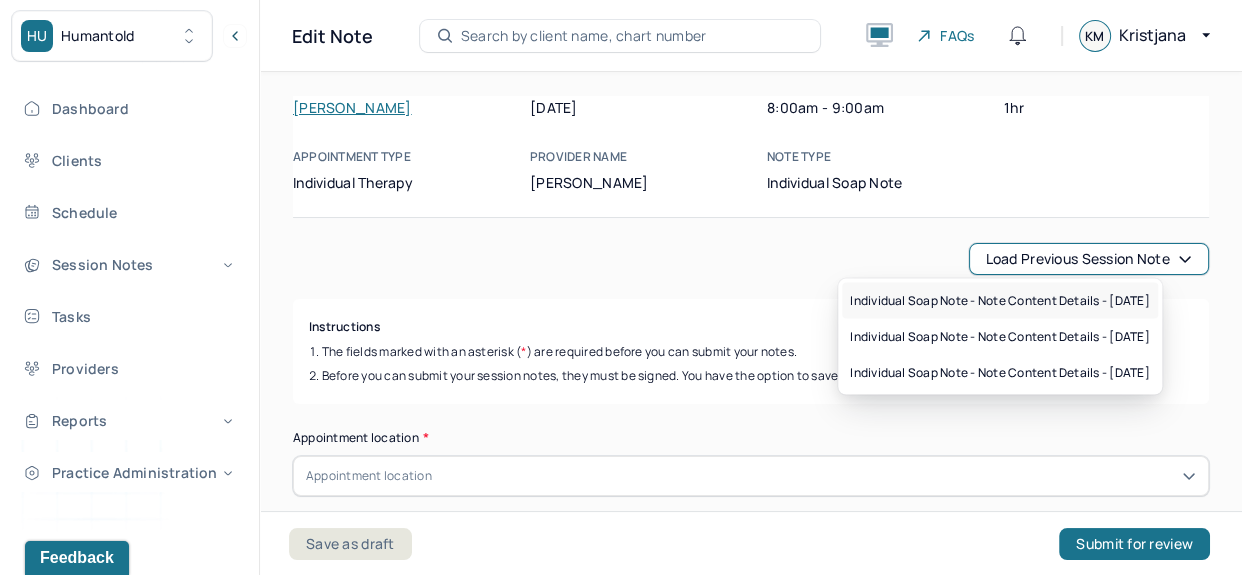 click on "Individual soap note   - Note content Details -   06/17/2025" at bounding box center (1000, 301) 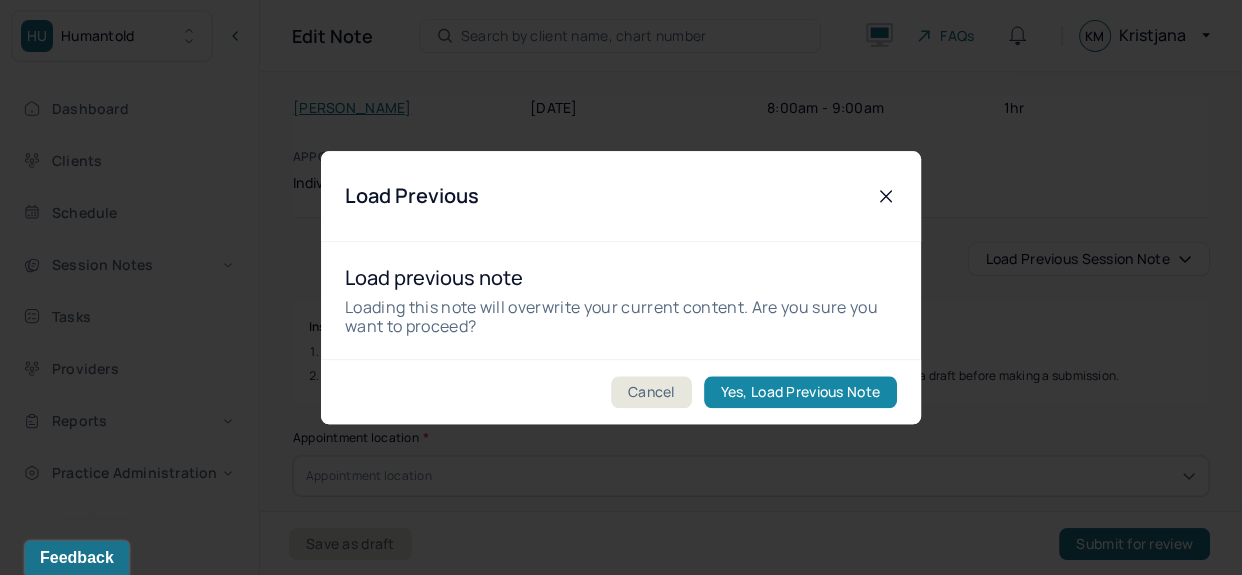 click on "Yes, Load Previous Note" at bounding box center (800, 392) 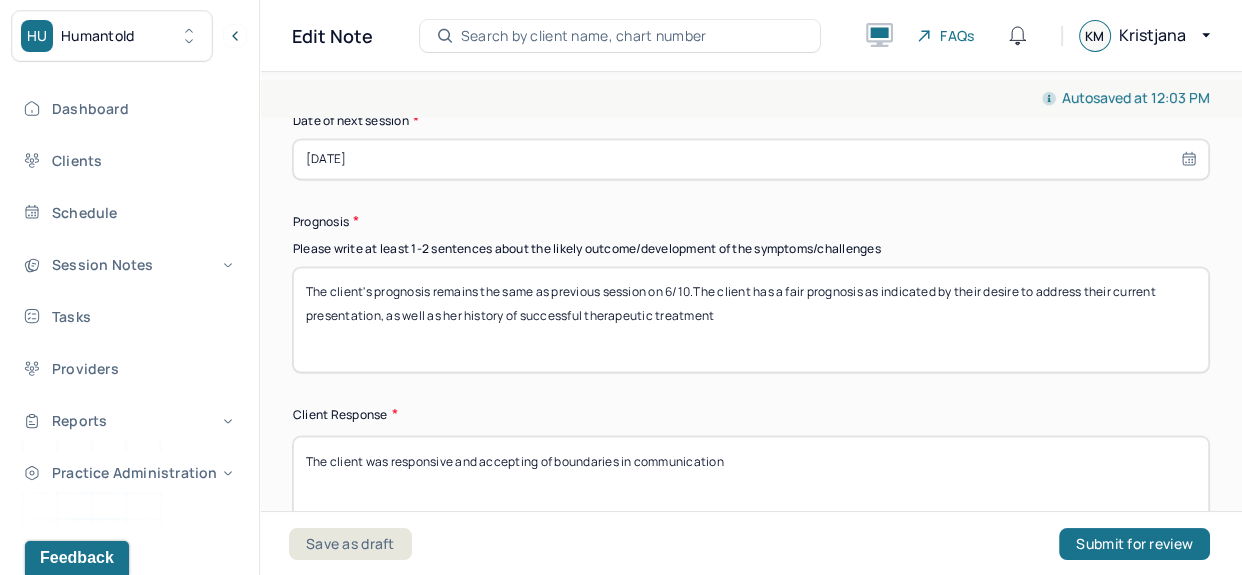 scroll, scrollTop: 3070, scrollLeft: 0, axis: vertical 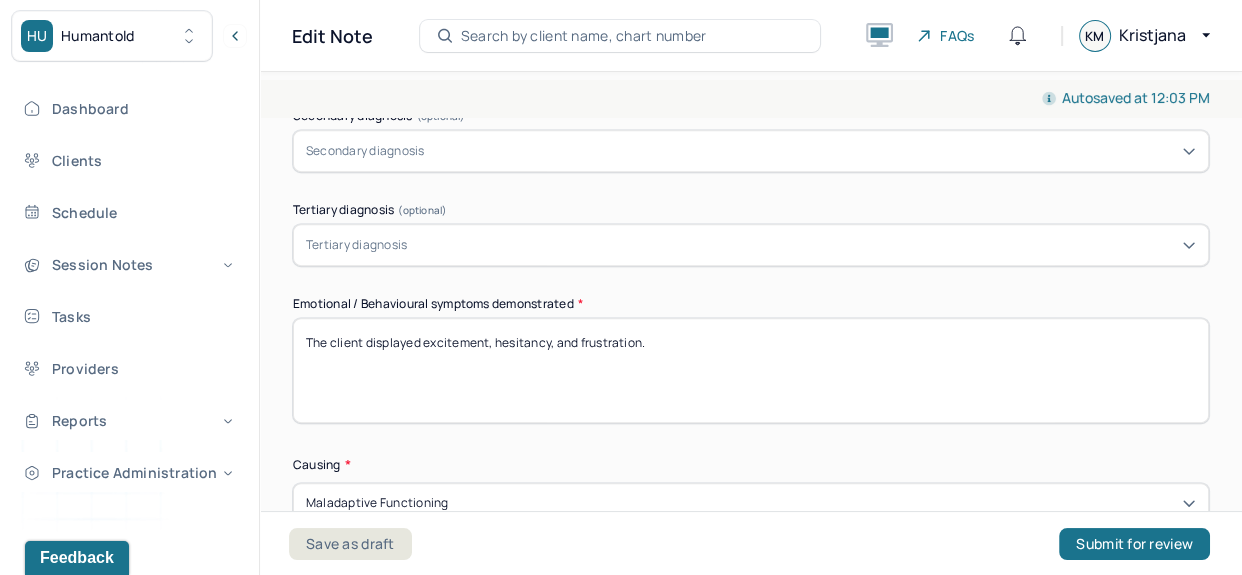 type on "The client's prognosis remains the same as previous session on 6/17.The client has a fair prognosis as indicated by their desire to address their current presentation, as well as her history of successful therapeutic treatment" 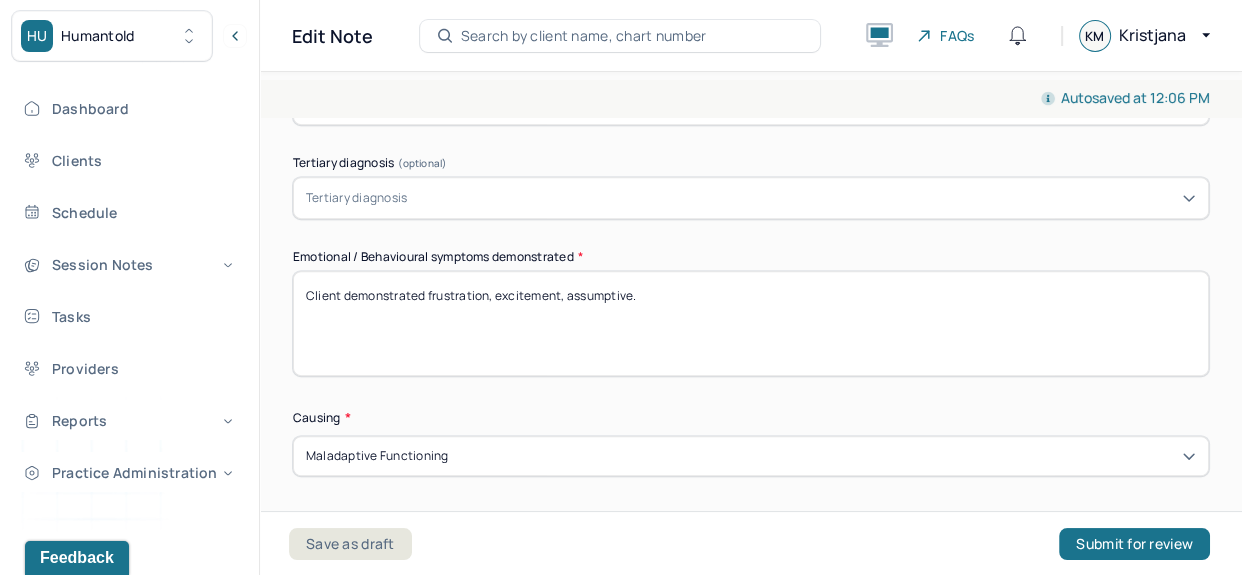 scroll, scrollTop: 908, scrollLeft: 0, axis: vertical 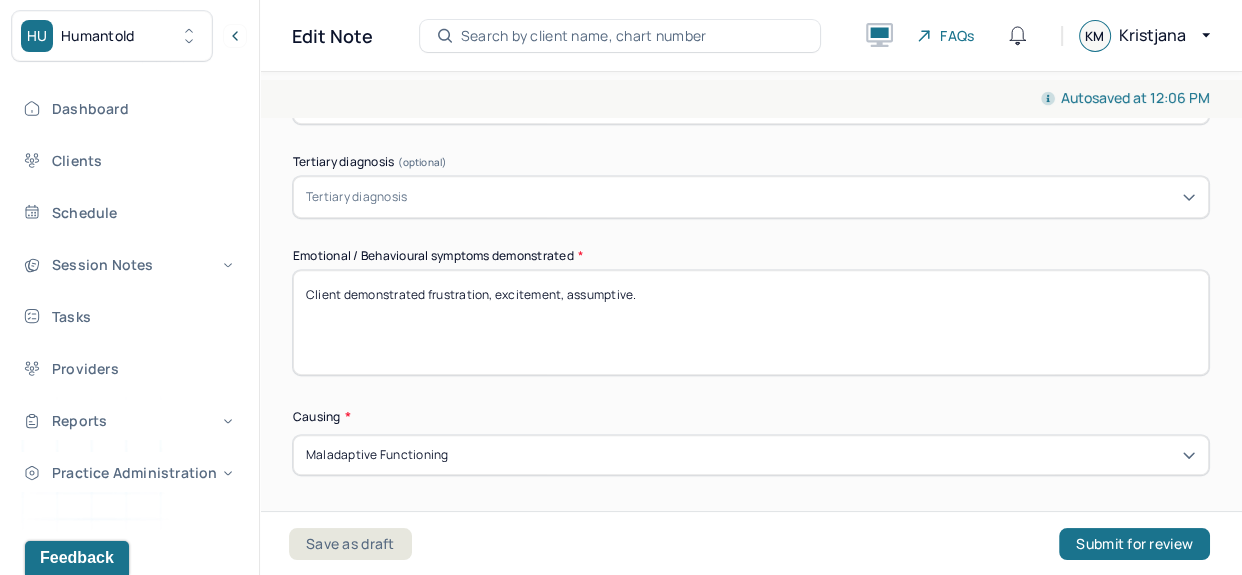click on "Client demonstrated frustration, excitement," at bounding box center [751, 322] 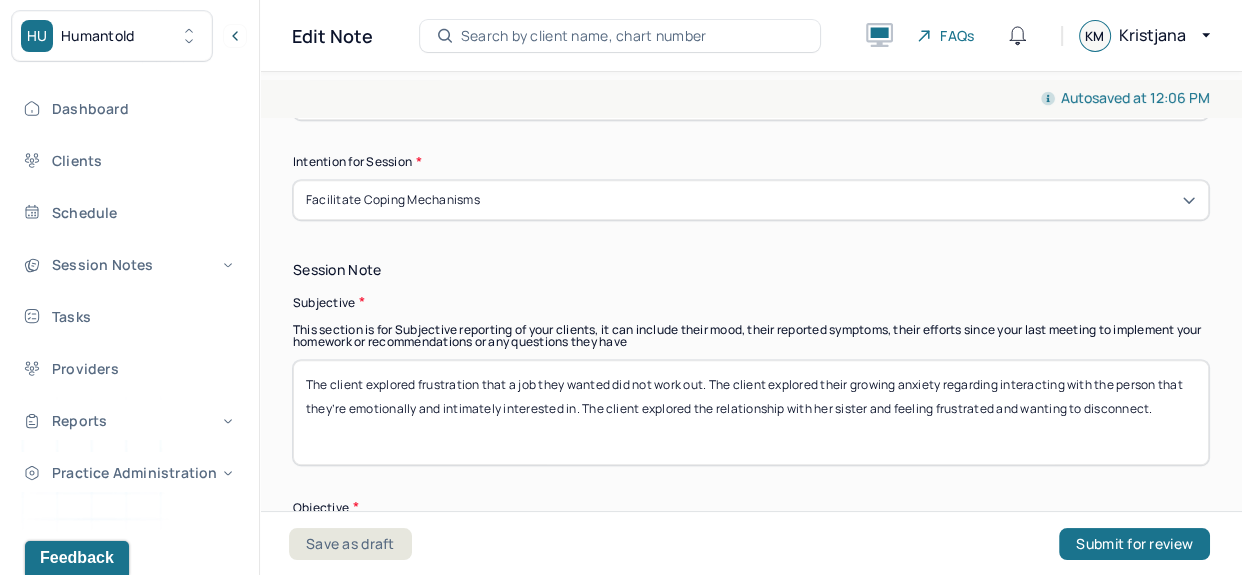 scroll, scrollTop: 1264, scrollLeft: 0, axis: vertical 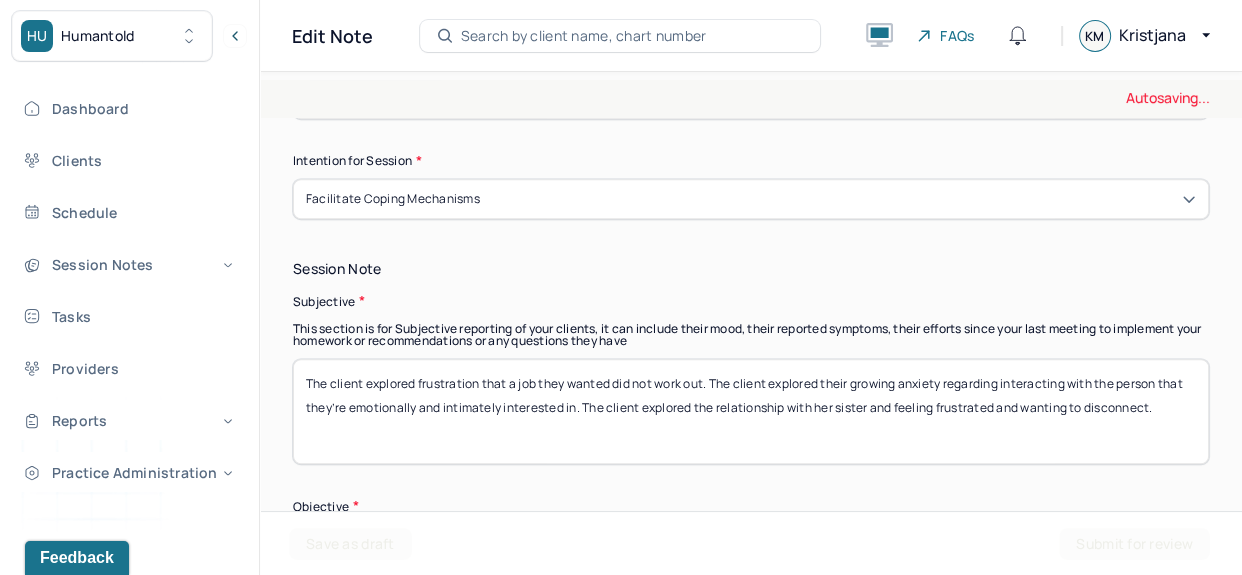type on "Client demonstrated frustration, excitement, and assumption based thinking." 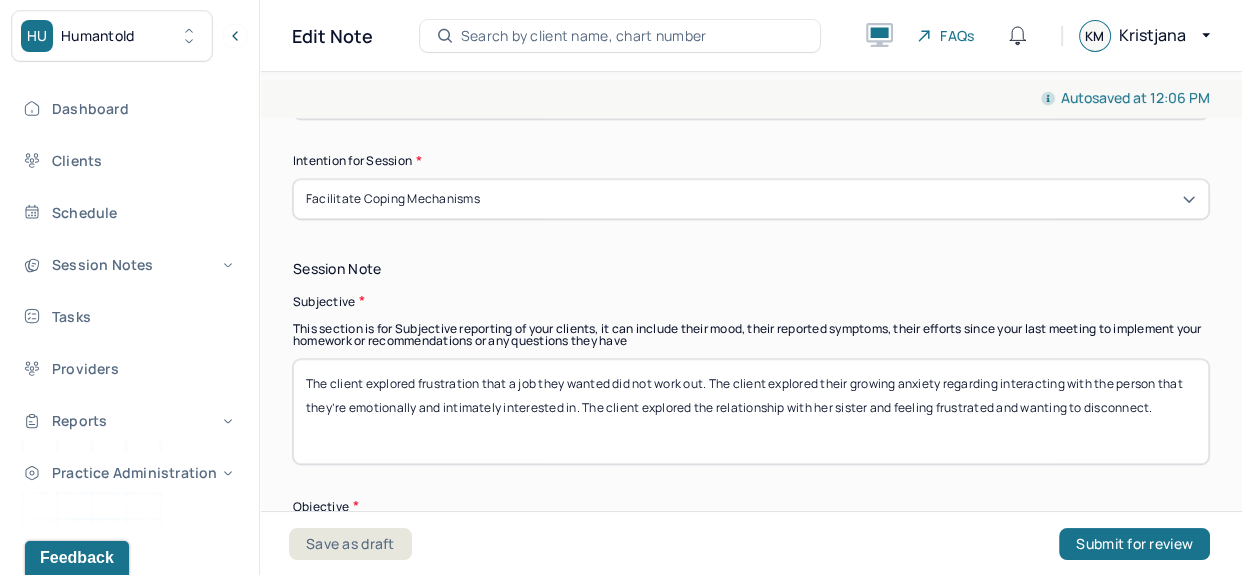 drag, startPoint x: 410, startPoint y: 428, endPoint x: 289, endPoint y: 370, distance: 134.18271 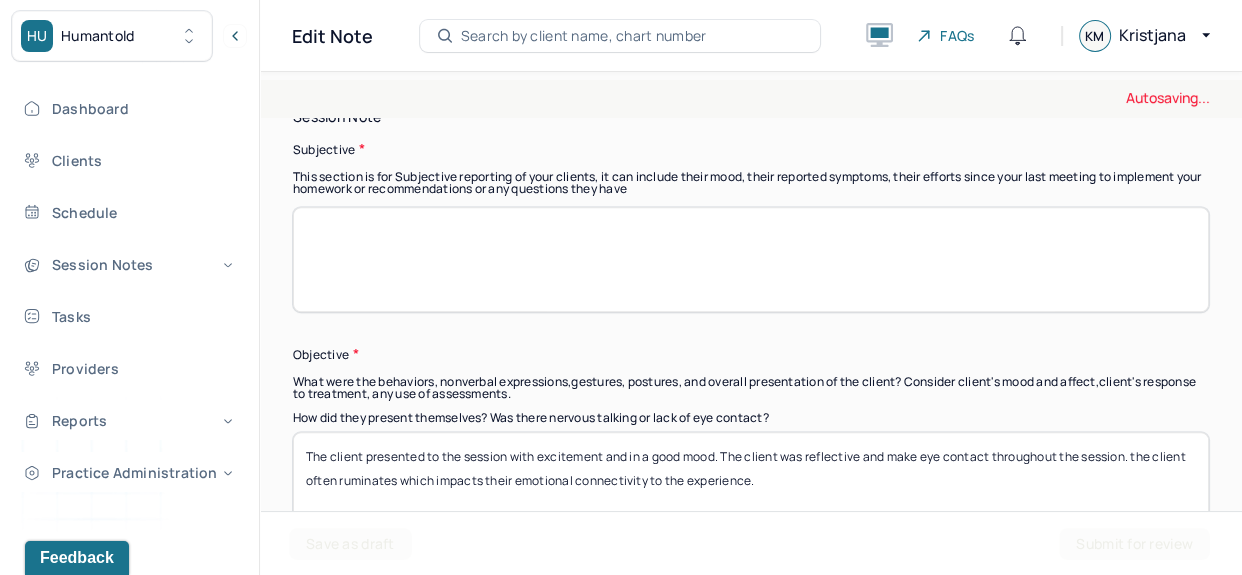 scroll, scrollTop: 1417, scrollLeft: 0, axis: vertical 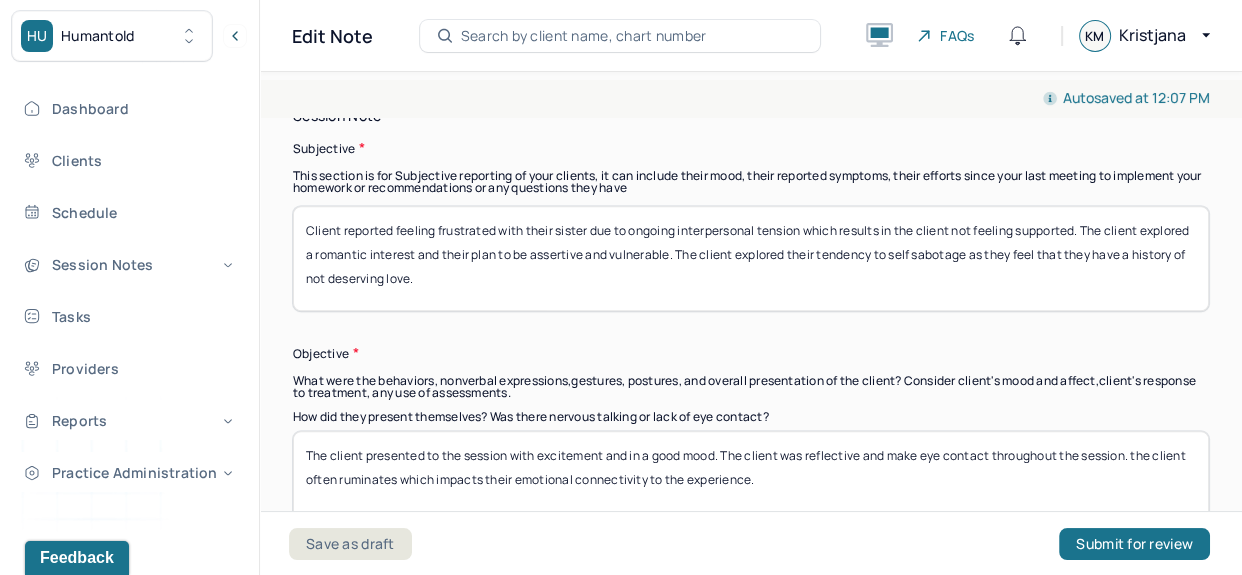click on "Client reported feeling frustrated with their sister due to ongoing interpersonal tension which results in the client not feeling supported. The client explored a romantic interest and their plan to be assertive and vulnerable. The client explored their tendency to self sabotage as they feel that they" at bounding box center (751, 258) 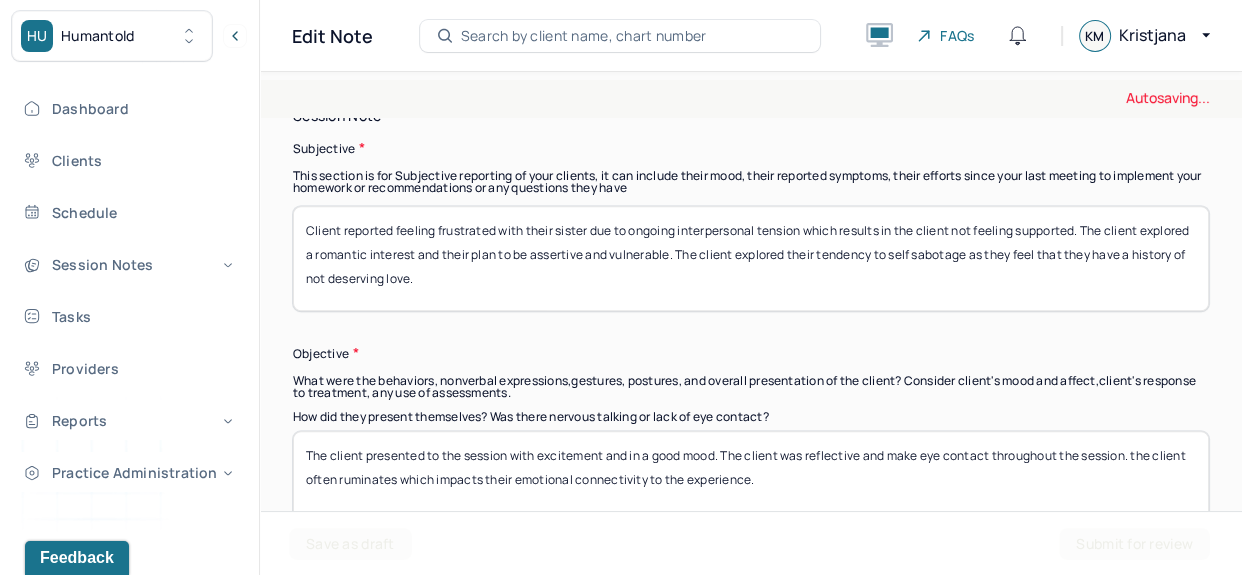 type on "Client reported feeling frustrated with their sister due to ongoing interpersonal tension which results in the client not feeling supported. The client explored a romantic interest and their plan to be assertive and vulnerable. The client explored their tendency to self sabotage as they feel that they have a history of not deserving love." 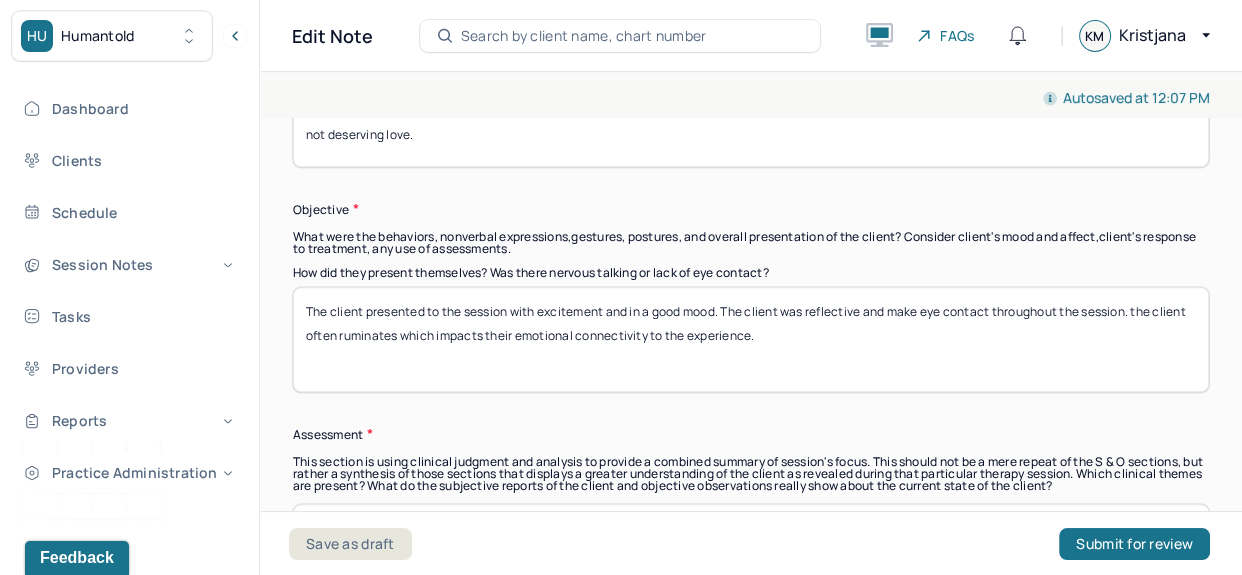 scroll, scrollTop: 1562, scrollLeft: 0, axis: vertical 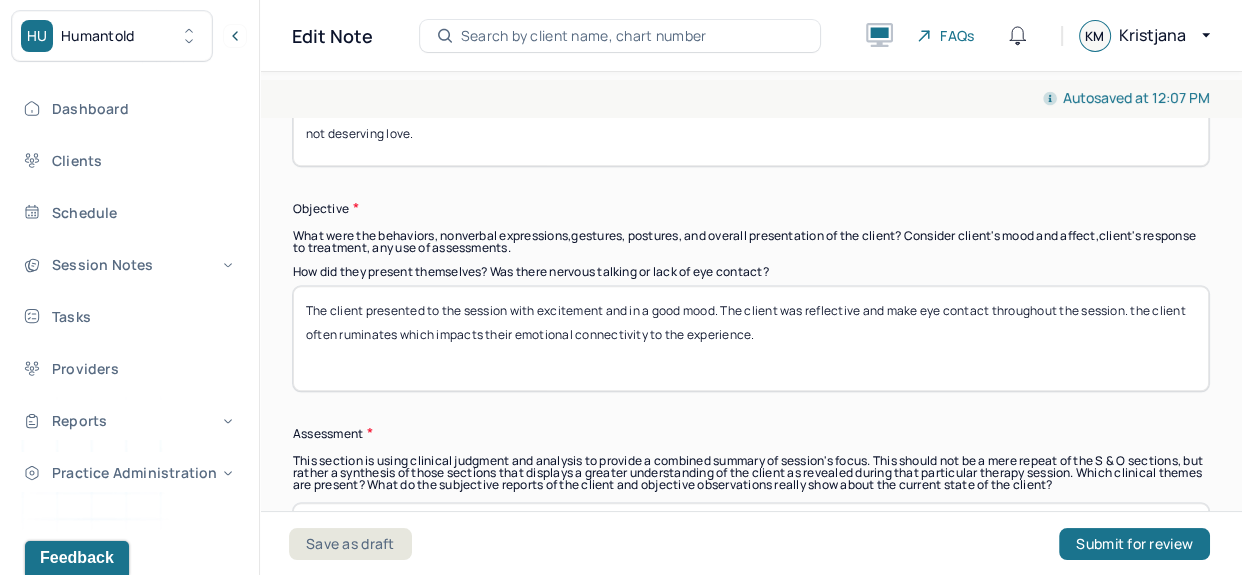 drag, startPoint x: 810, startPoint y: 330, endPoint x: 238, endPoint y: 275, distance: 574.6381 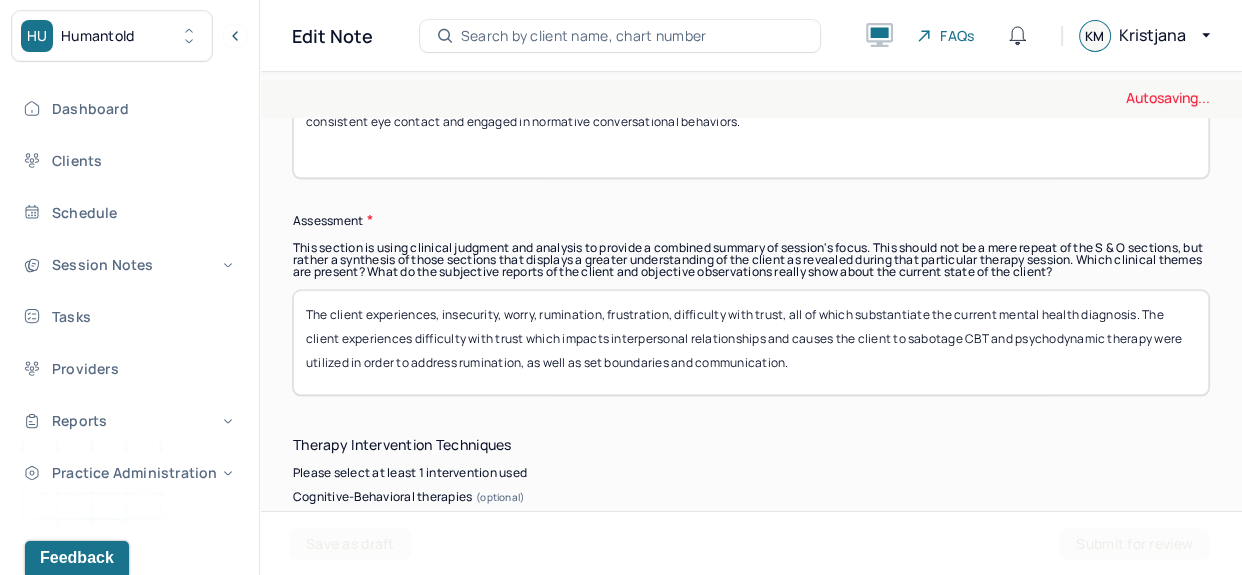scroll, scrollTop: 1782, scrollLeft: 0, axis: vertical 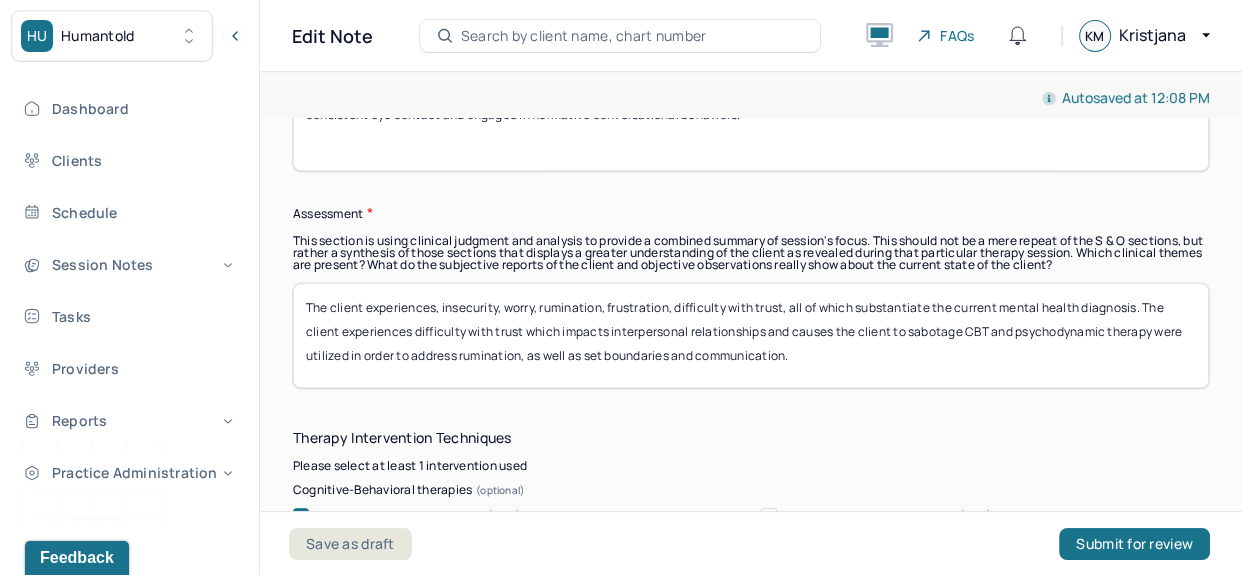type on "The client was alert, oriented, and engaged. The clients mood and affect were congruent and predominantly reflective and curious. The client made consistent eye contact and engaged in normative conversational behaviors." 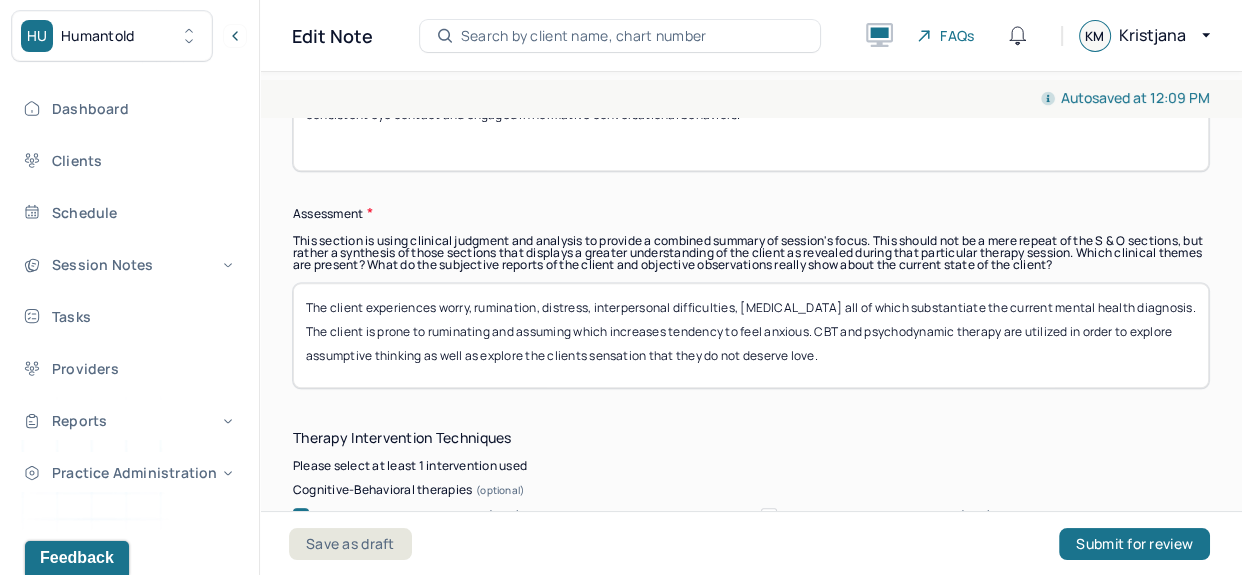 click on "The client experiences worry, rumination, distress, interpersonal difficulties, low self esteem all of which substantiate the current mental health diagnosis. The client is prone to ruminating and assuming which increases tendency to feel anxious. CBT and psychodynamic therapy are utilized in order to explore assumptive thinking as well as explore the" at bounding box center [751, 335] 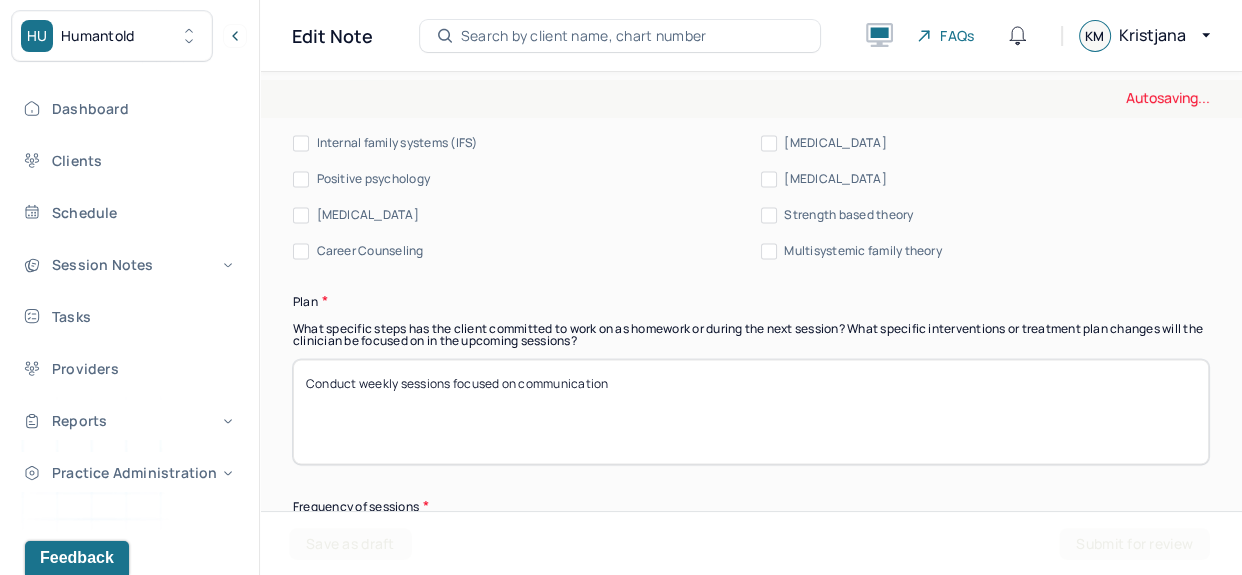 scroll, scrollTop: 2588, scrollLeft: 0, axis: vertical 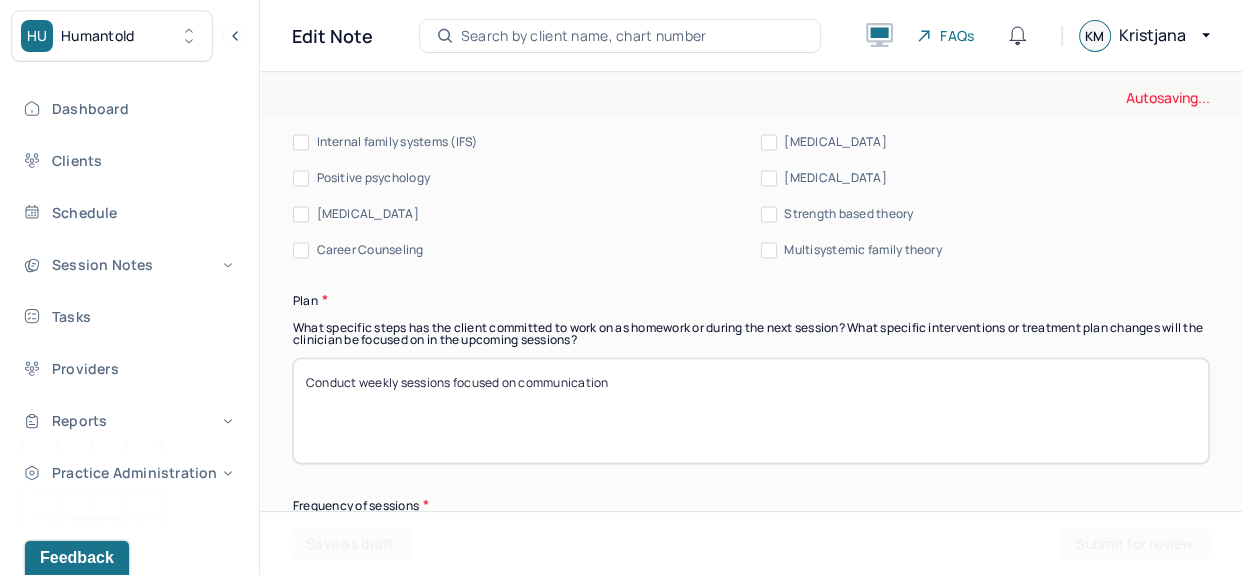 type on "The client experiences worry, rumination, distress, interpersonal difficulties, low self esteem all of which substantiate the current mental health diagnosis. The client is prone to ruminating and assuming which increases tendency to feel anxious. CBT and psychodynamic therapy are utilized in order to explore assumptive thinking as well as explore the clients sense that they do not deserve love." 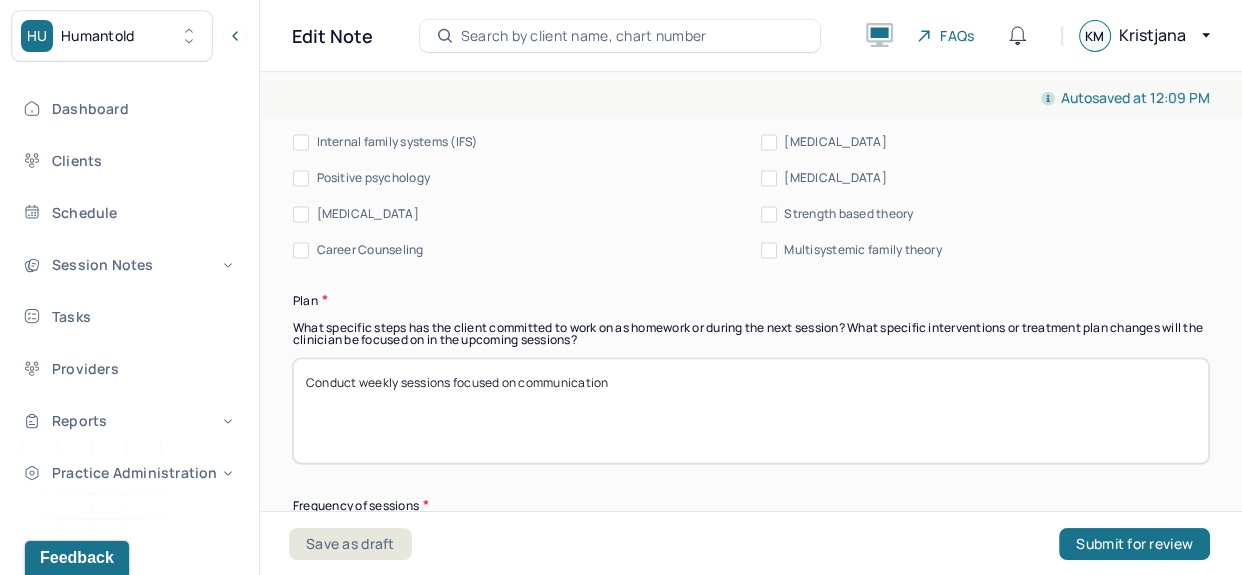 drag, startPoint x: 614, startPoint y: 390, endPoint x: 519, endPoint y: 403, distance: 95.885345 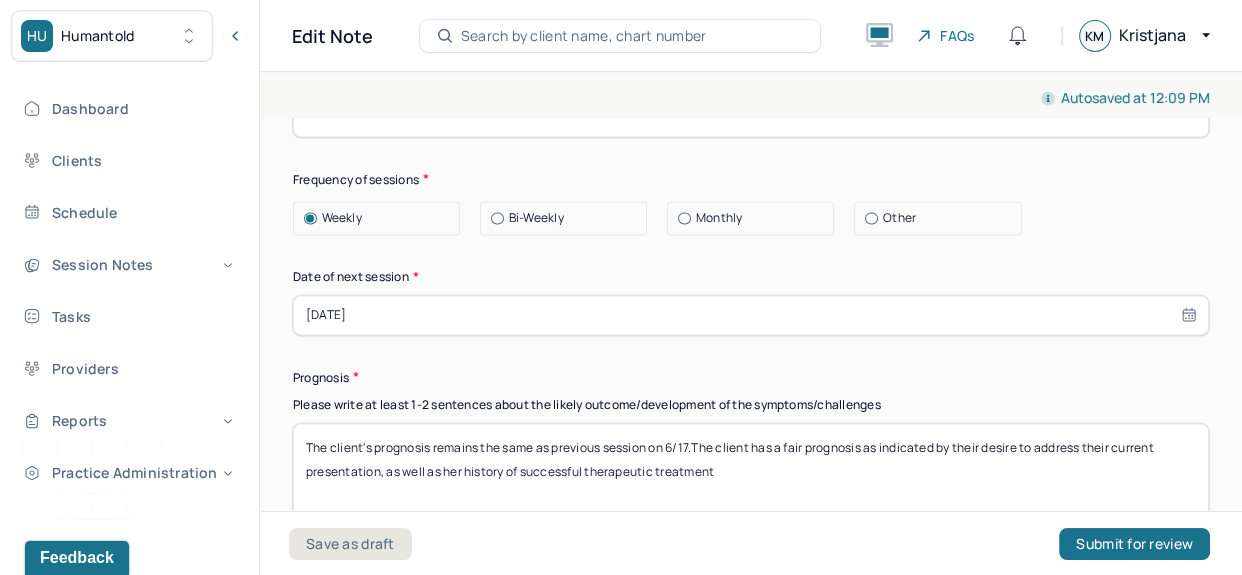 scroll, scrollTop: 2915, scrollLeft: 0, axis: vertical 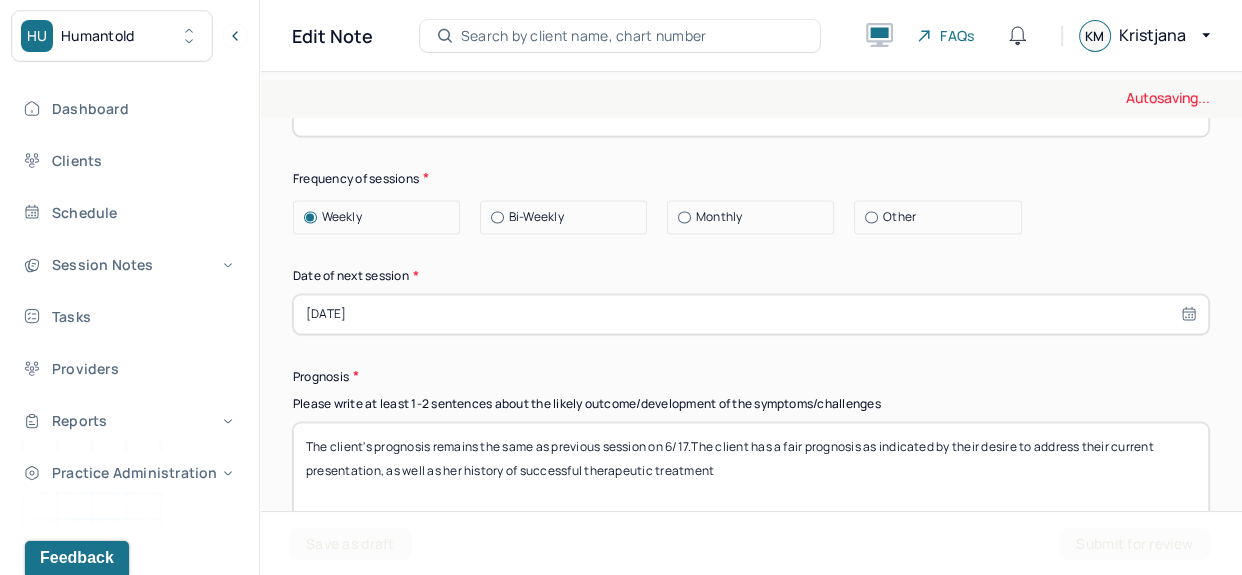 type on "Conduct weekly sessions focused on assumptive thinking." 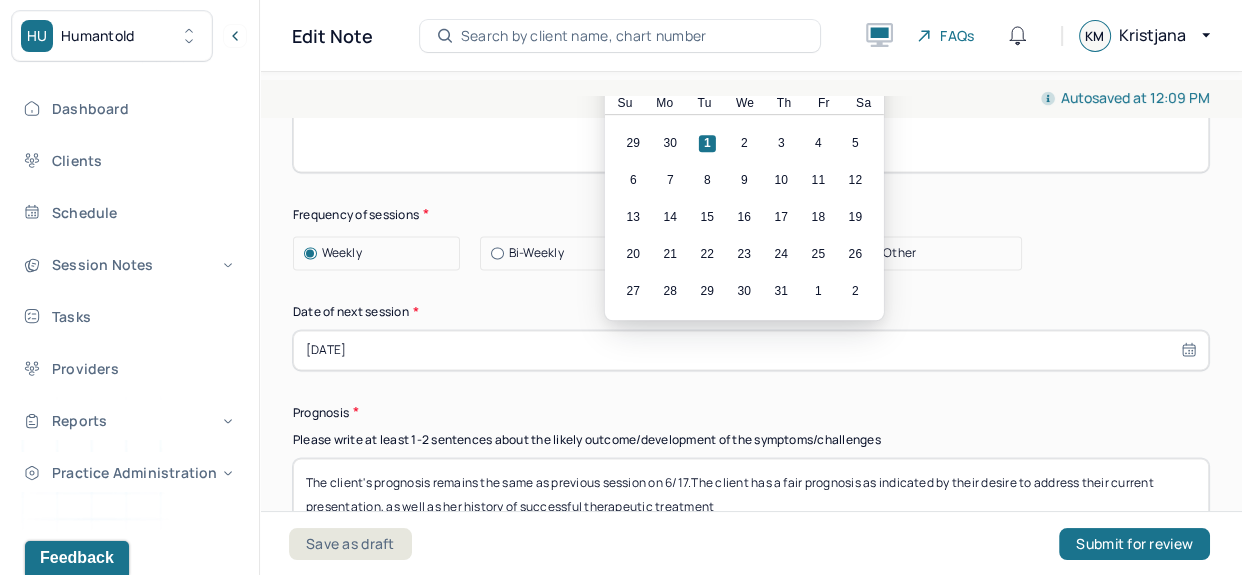 scroll, scrollTop: 2874, scrollLeft: 0, axis: vertical 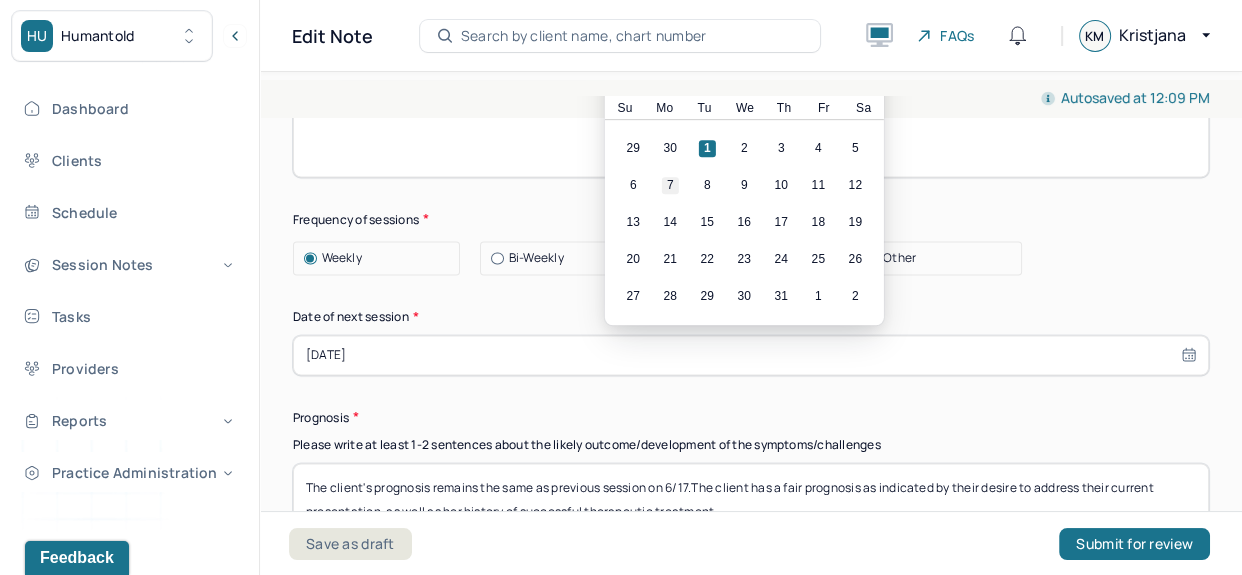 click on "7" at bounding box center [670, 185] 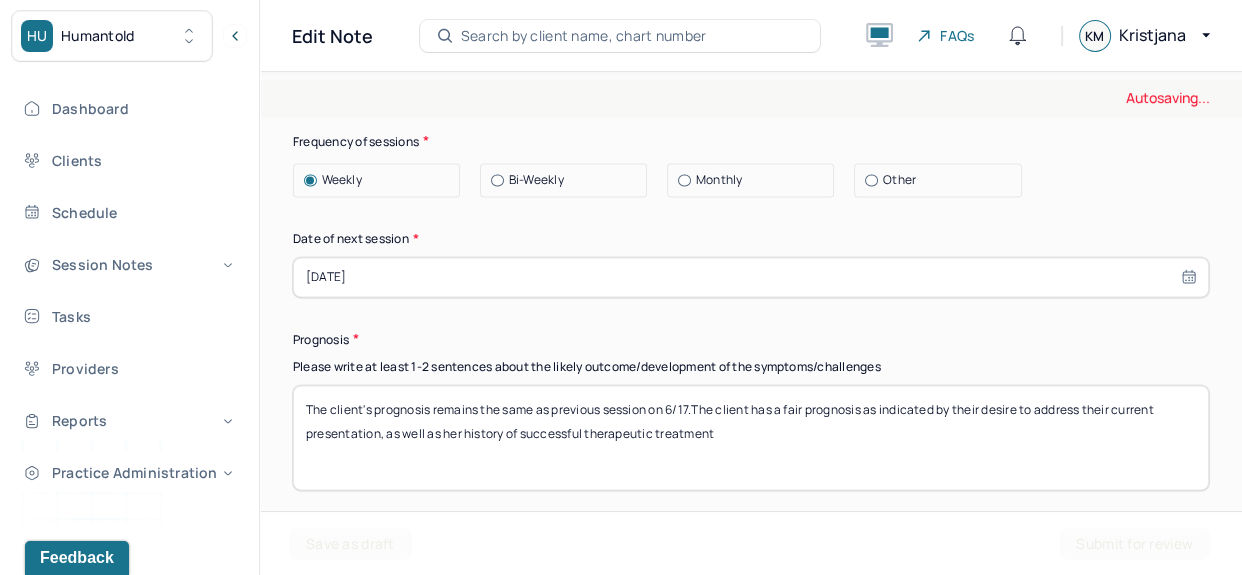 scroll, scrollTop: 2953, scrollLeft: 0, axis: vertical 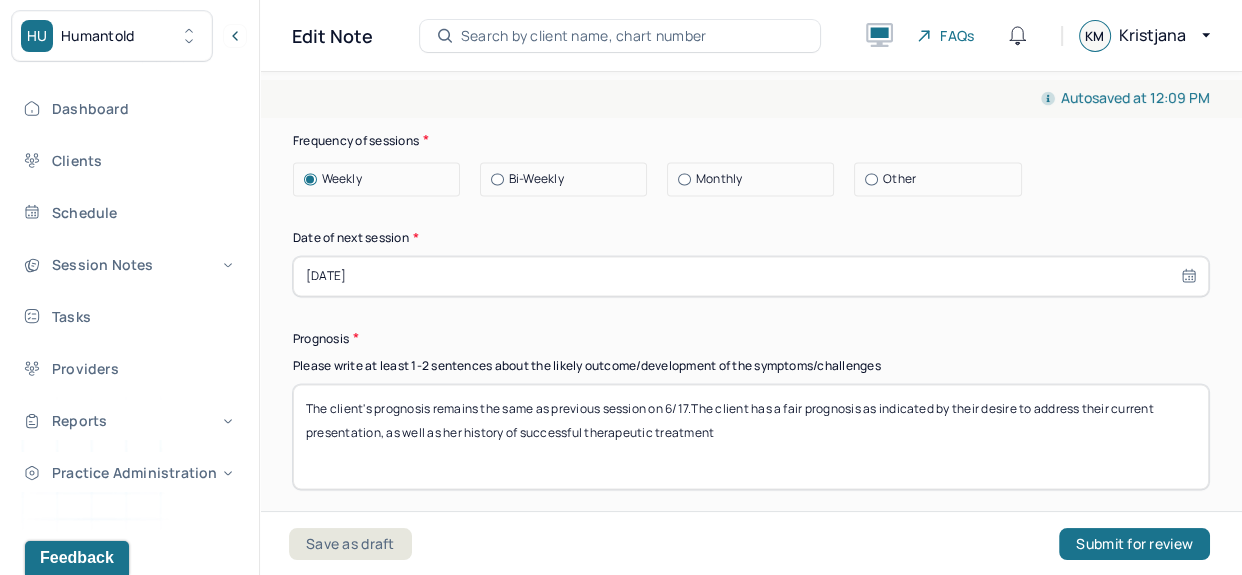 select on "6" 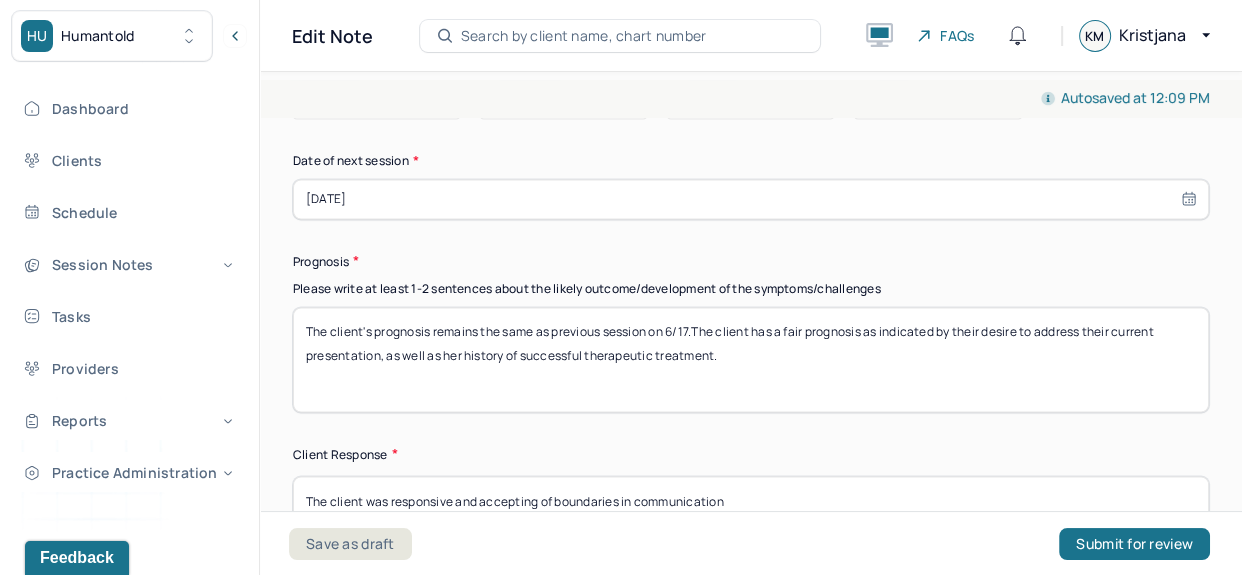 scroll, scrollTop: 3051, scrollLeft: 0, axis: vertical 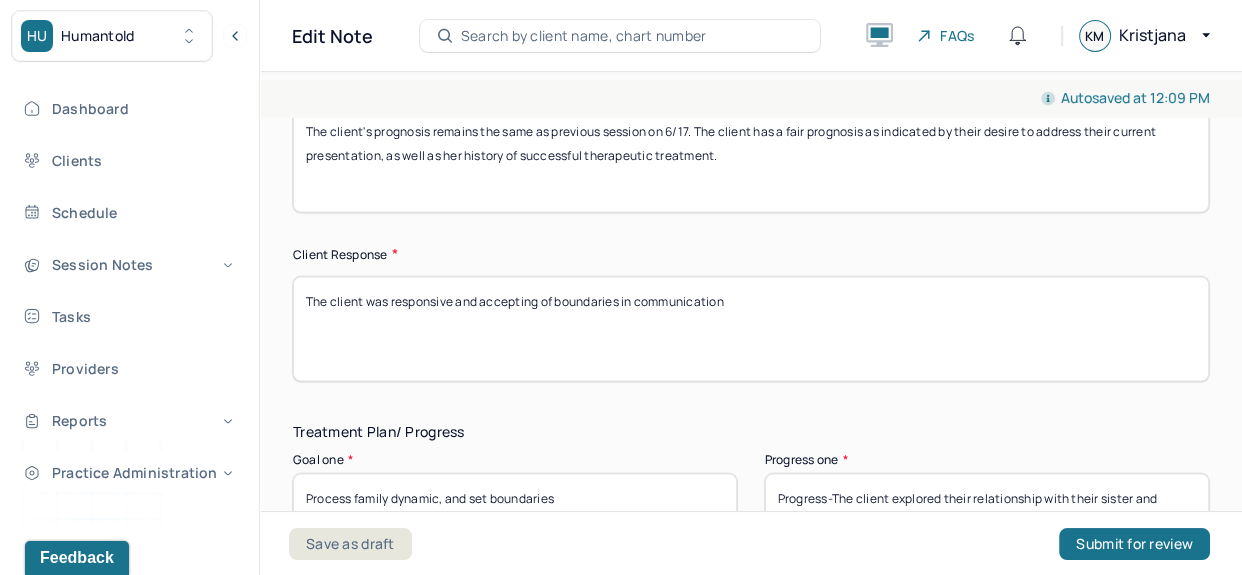 type on "The client's prognosis remains the same as previous session on 6/17. The client has a fair prognosis as indicated by their desire to address their current presentation, as well as her history of successful therapeutic treatment." 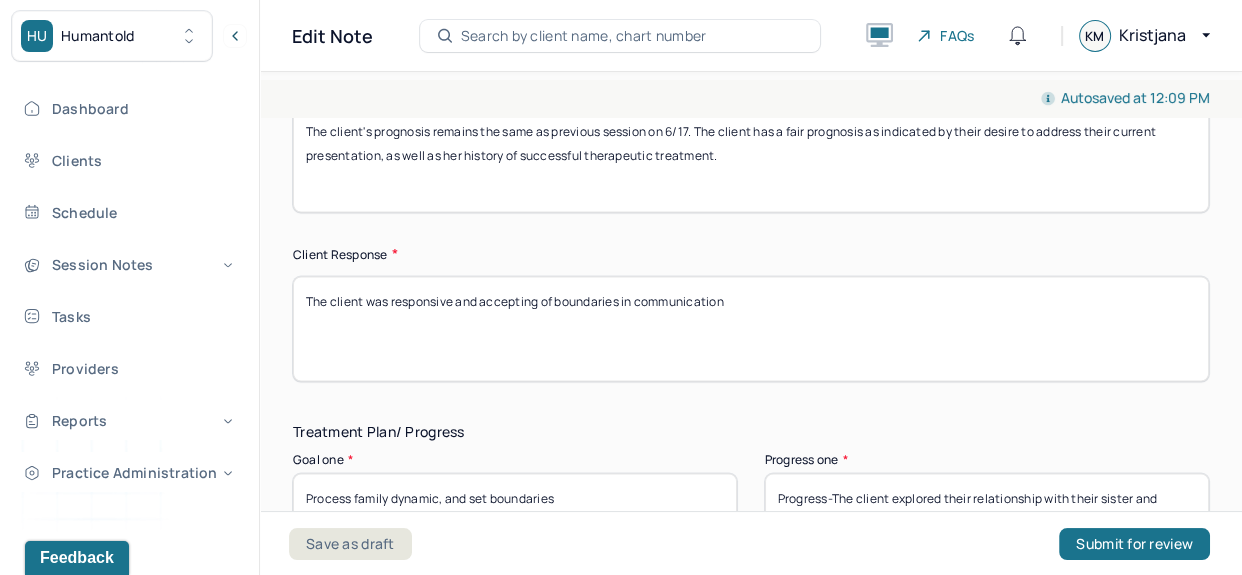 drag, startPoint x: 749, startPoint y: 330, endPoint x: 257, endPoint y: 333, distance: 492.00916 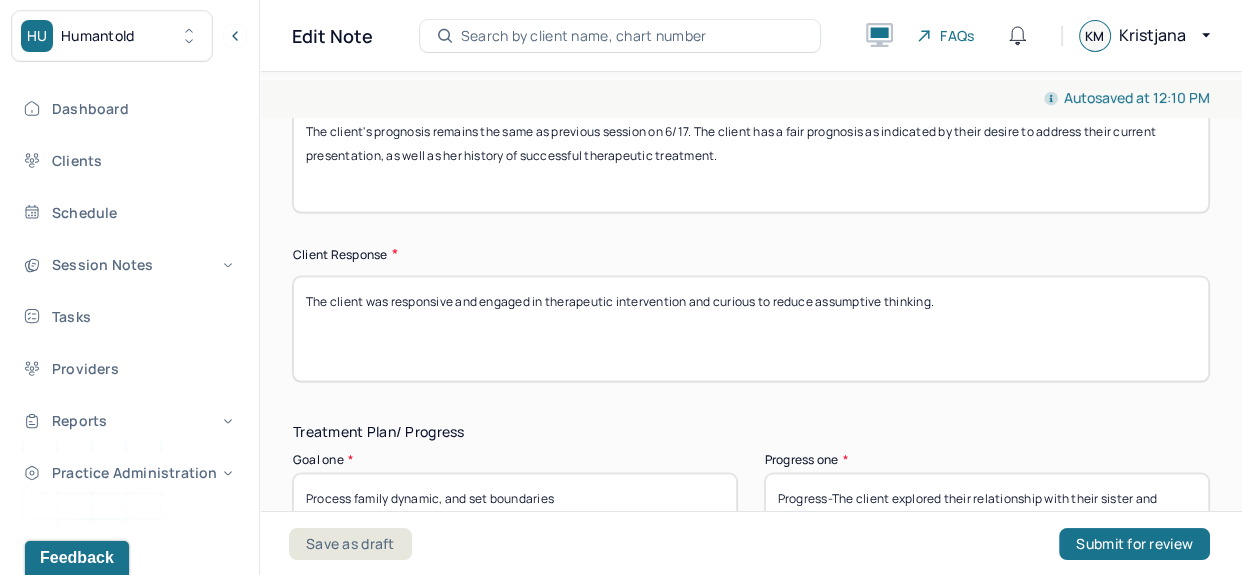 scroll, scrollTop: 3556, scrollLeft: 0, axis: vertical 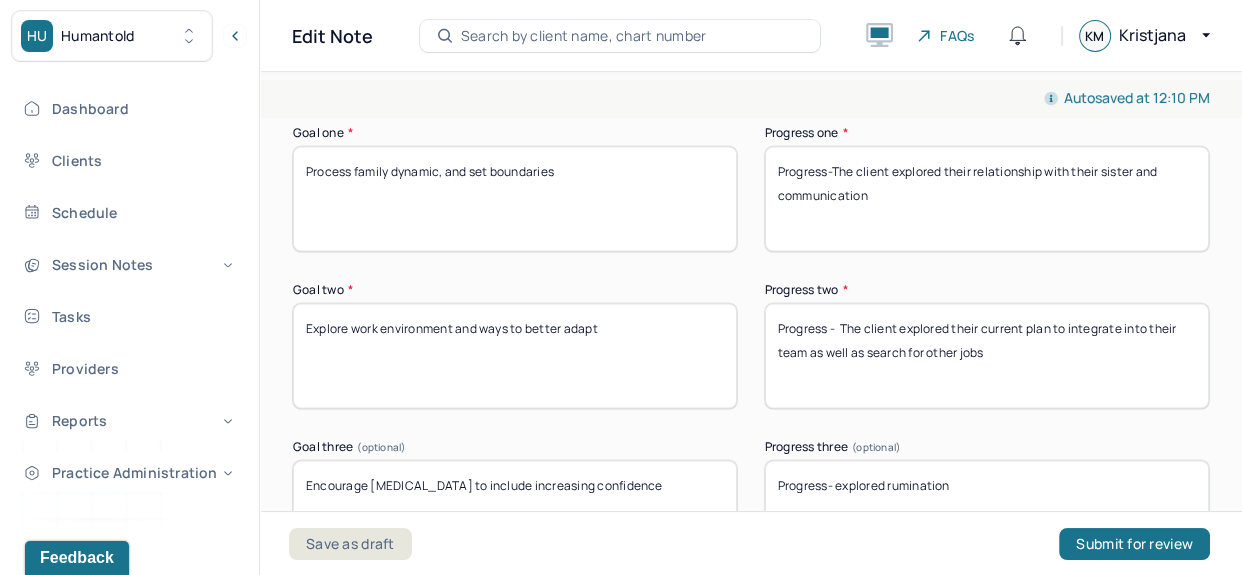 type on "The client was responsive and engaged in therapeutic intervention and curious to reduce assumptive thinking." 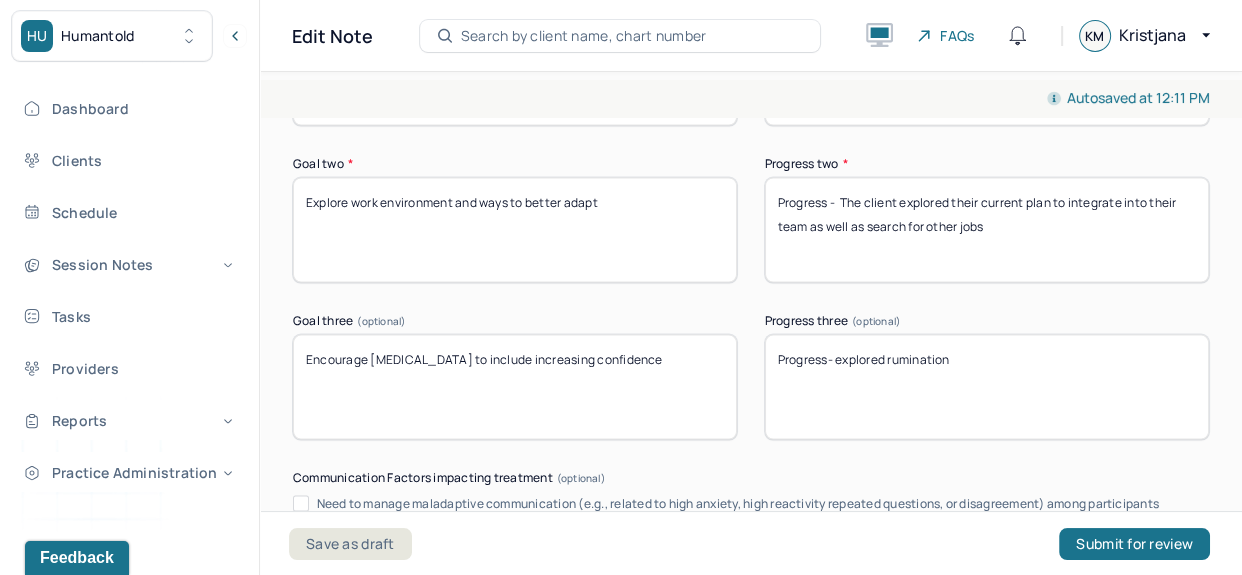 scroll, scrollTop: 3683, scrollLeft: 0, axis: vertical 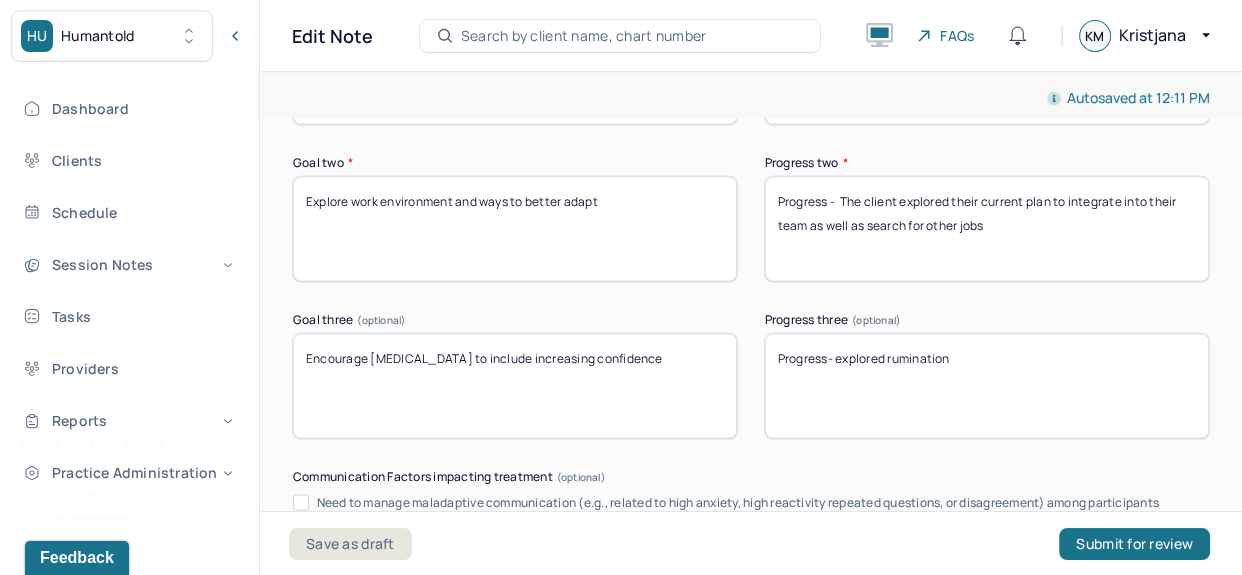 type on "Progress-The client explored not feeling worthy of love and the impact on relationships" 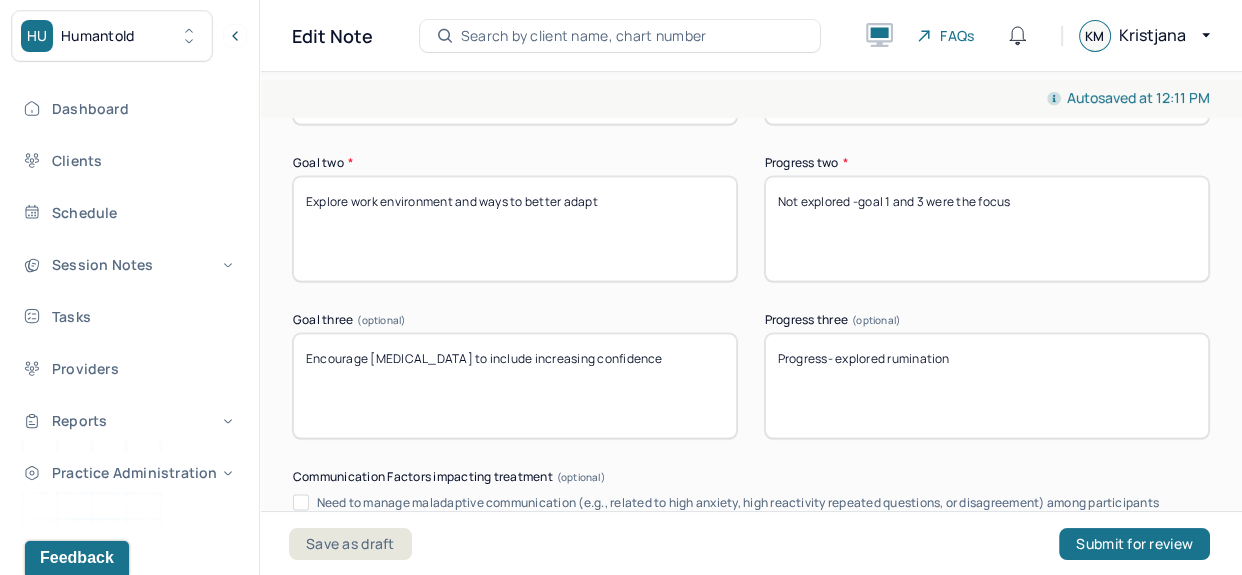 type on "Not explored -goal 1 and 3 were the focus" 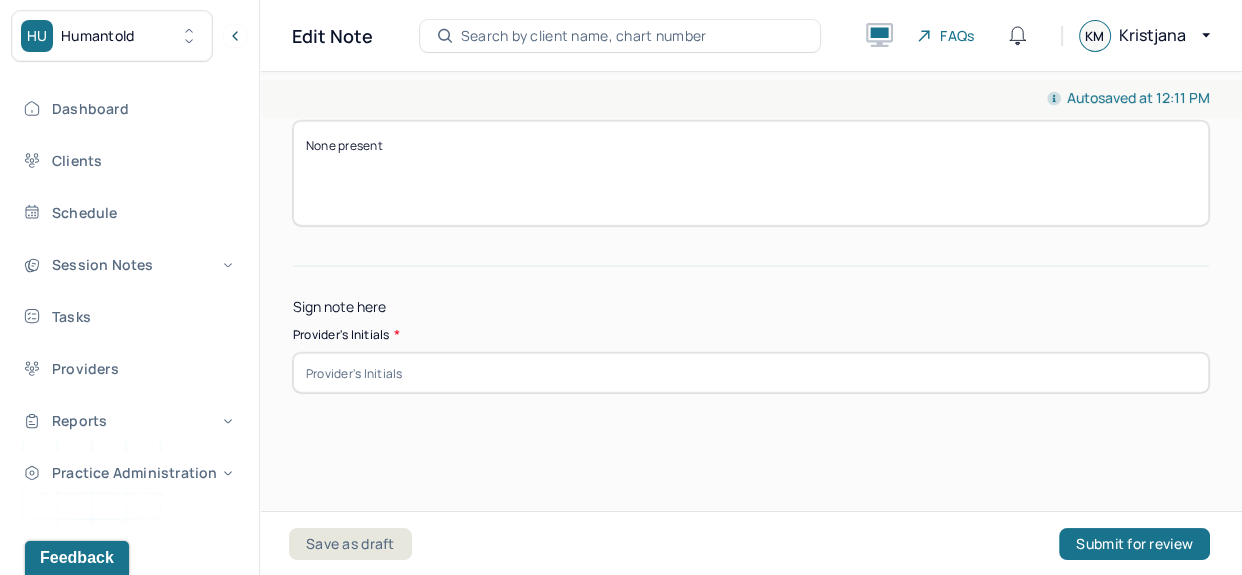 scroll, scrollTop: 4278, scrollLeft: 0, axis: vertical 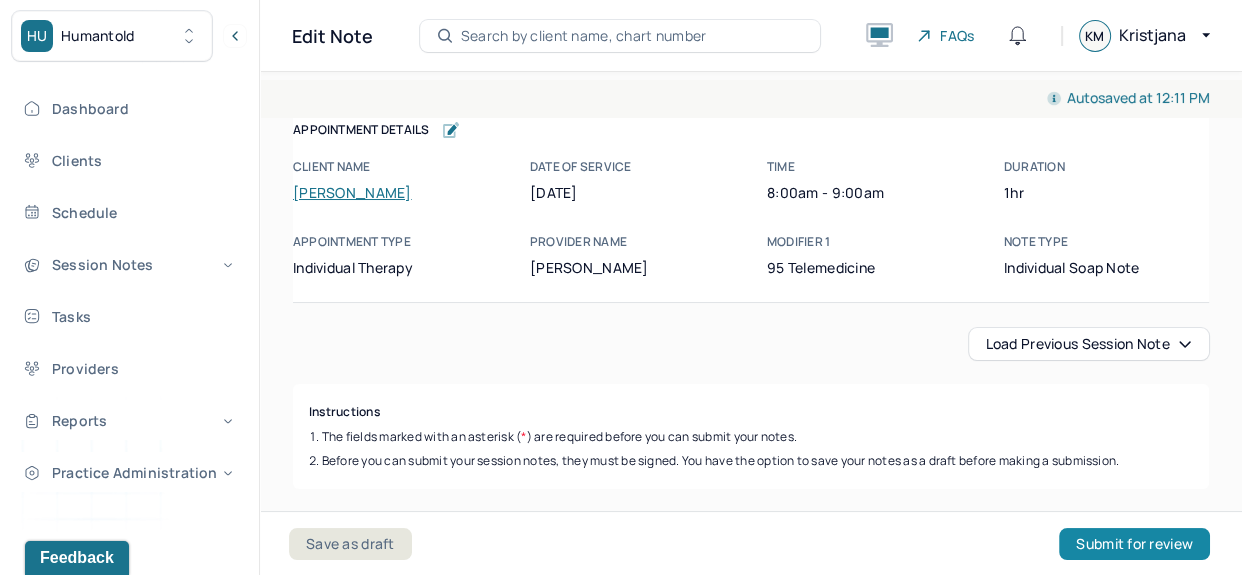 type on "kem" 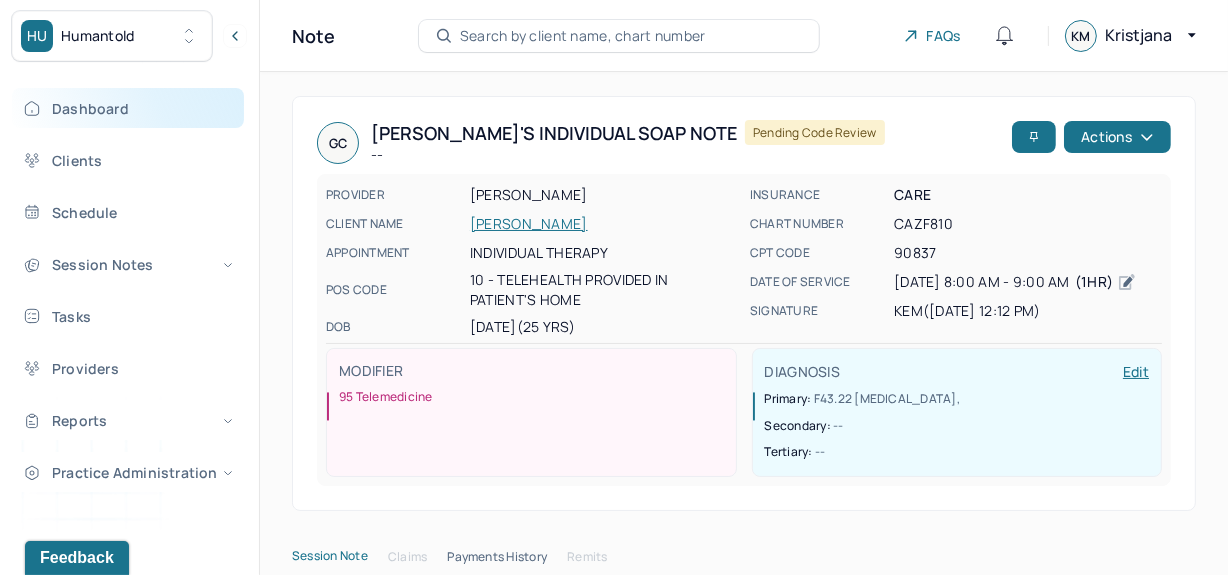 click on "Dashboard" at bounding box center [128, 108] 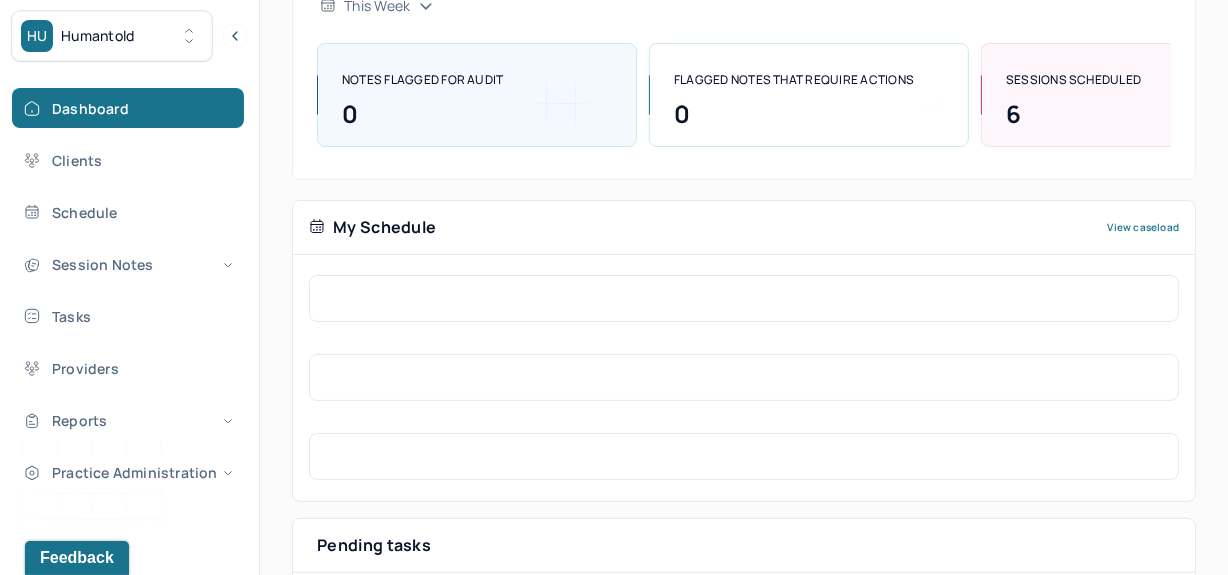 scroll, scrollTop: 222, scrollLeft: 0, axis: vertical 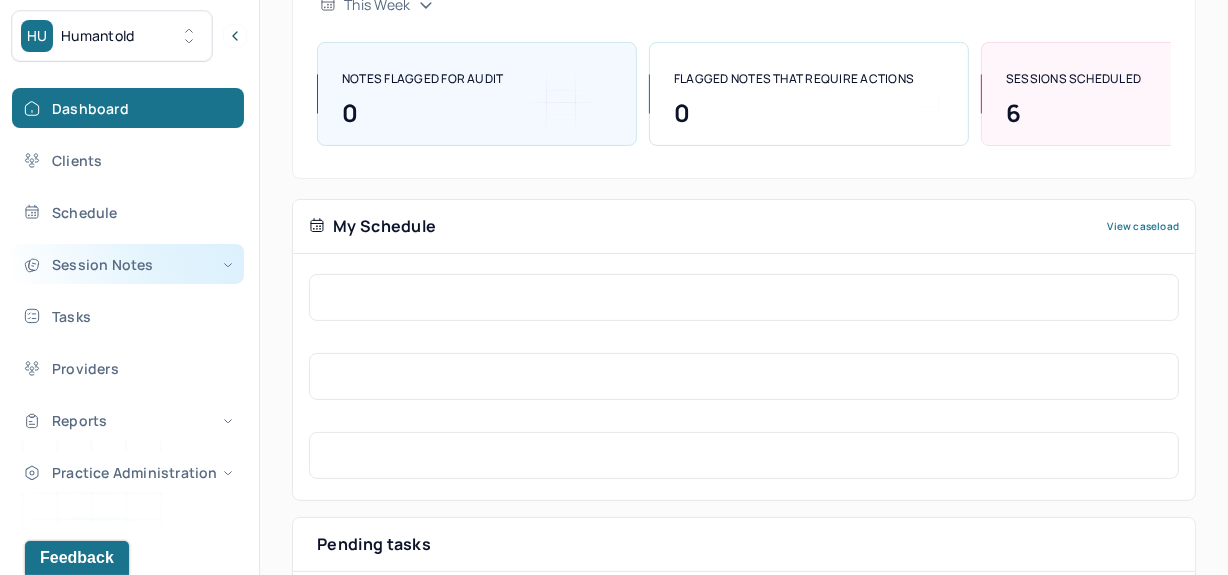 click on "Session Notes" at bounding box center [128, 264] 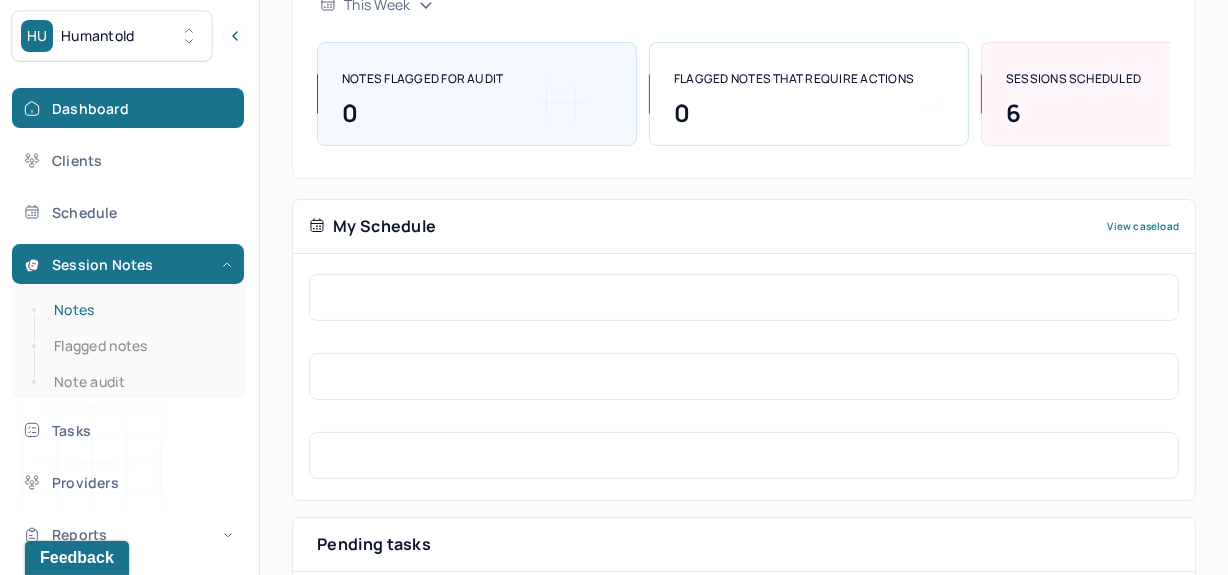 click on "Notes" at bounding box center (139, 310) 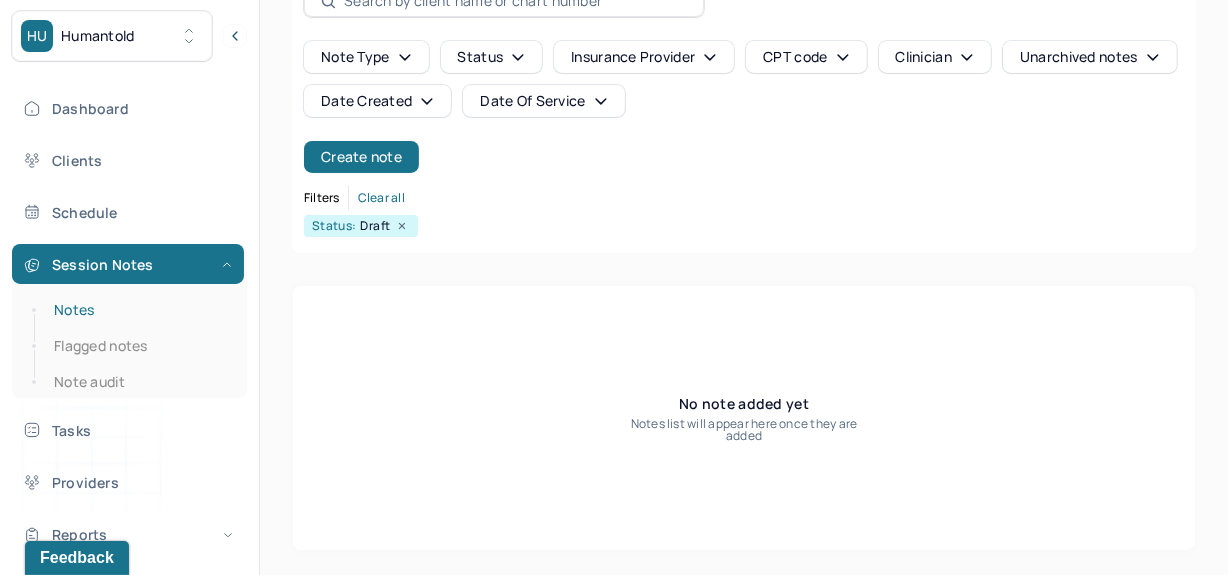 scroll, scrollTop: 180, scrollLeft: 0, axis: vertical 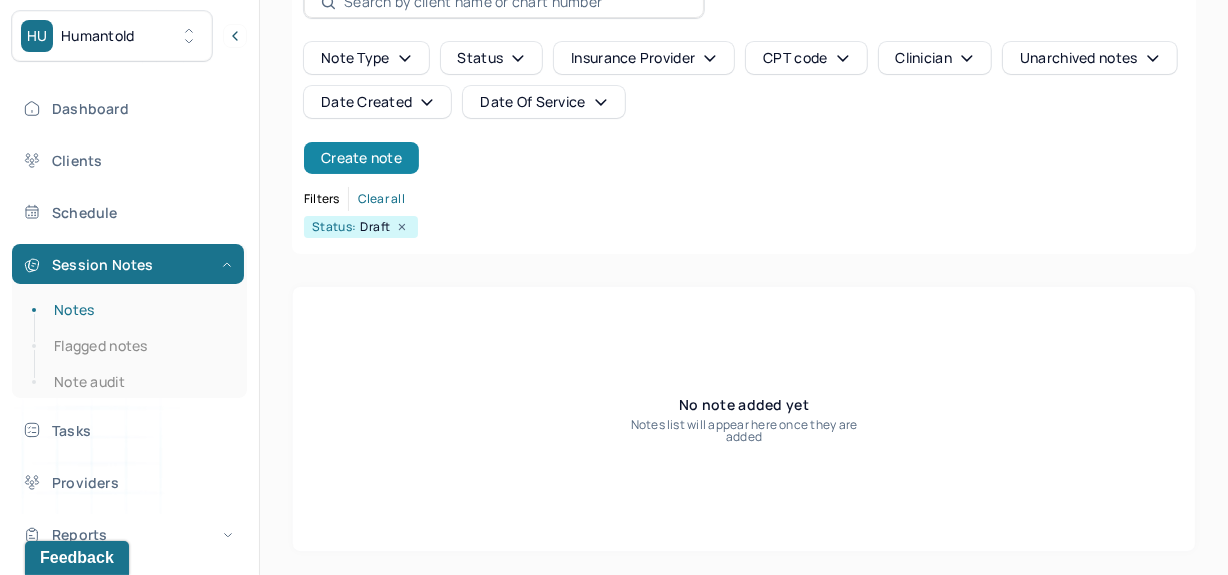 click on "Create note" at bounding box center (361, 158) 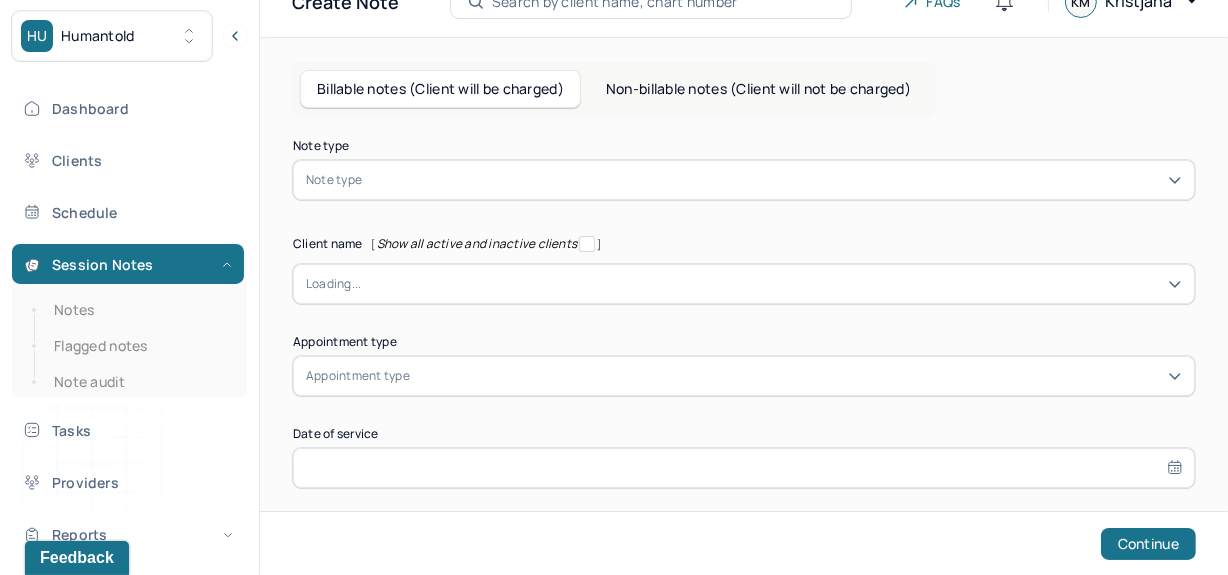 scroll, scrollTop: 32, scrollLeft: 0, axis: vertical 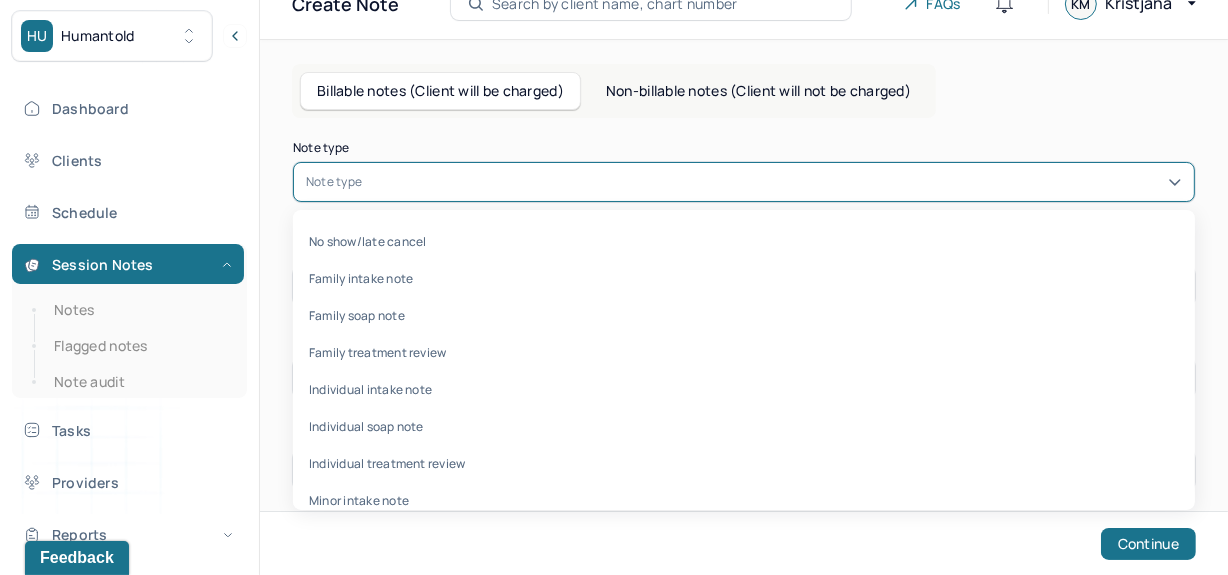 click at bounding box center (774, 182) 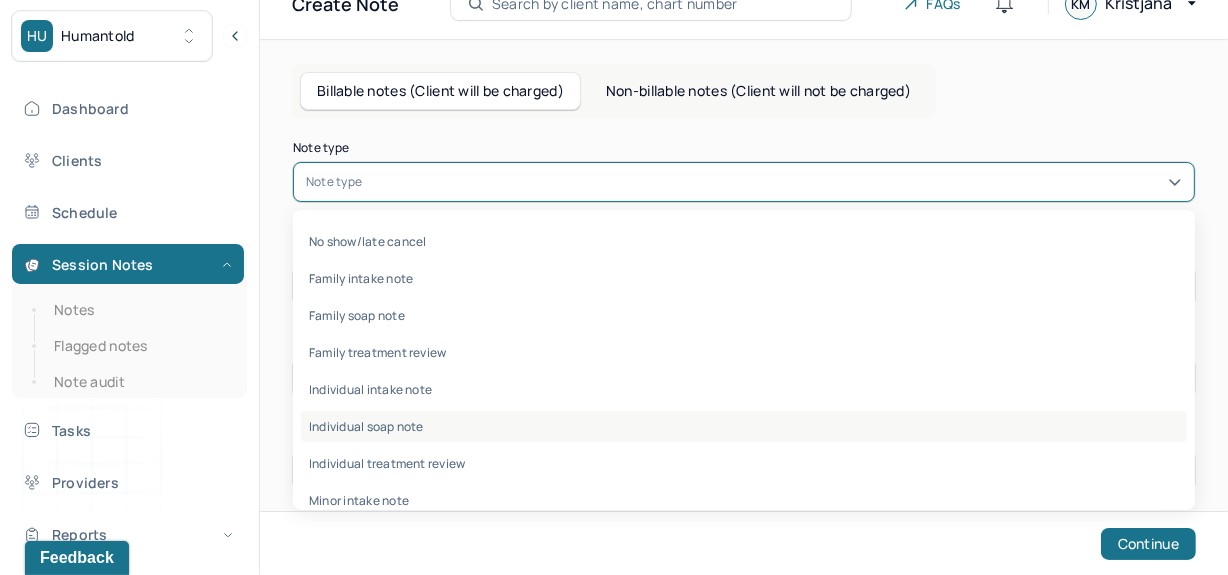 click on "Individual soap note" at bounding box center [744, 426] 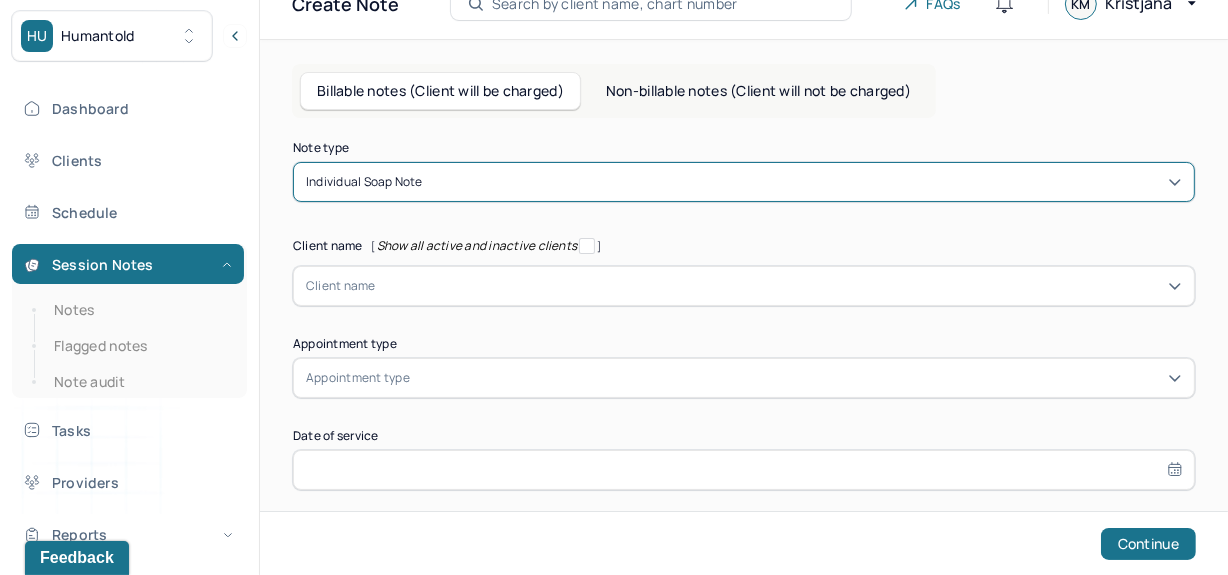 click at bounding box center (779, 286) 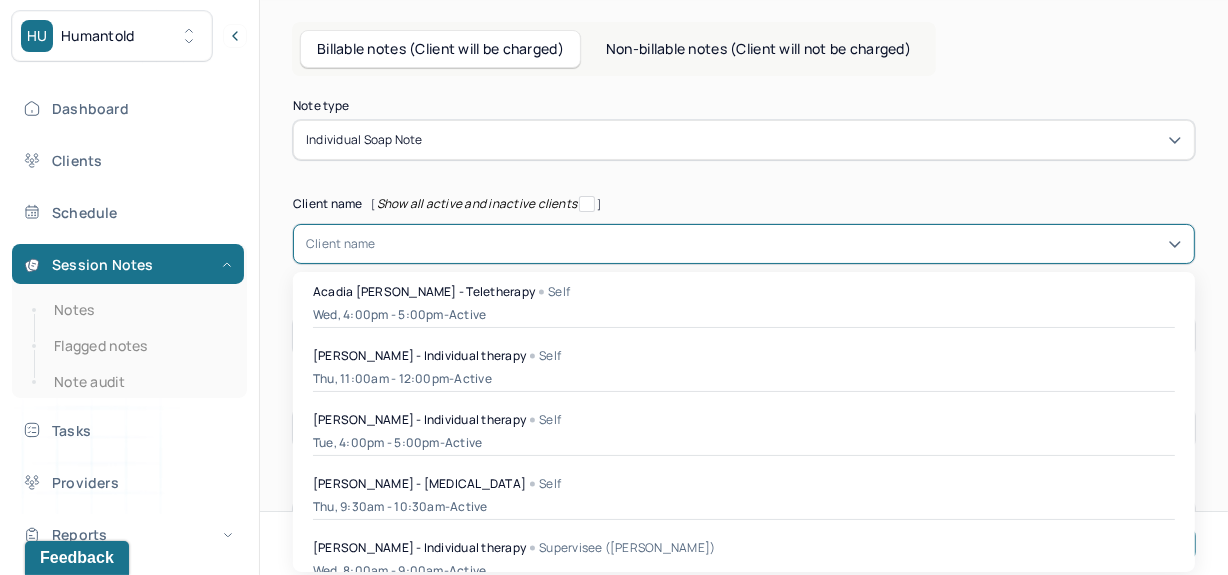 scroll, scrollTop: 79, scrollLeft: 0, axis: vertical 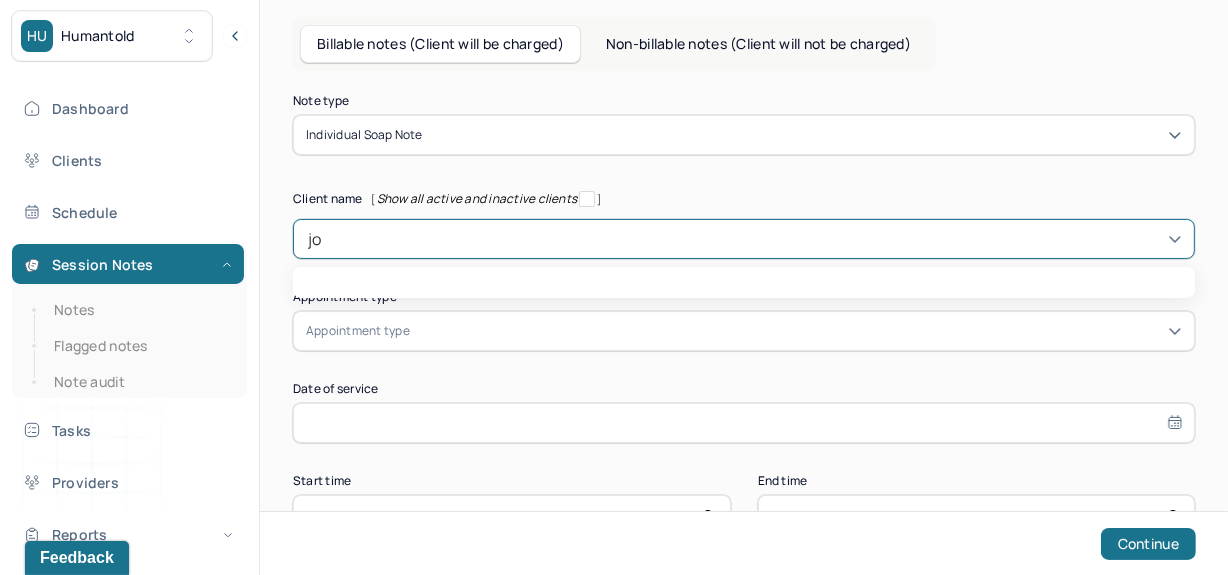 type on "jor" 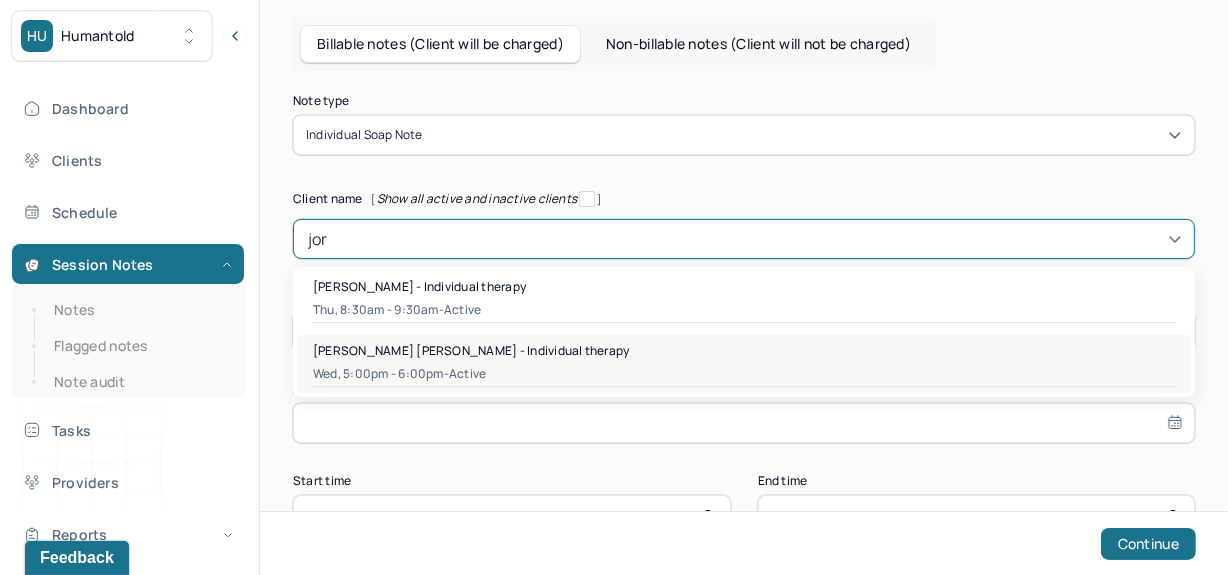 click on "Wed, 5:00pm - 6:00pm  -  active" at bounding box center (744, 374) 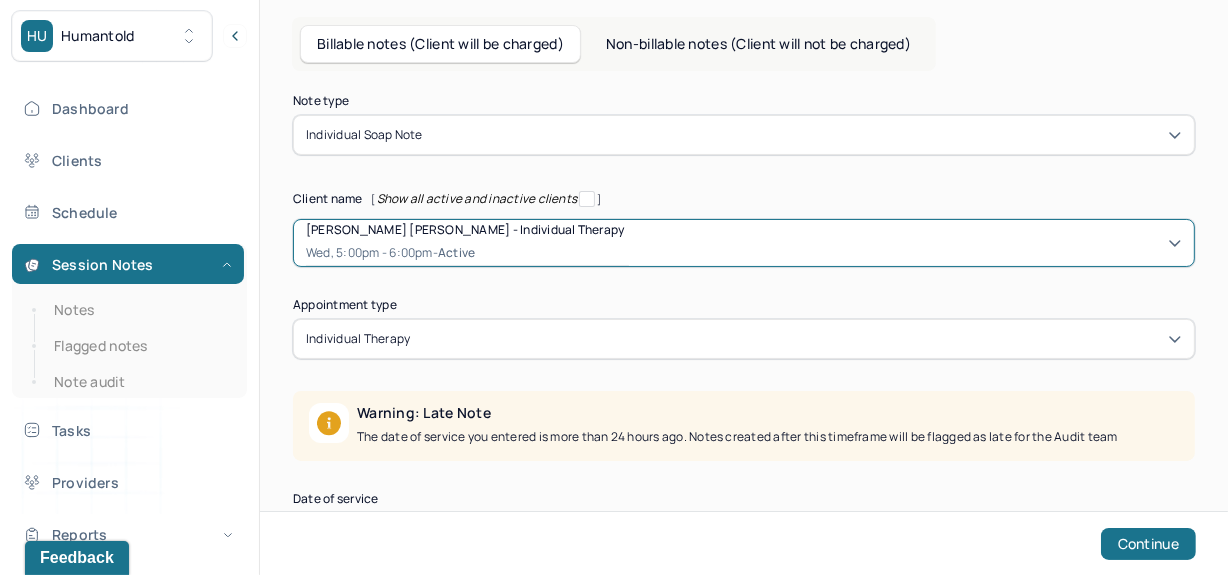 scroll, scrollTop: 253, scrollLeft: 0, axis: vertical 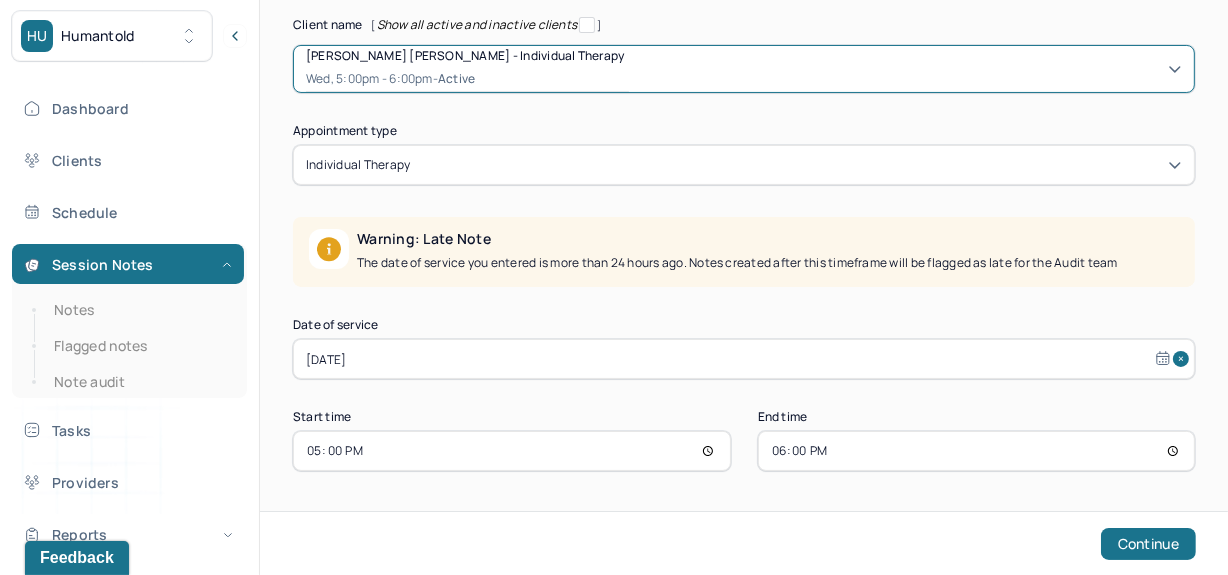 click on "Jun 25, 2025" at bounding box center (744, 359) 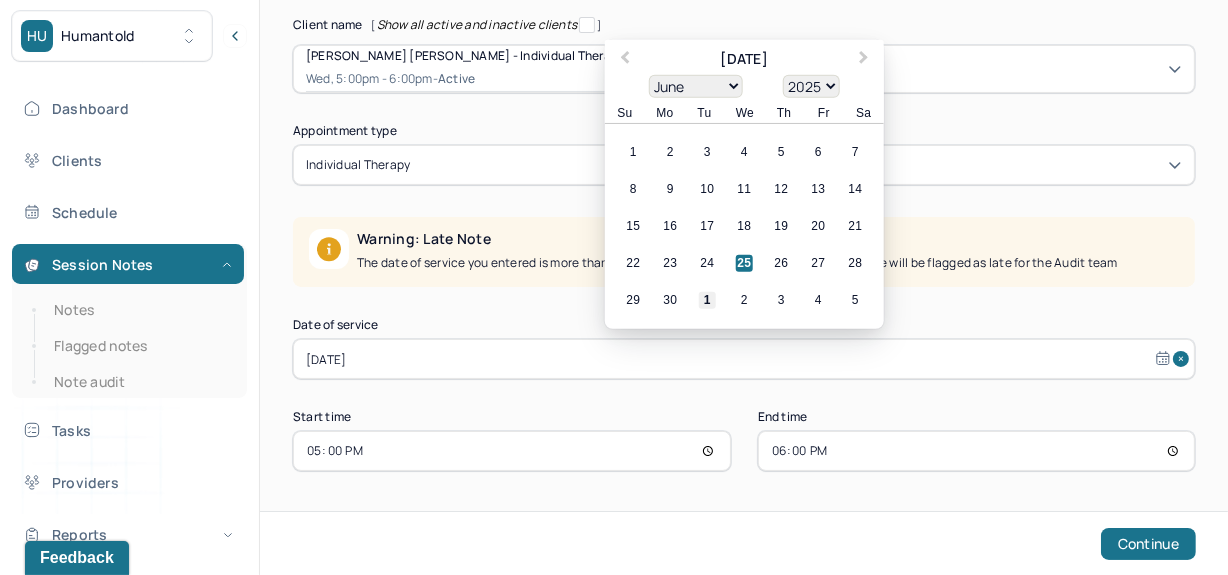 click on "1" at bounding box center [707, 300] 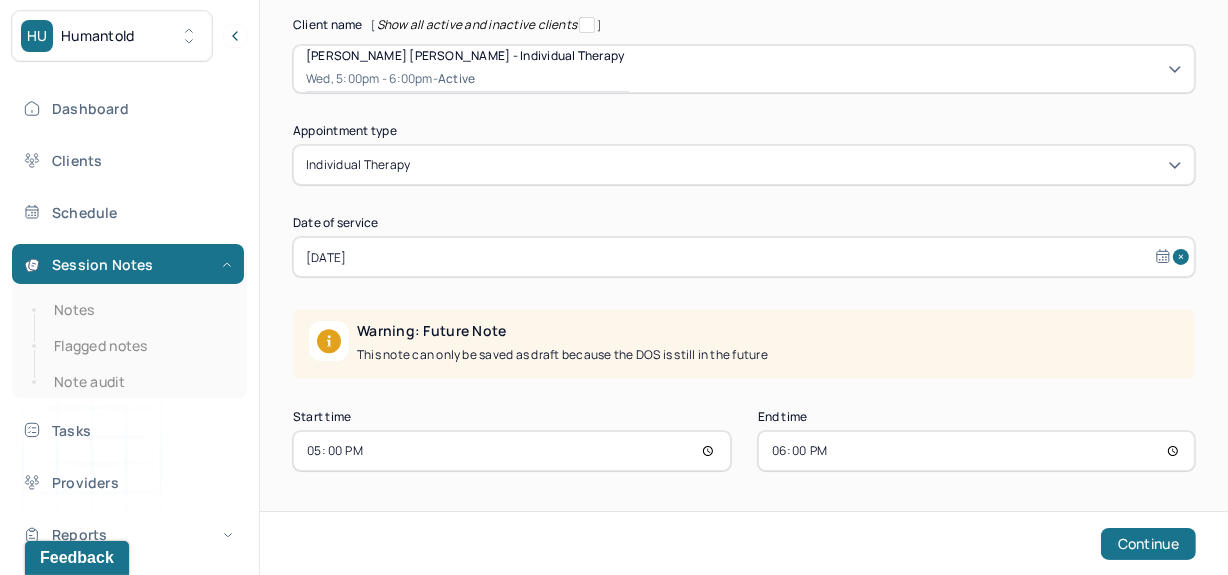 select on "6" 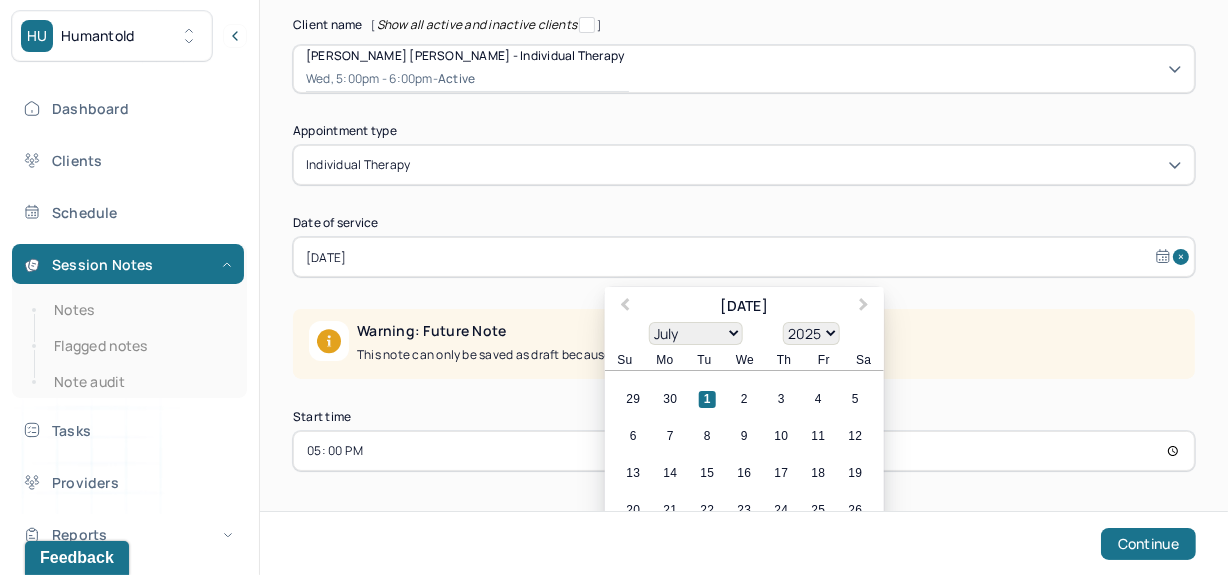 click on "17:00" at bounding box center (512, 451) 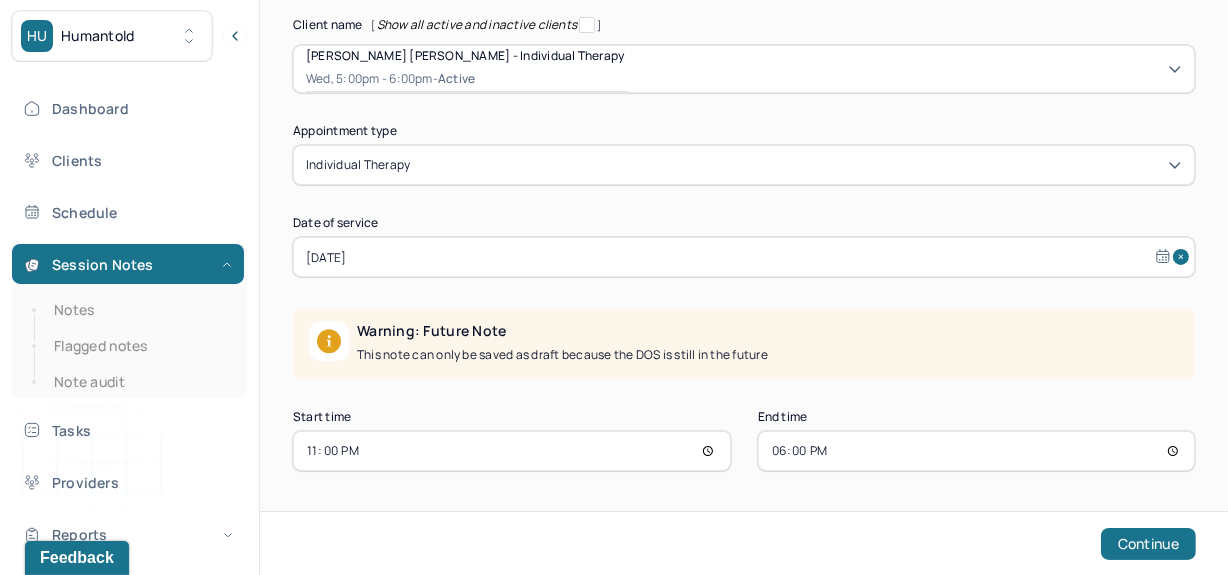 click on "23:00" at bounding box center [512, 451] 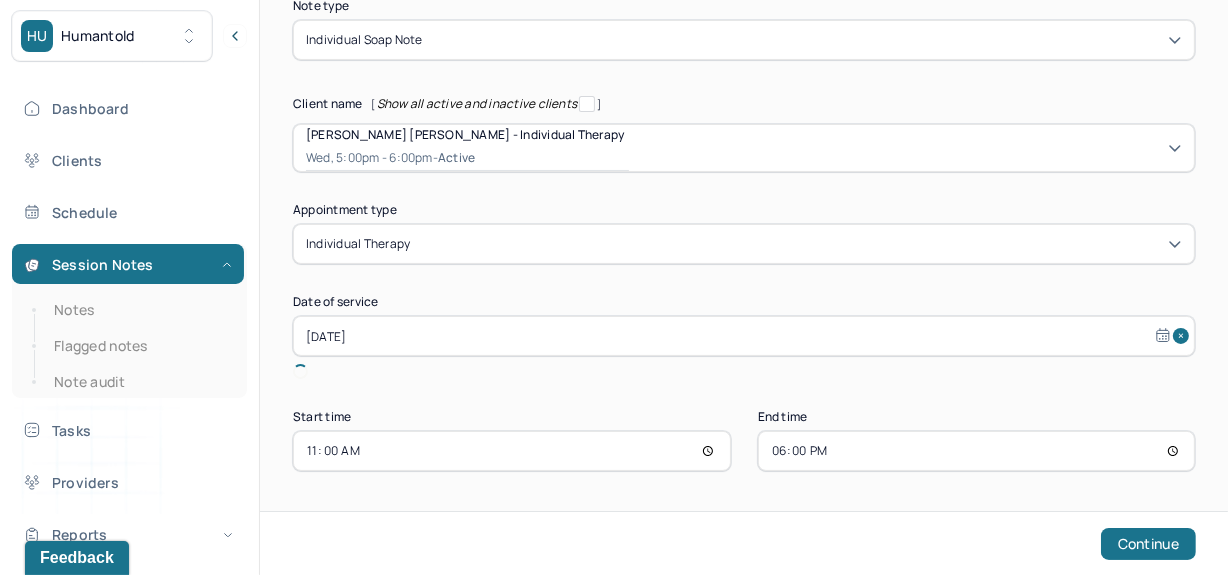 scroll, scrollTop: 151, scrollLeft: 0, axis: vertical 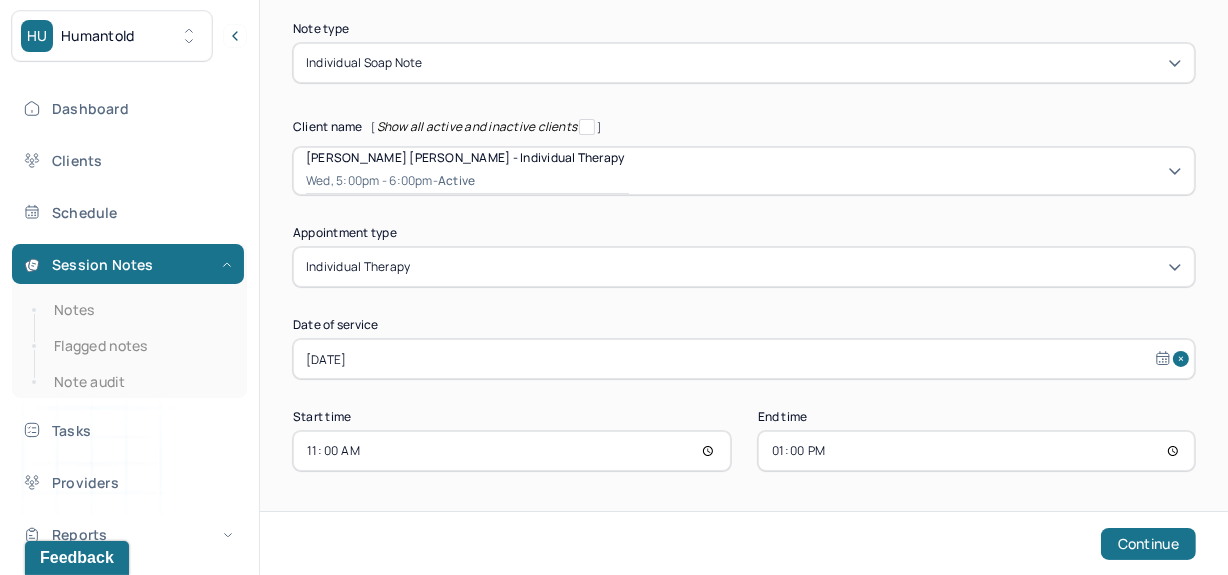 type on "12:00" 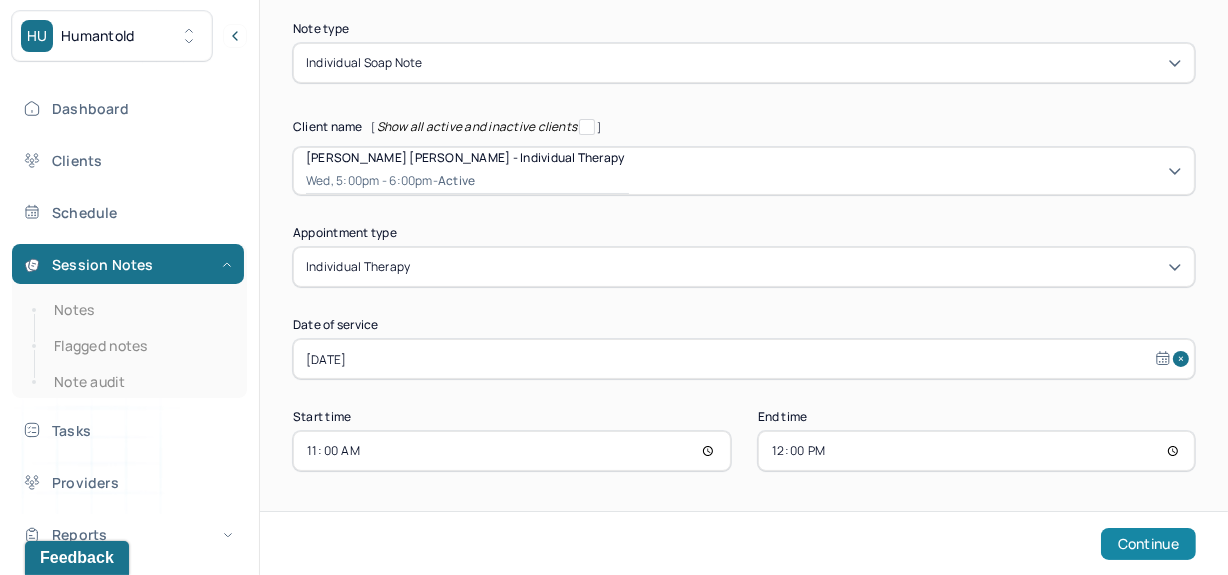 click on "Continue" at bounding box center [1148, 544] 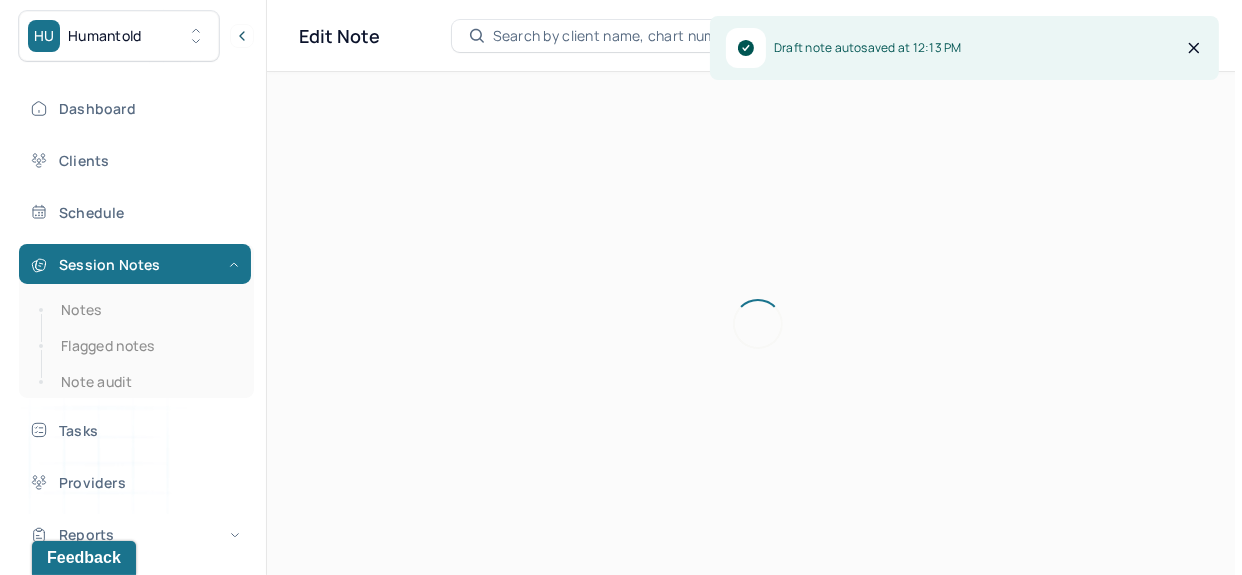 scroll, scrollTop: 0, scrollLeft: 0, axis: both 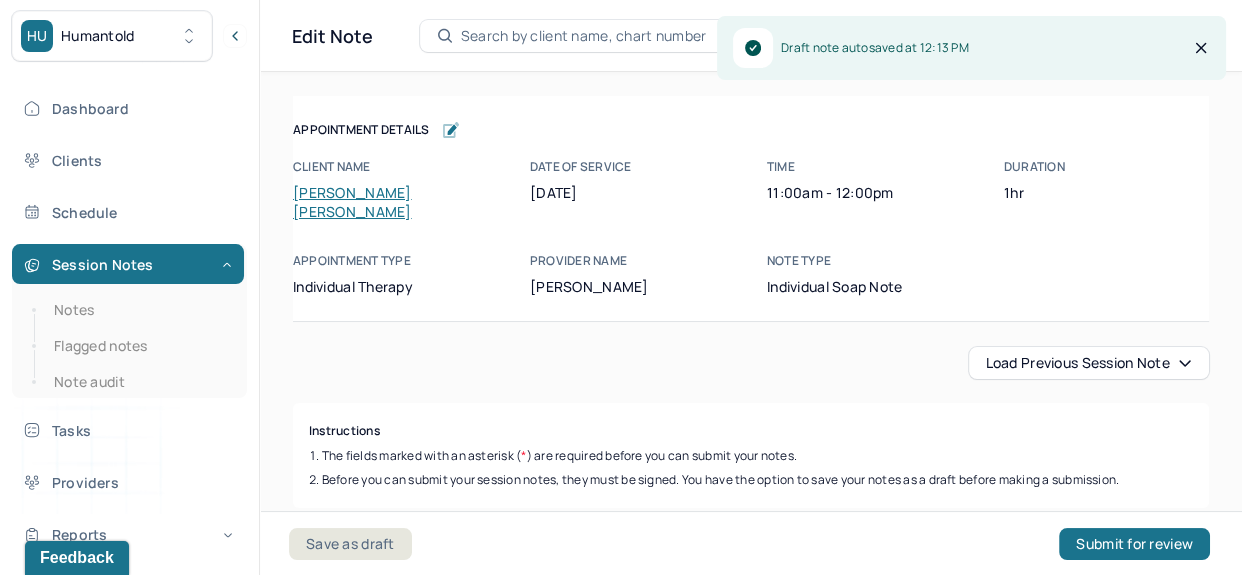 click on "Load previous session note" at bounding box center (1089, 363) 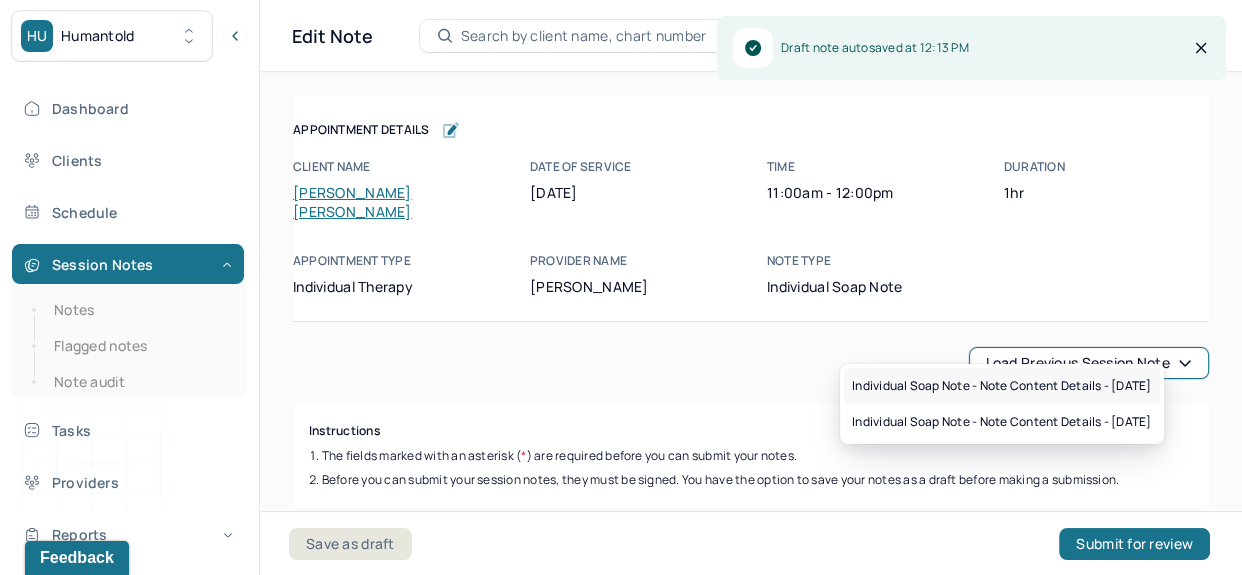 click on "Individual soap note   - Note content Details -   06/19/2025" at bounding box center [1002, 386] 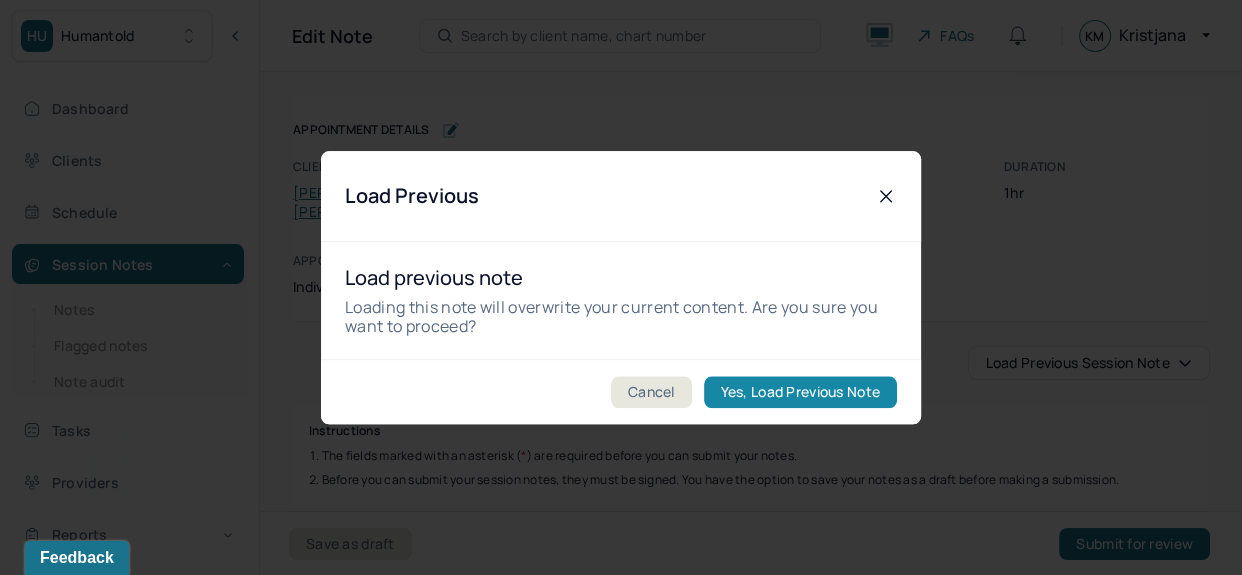 click on "Yes, Load Previous Note" at bounding box center (800, 392) 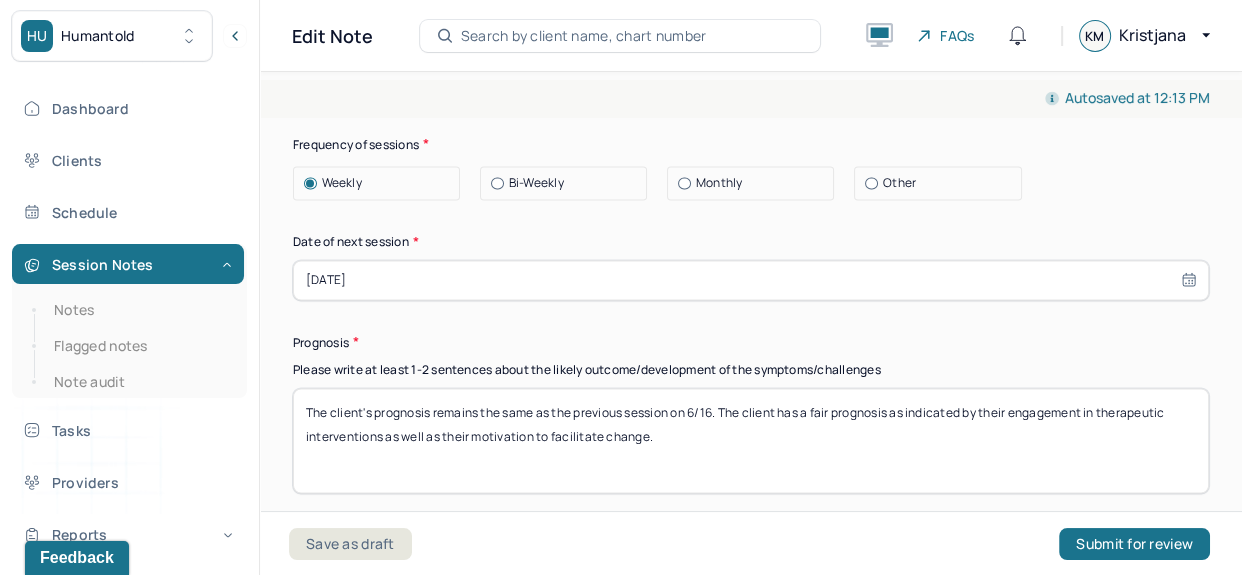 scroll, scrollTop: 2969, scrollLeft: 0, axis: vertical 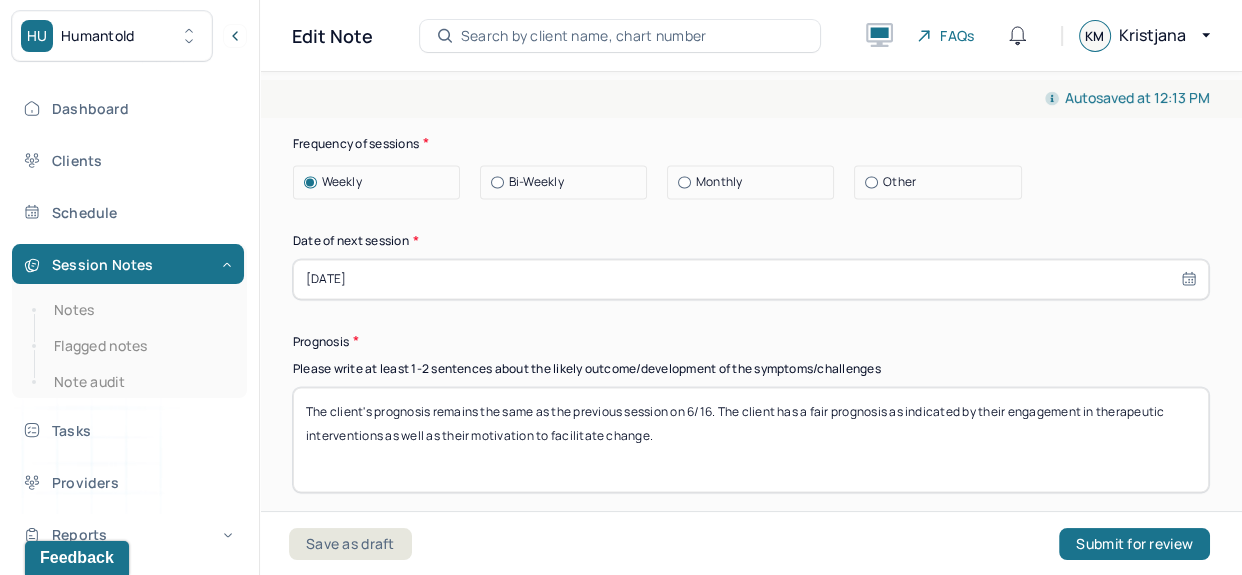 click on "The client's prognosis remains the same as the previous session on 6/16. The client has a fair prognosis as indicated by their engagement in therapeutic interventions as well as their motivation to facilitate change." at bounding box center (751, 439) 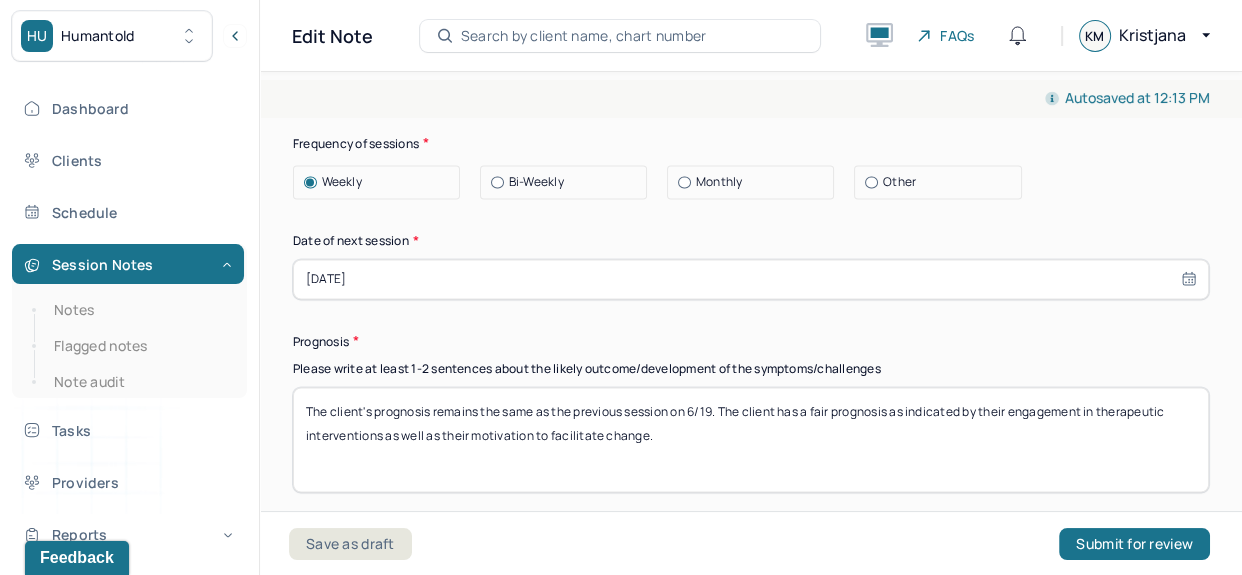 type on "The client's prognosis remains the same as the previous session on 6/19. The client has a fair prognosis as indicated by their engagement in therapeutic interventions as well as their motivation to facilitate change." 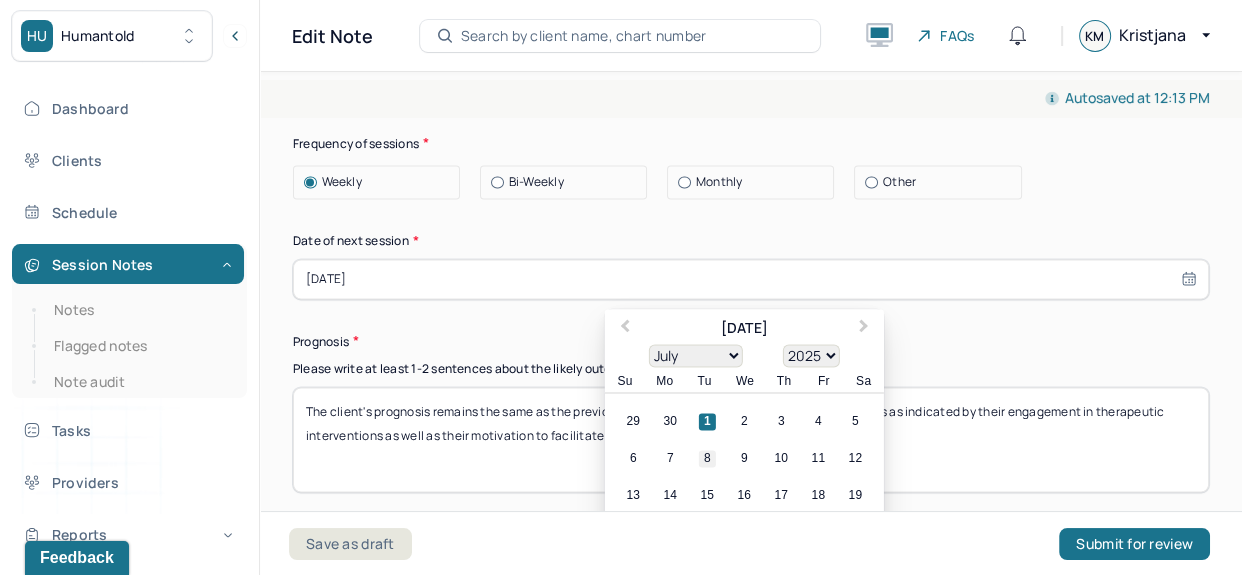 click on "8" at bounding box center [707, 458] 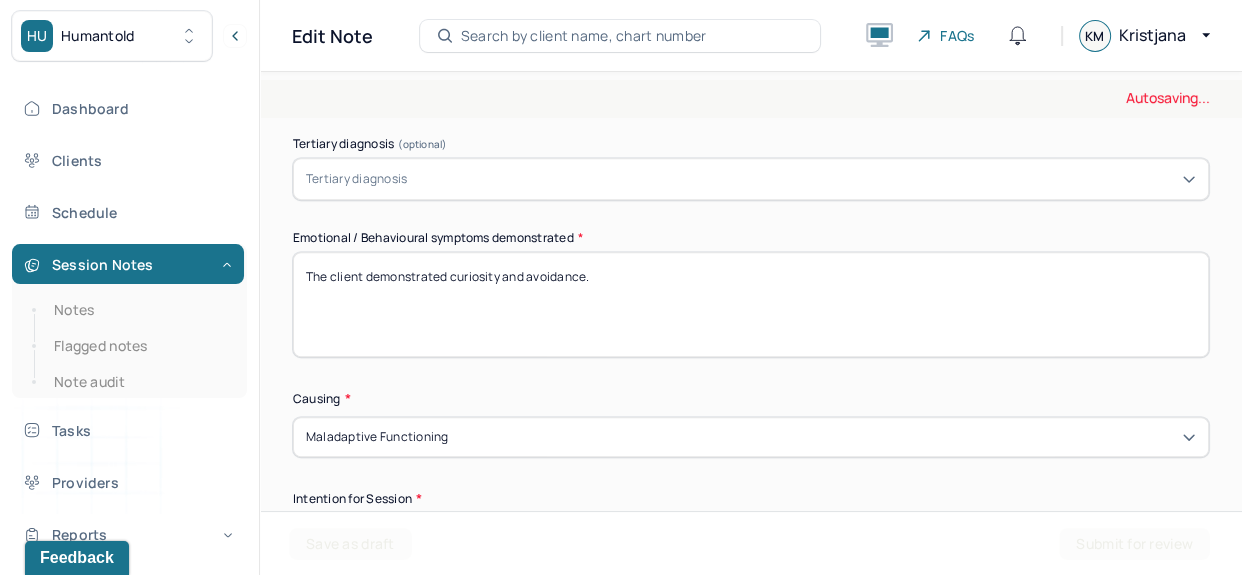 scroll, scrollTop: 929, scrollLeft: 0, axis: vertical 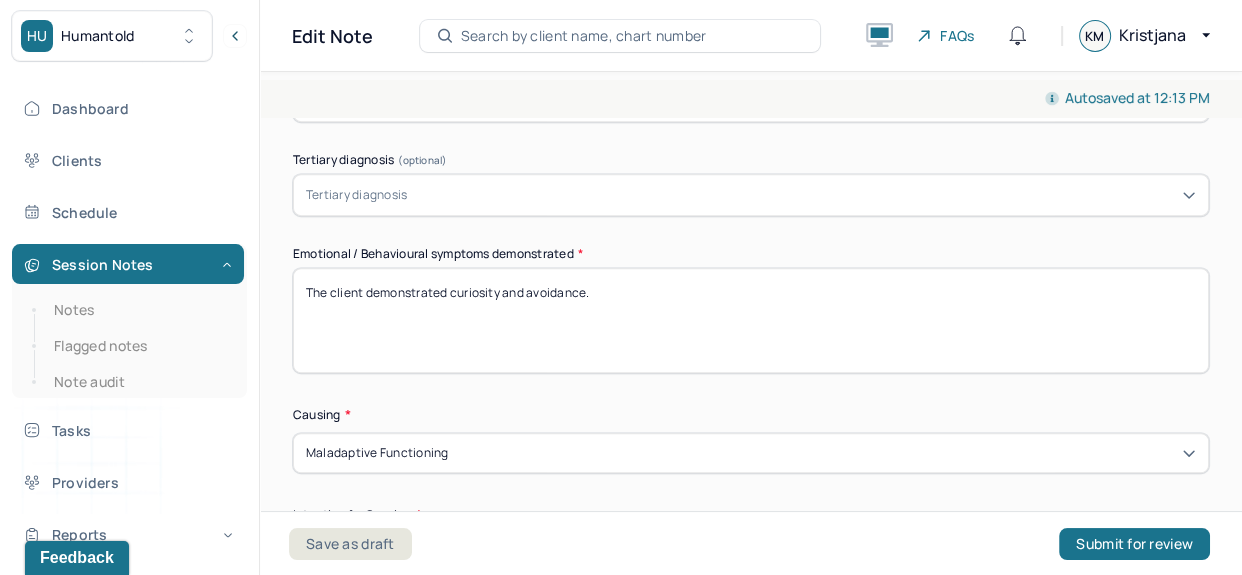 drag, startPoint x: 633, startPoint y: 279, endPoint x: 453, endPoint y: 278, distance: 180.00278 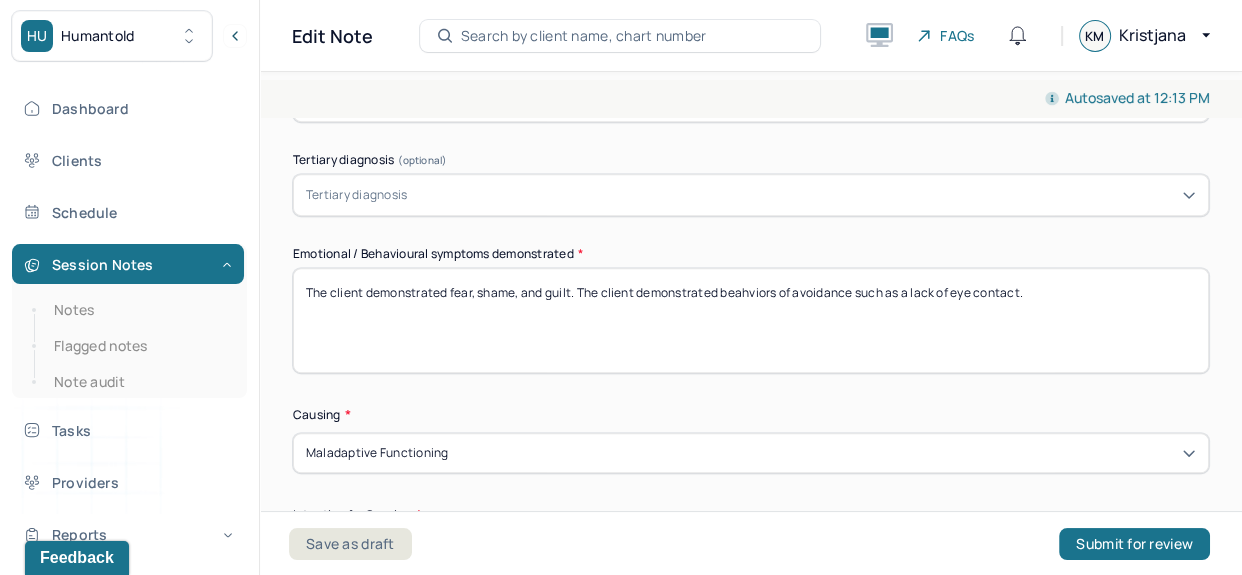 click on "The client demonstrated curiosity and avoidance." at bounding box center [751, 320] 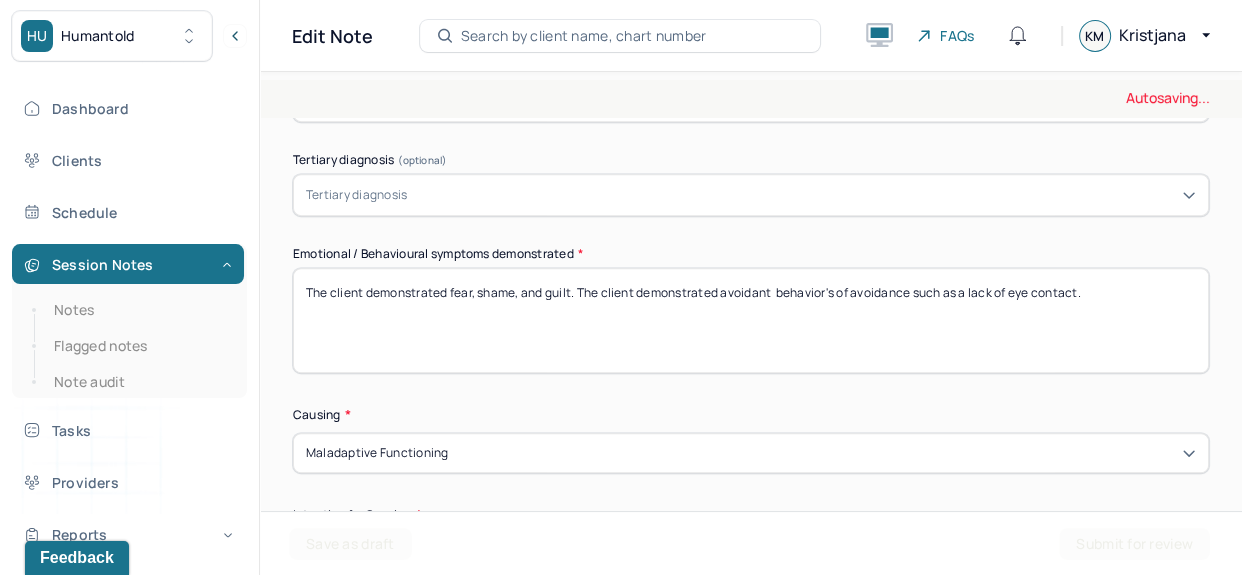 click on "The client demonstrated fear, shame, and guilt. The client demonstrated beahviors of avoidance such as a lack of eye contact." at bounding box center (751, 320) 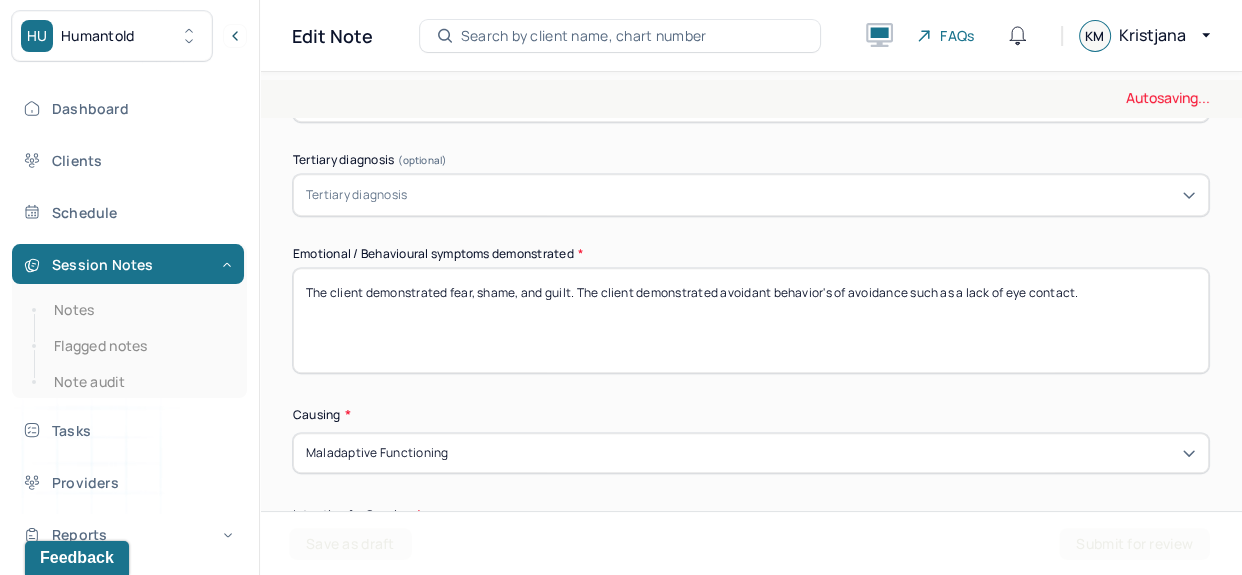 click on "The client demonstrated fear, shame, and guilt. The client demonstrated beahviors of avoidance such as a lack of eye contact." at bounding box center [751, 320] 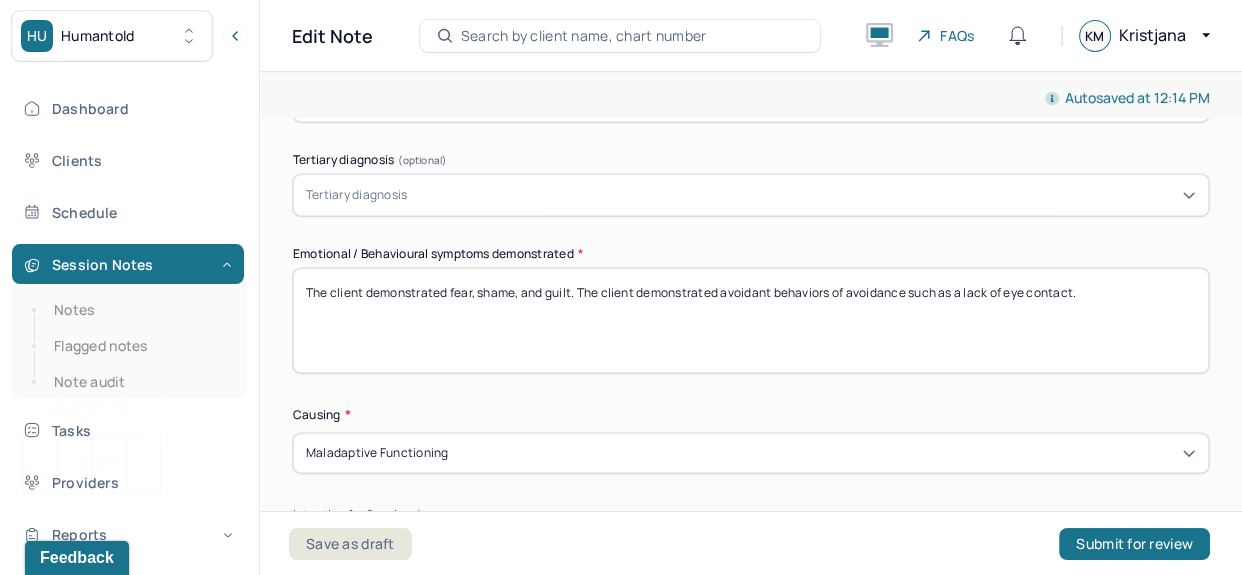 drag, startPoint x: 830, startPoint y: 272, endPoint x: 908, endPoint y: 273, distance: 78.00641 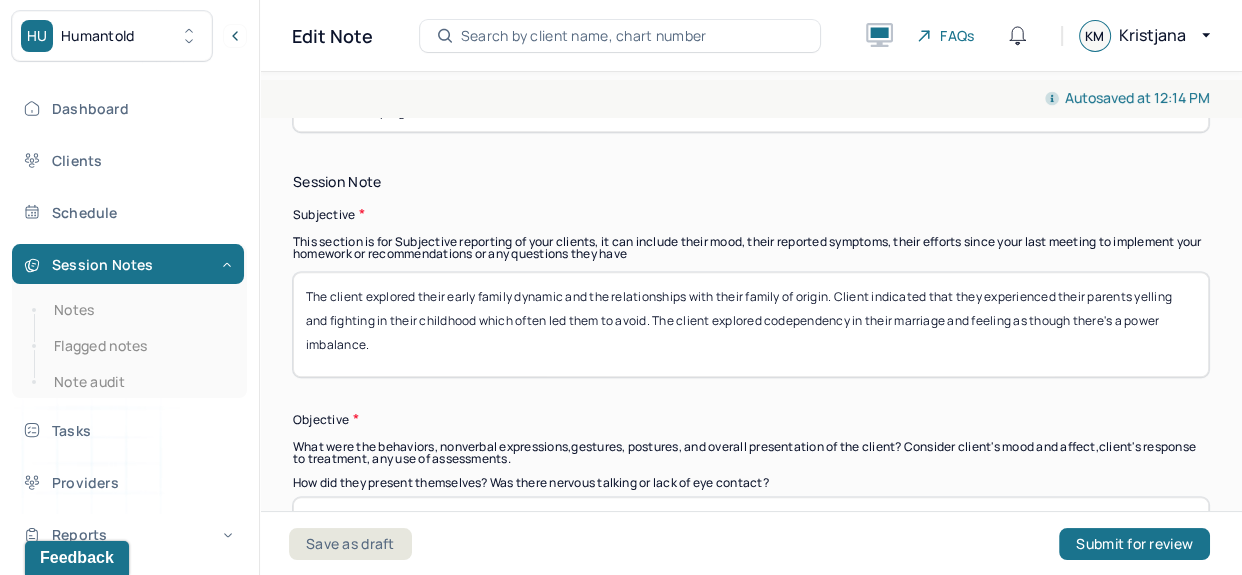 scroll, scrollTop: 1371, scrollLeft: 0, axis: vertical 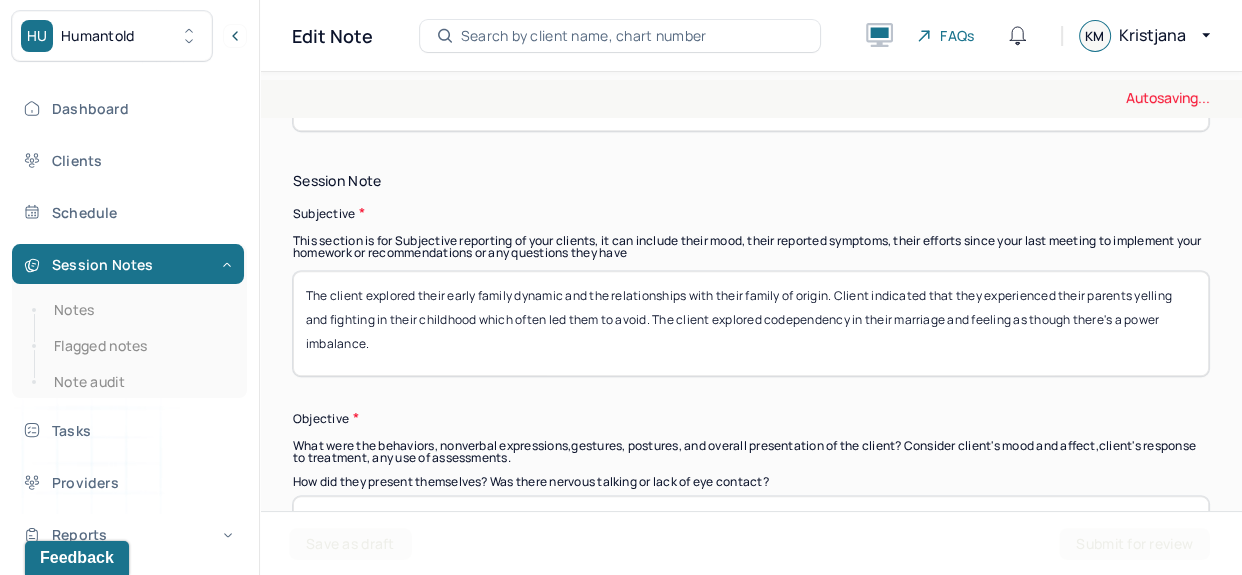 type on "The client demonstrated fear, shame, and guilt. The client demonstrated avoidant behaviors such as a lack of eye contact." 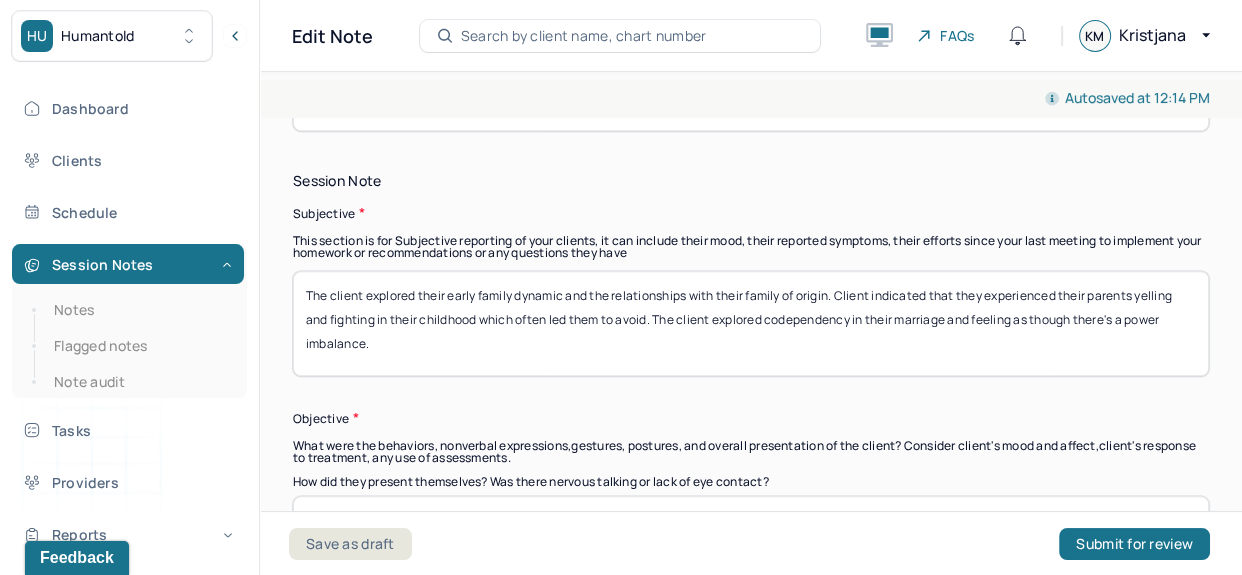 drag, startPoint x: 380, startPoint y: 327, endPoint x: 293, endPoint y: 261, distance: 109.201645 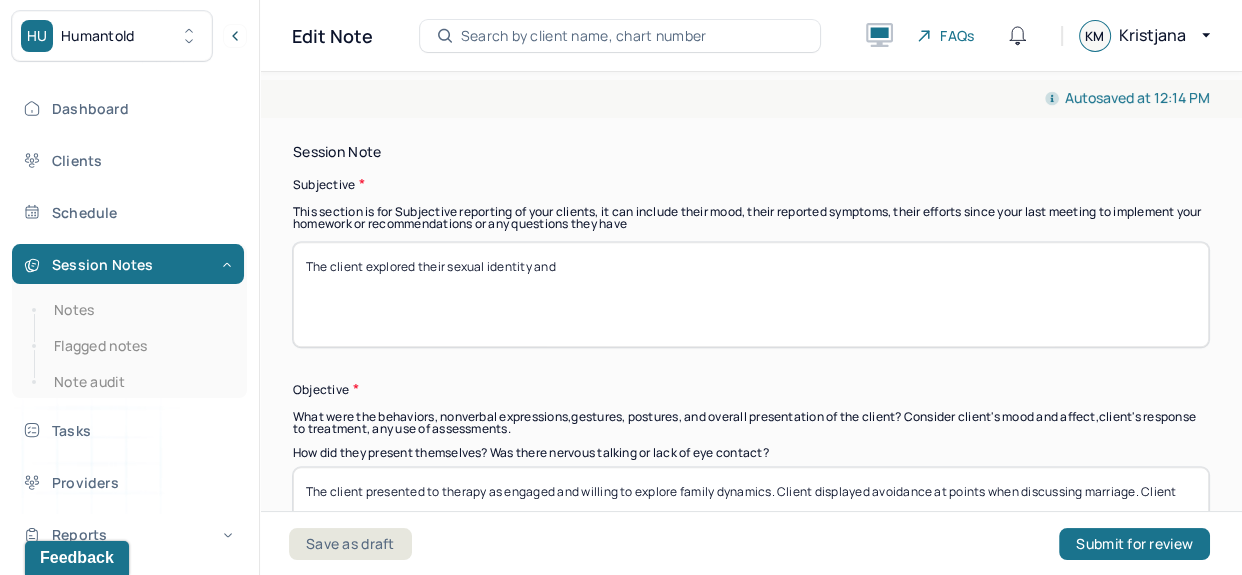 scroll, scrollTop: 1401, scrollLeft: 0, axis: vertical 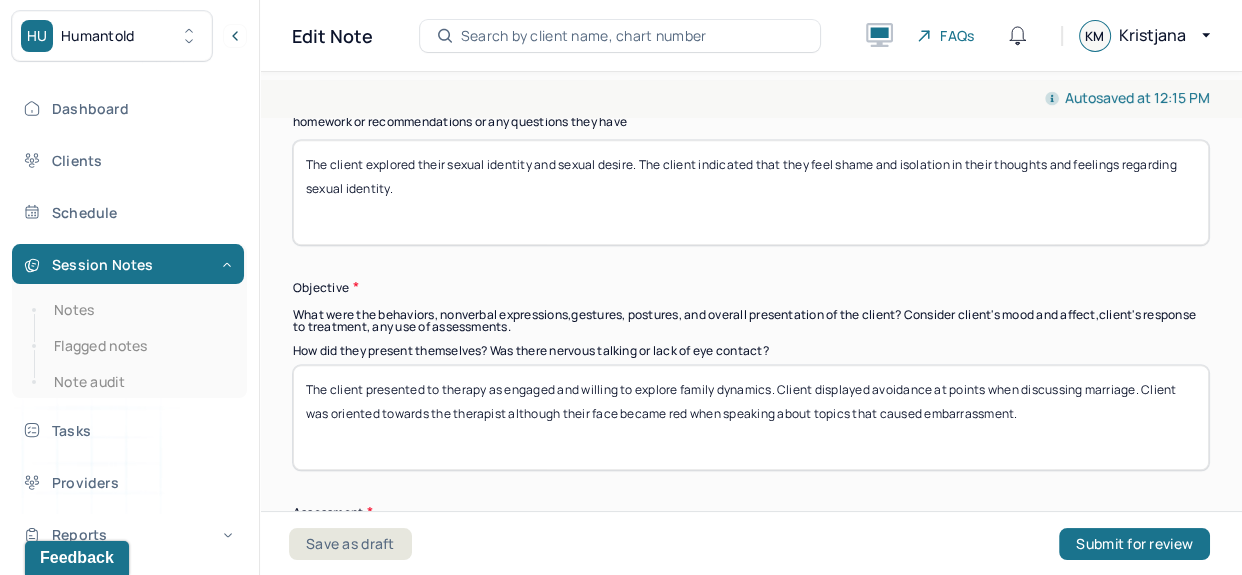 type on "The client explored their sexual identity and sexual desire. The client indicated that they feel shame and isolation in their thoughts and feelings regarding sexual identity." 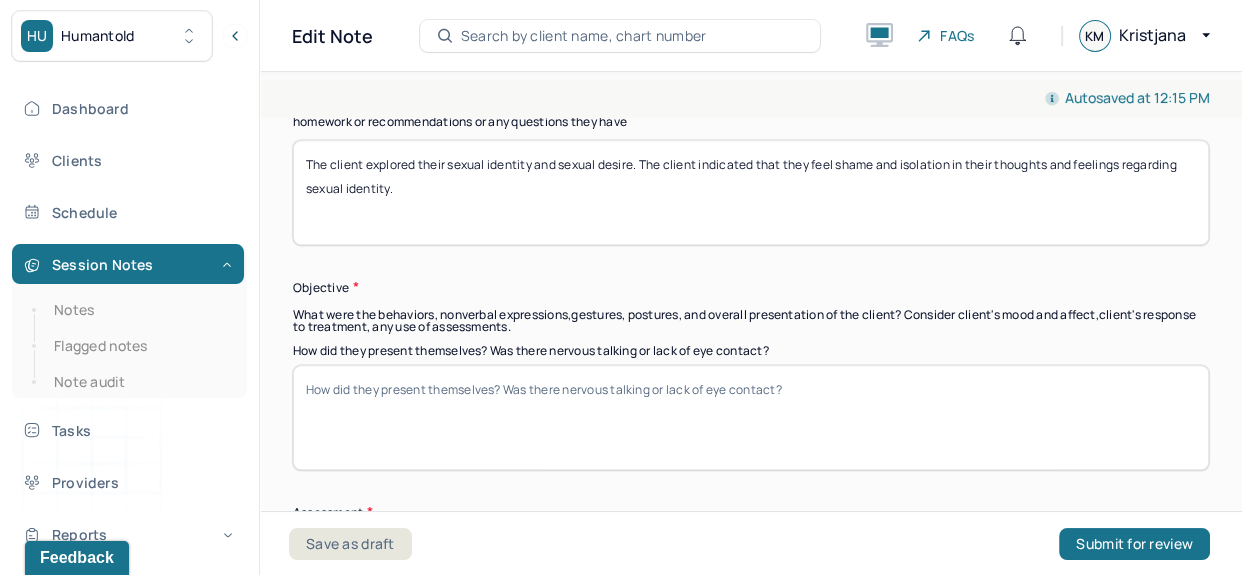 type 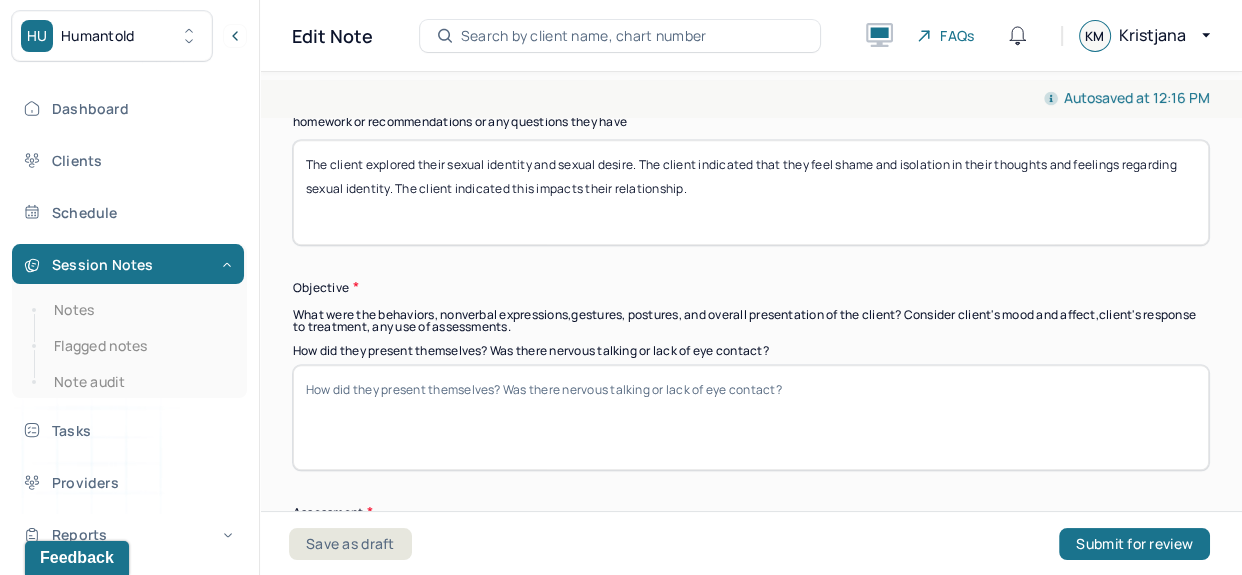 type on "The client explored their sexual identity and sexual desire. The client indicated that they feel shame and isolation in their thoughts and feelings regarding sexual identity. The client indicated this impacts their relationship." 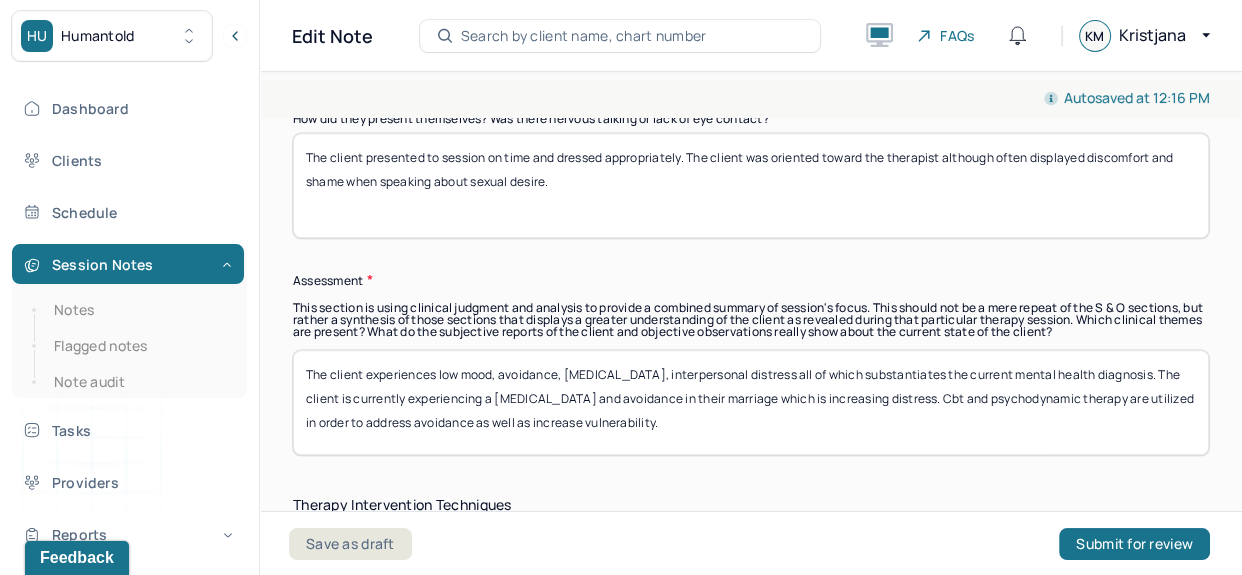 scroll, scrollTop: 1752, scrollLeft: 0, axis: vertical 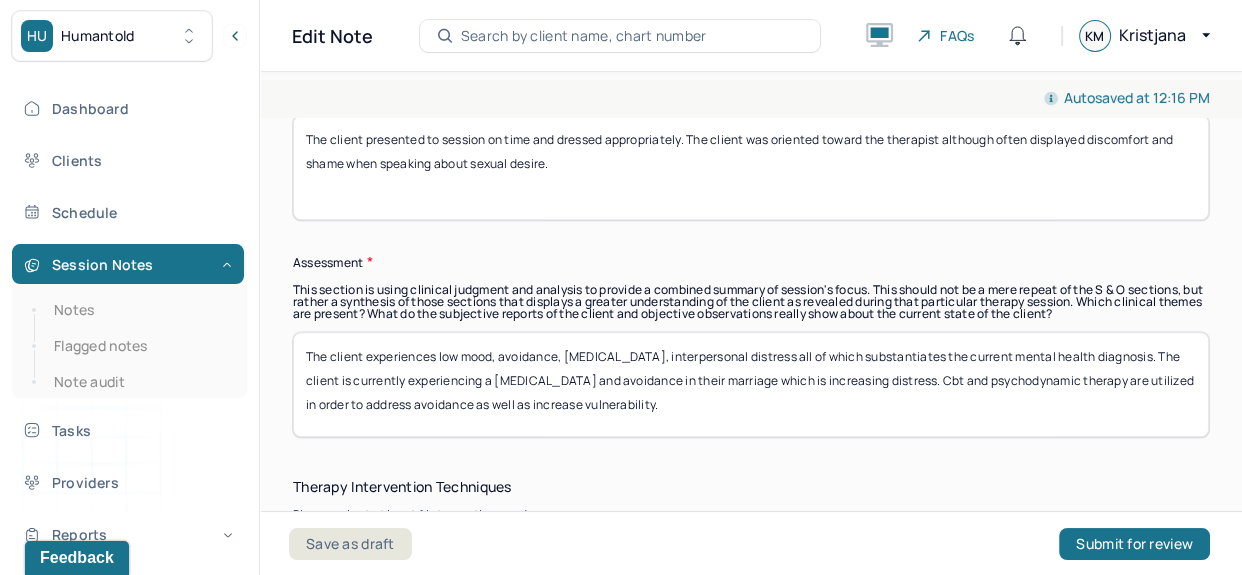 type on "The client presented to session on time and dressed appropriately. The client was oriented toward the therapist although often displayed discomfort and shame when speaking about sexual desire." 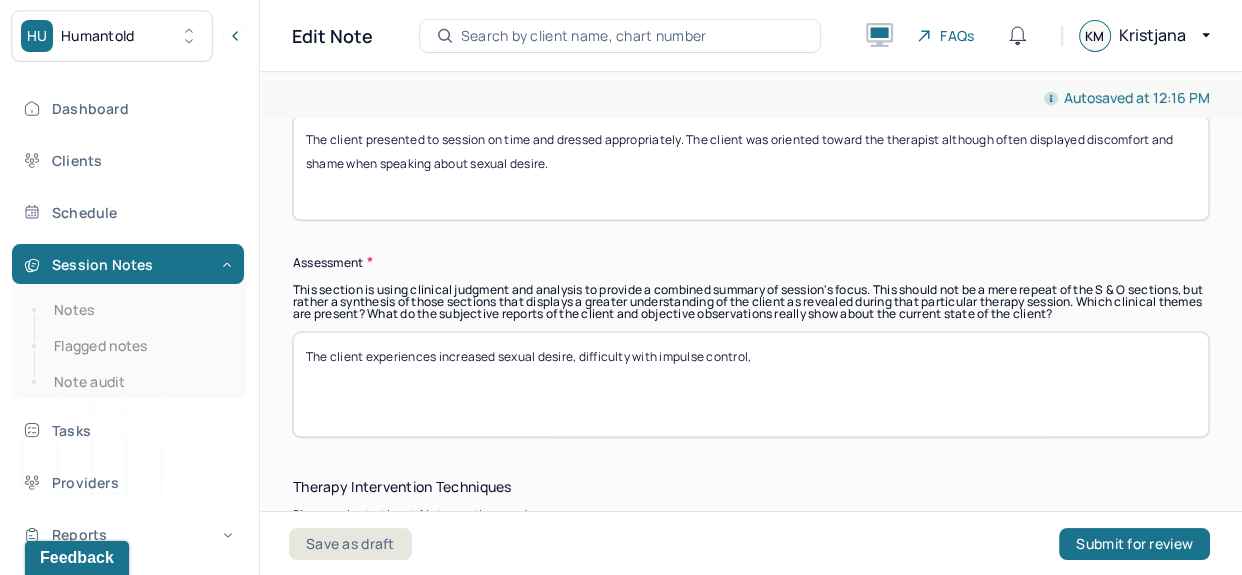 click on "The client experiences increased sexual desire," at bounding box center (751, 384) 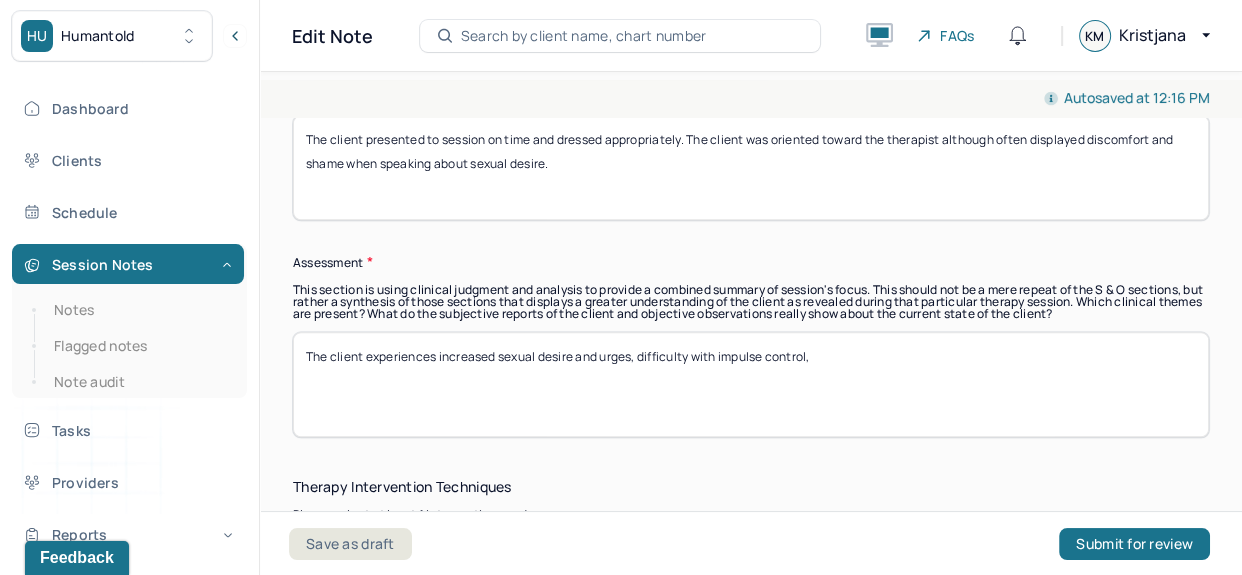 click on "The client experiences increased sexual desire," at bounding box center (751, 384) 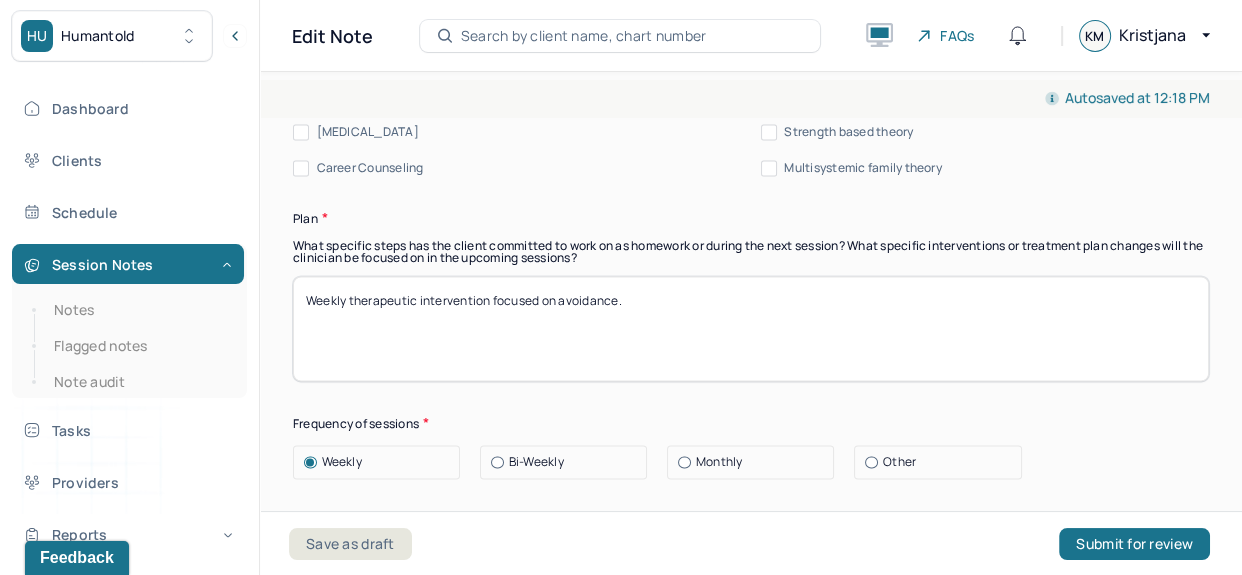 scroll, scrollTop: 2690, scrollLeft: 0, axis: vertical 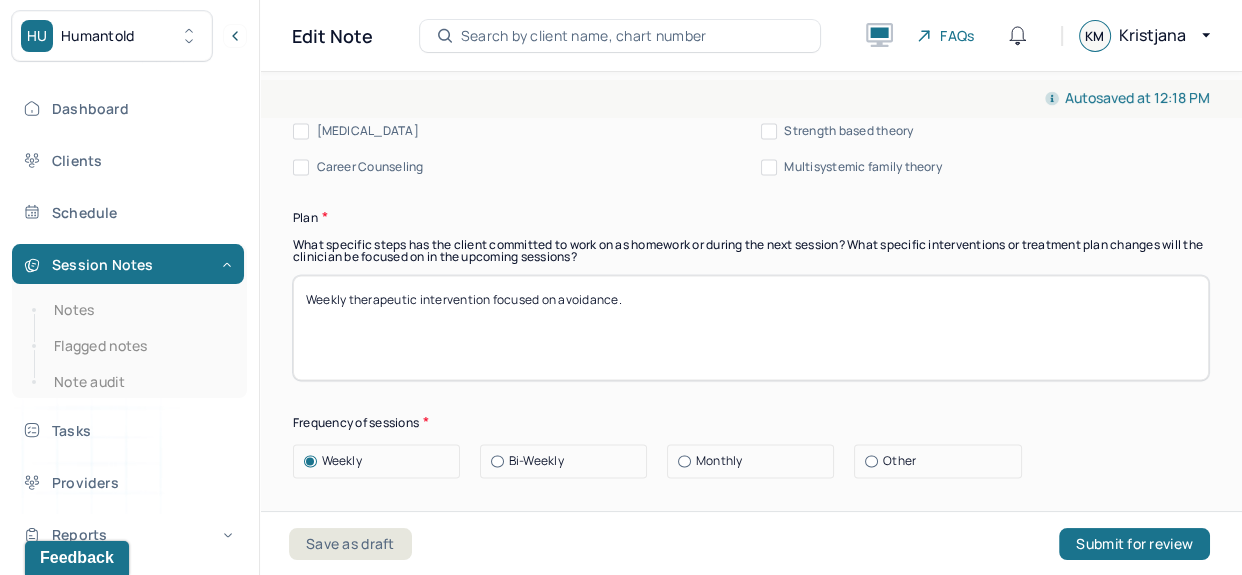 type on "The client experiences increased sexual desire and urges, difficulty with impulse control, low mood, shame, low self esteem all of which substantiates the mental health dx. The client often experiences avoidance and shame which increases symptoms. CBT and psychodynamic therapy were utilized in order to address impulse control." 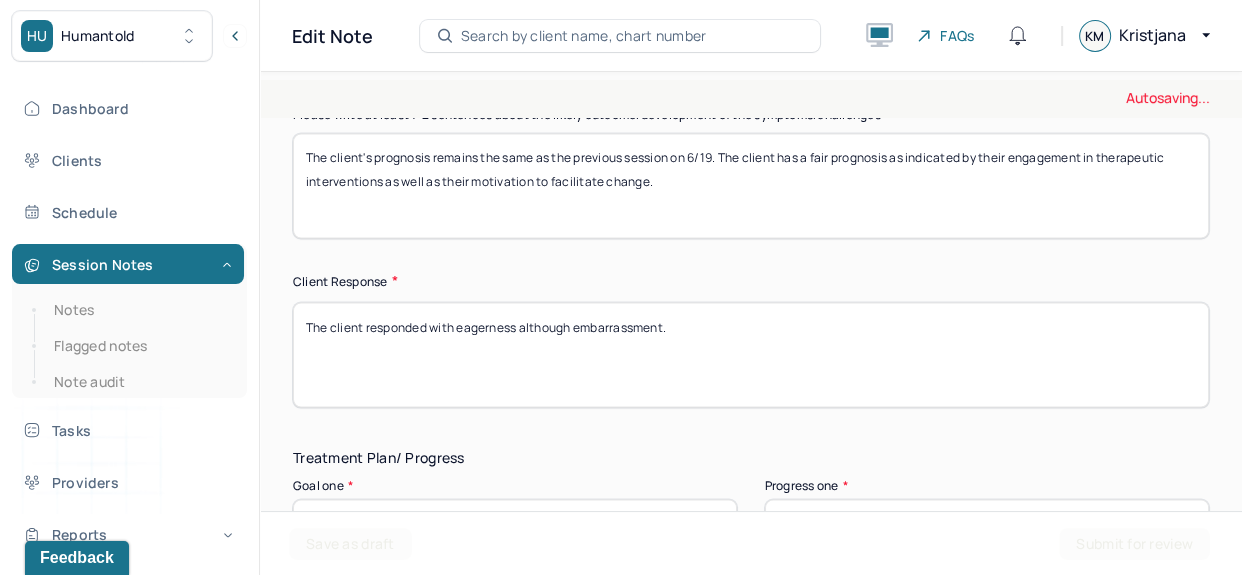 scroll, scrollTop: 3224, scrollLeft: 0, axis: vertical 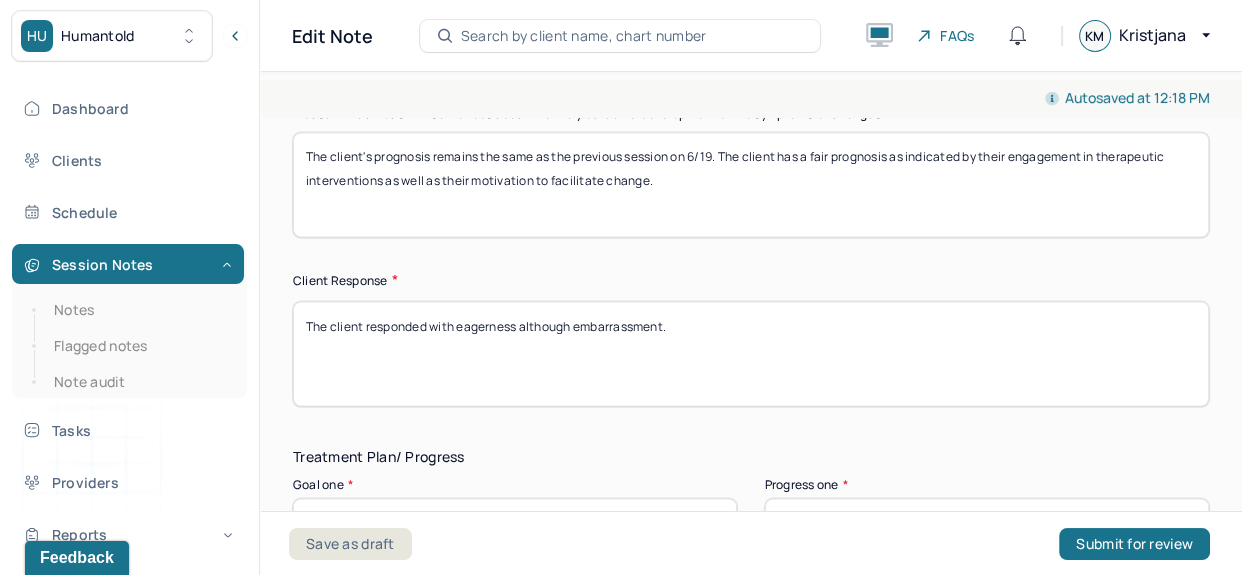 type on "Weekly therapeutic intervention focused on impulse control" 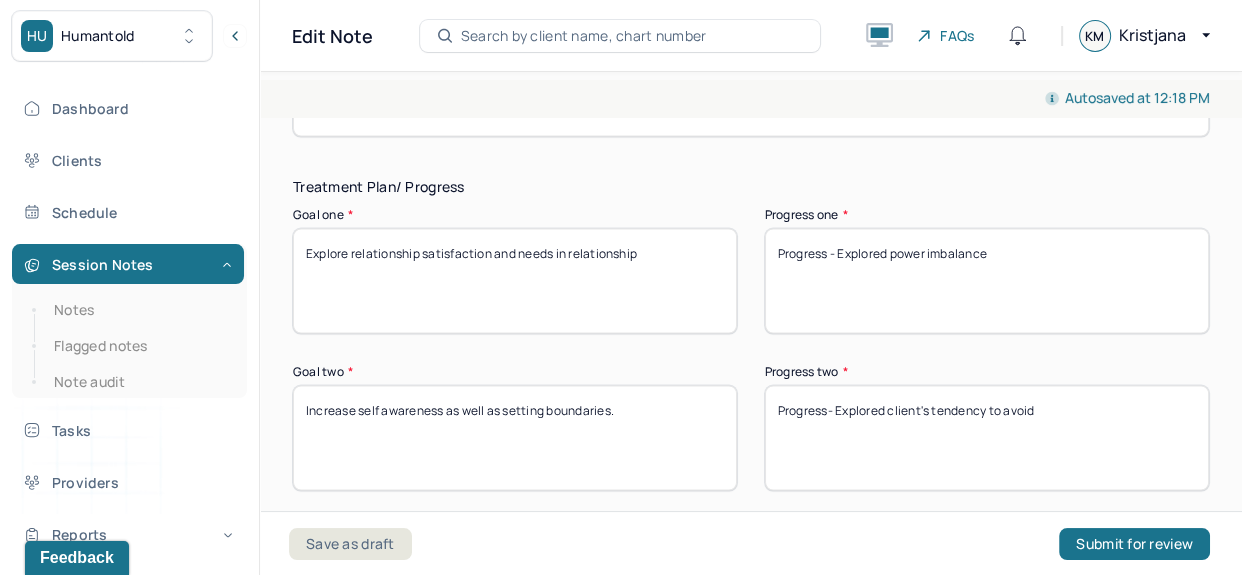 scroll, scrollTop: 3495, scrollLeft: 0, axis: vertical 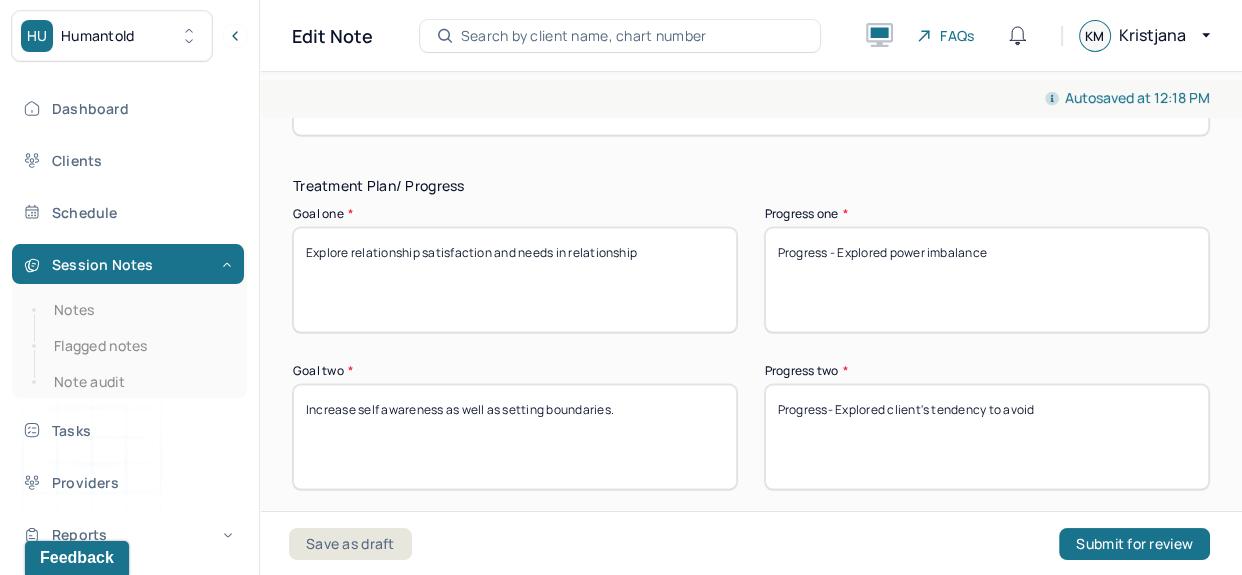 type on "The client responded with some shame but a sense of relief." 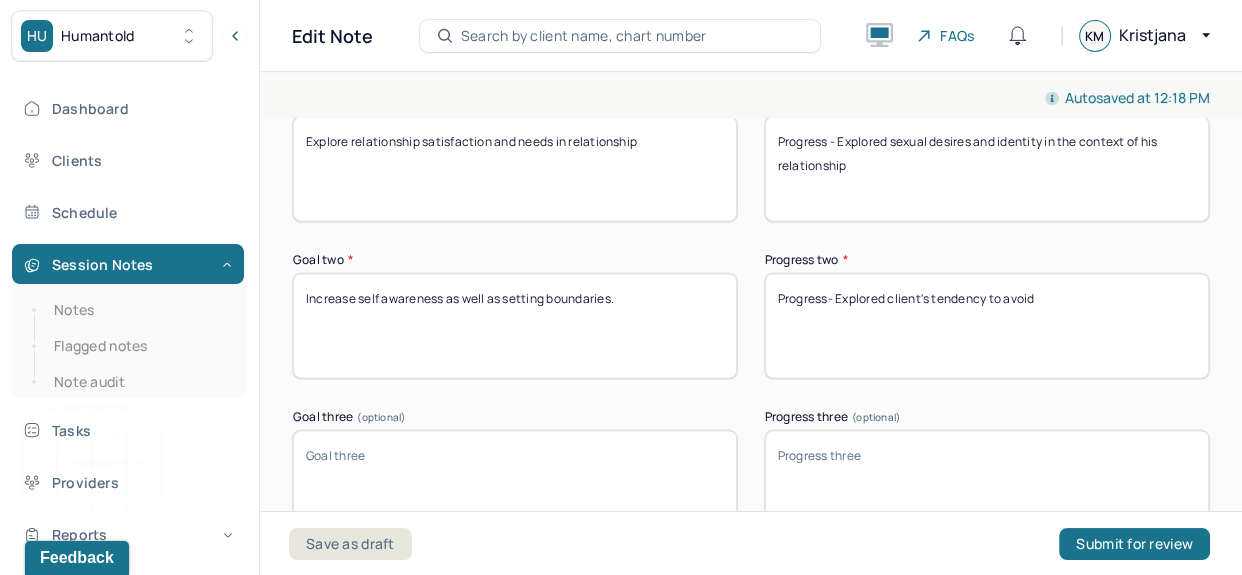 scroll, scrollTop: 3607, scrollLeft: 0, axis: vertical 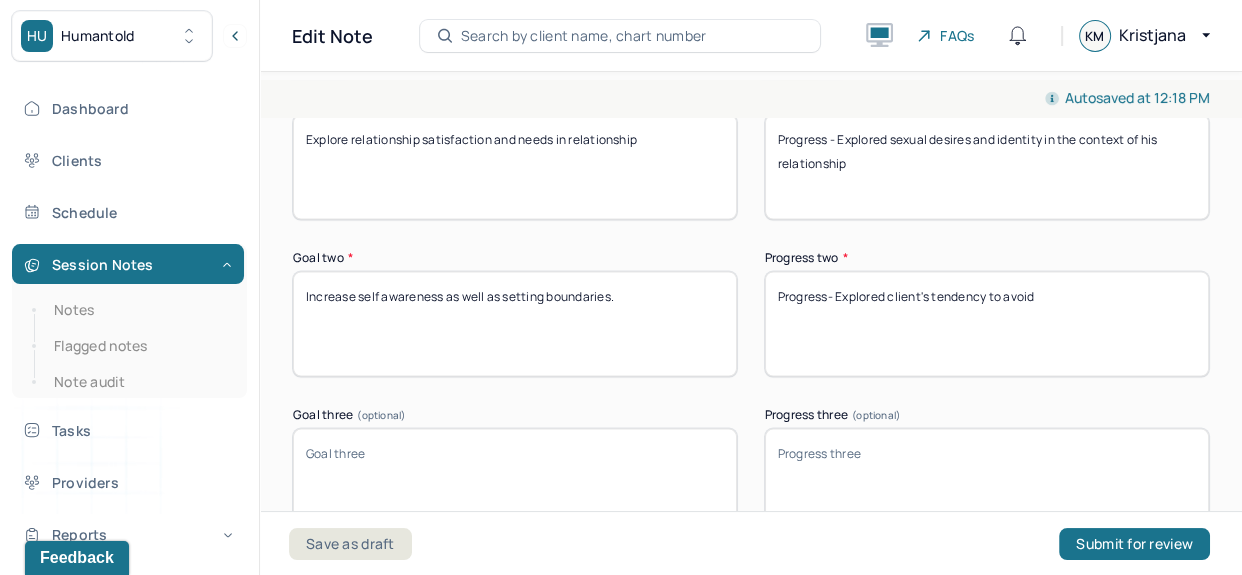type on "Progress - Explored sexual desires and identity in the context of his relationship" 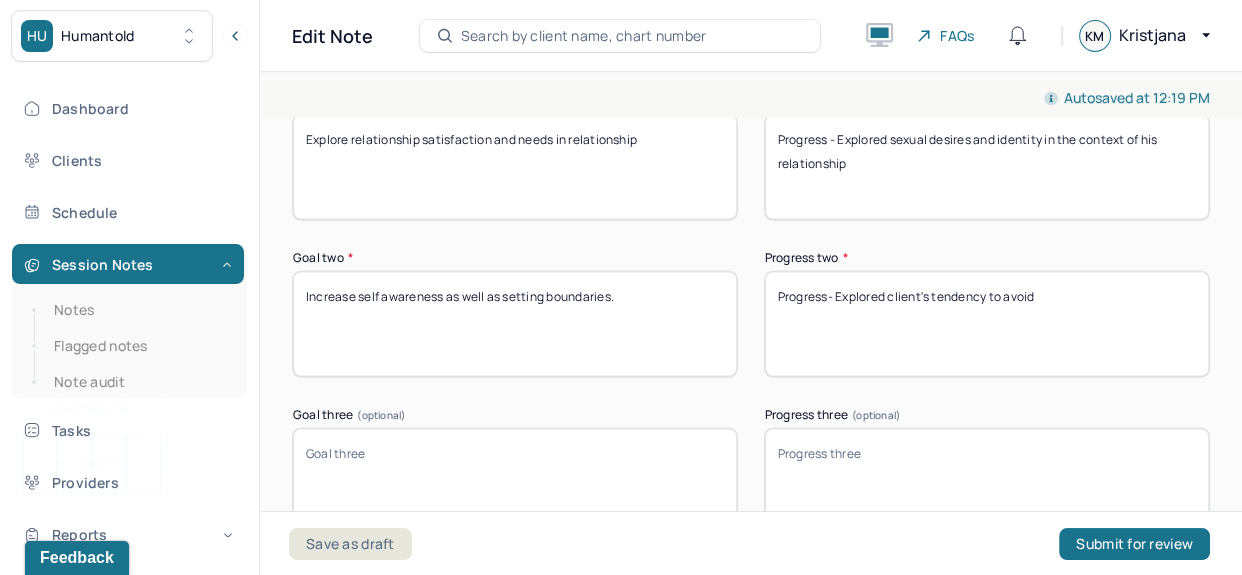 drag, startPoint x: 1083, startPoint y: 297, endPoint x: 881, endPoint y: 293, distance: 202.0396 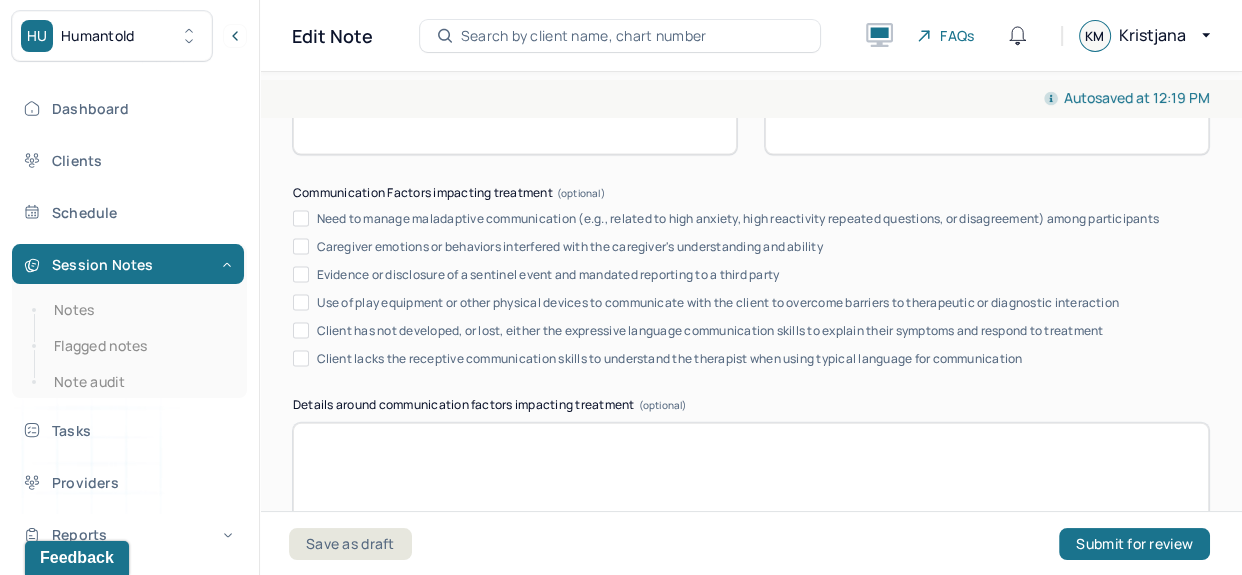 scroll, scrollTop: 4278, scrollLeft: 0, axis: vertical 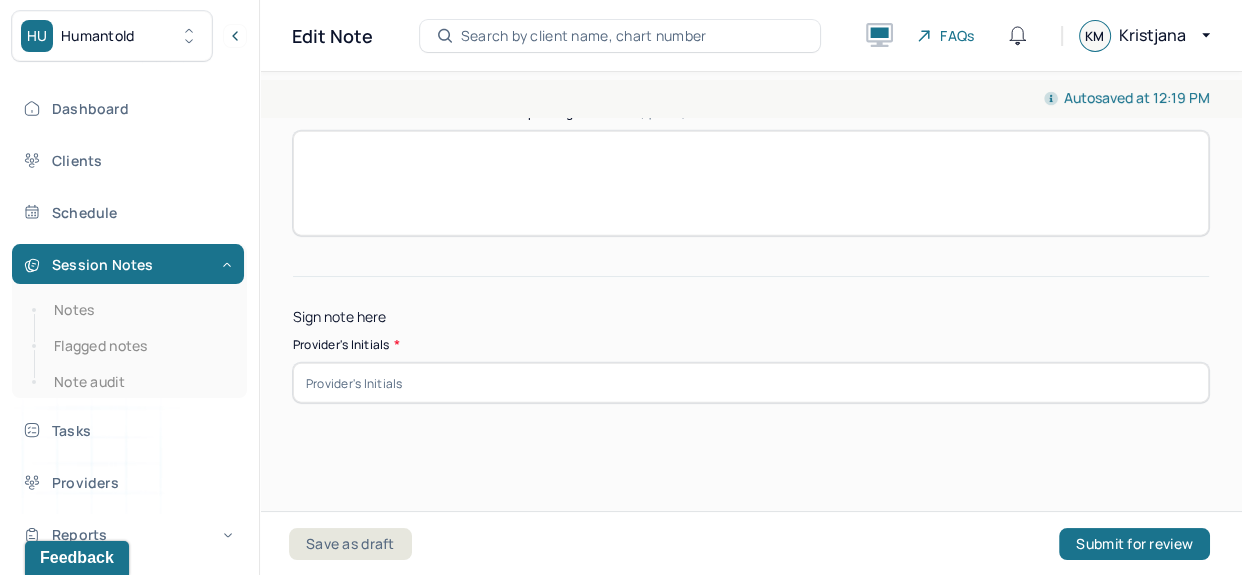 type on "Progress- Explored client's experience of shame and low mood when exploring sexual desire" 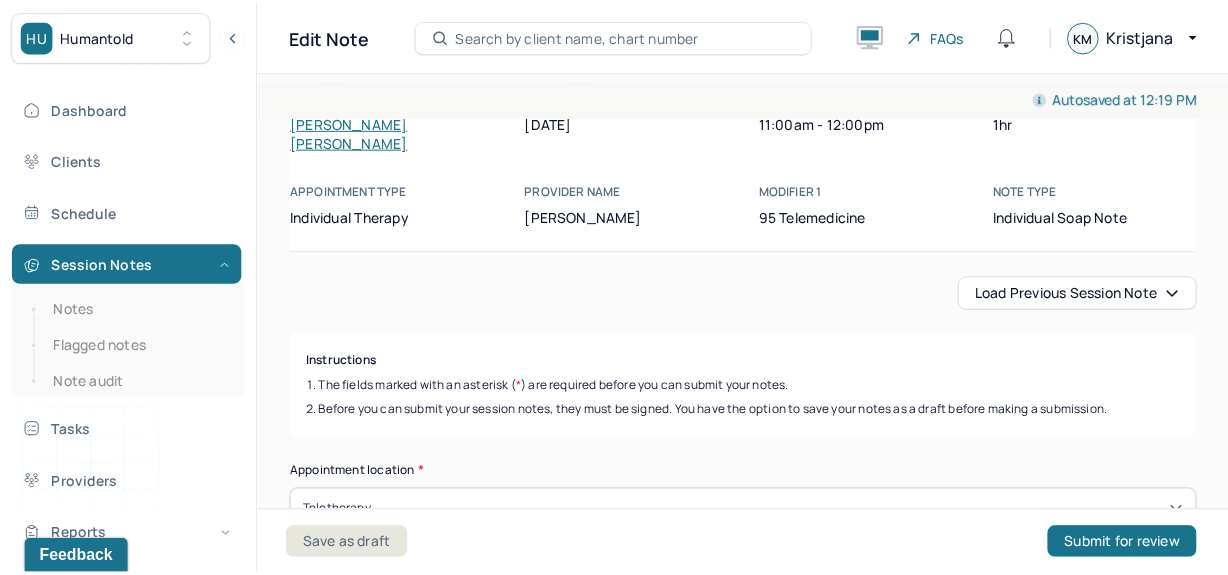 scroll, scrollTop: 0, scrollLeft: 0, axis: both 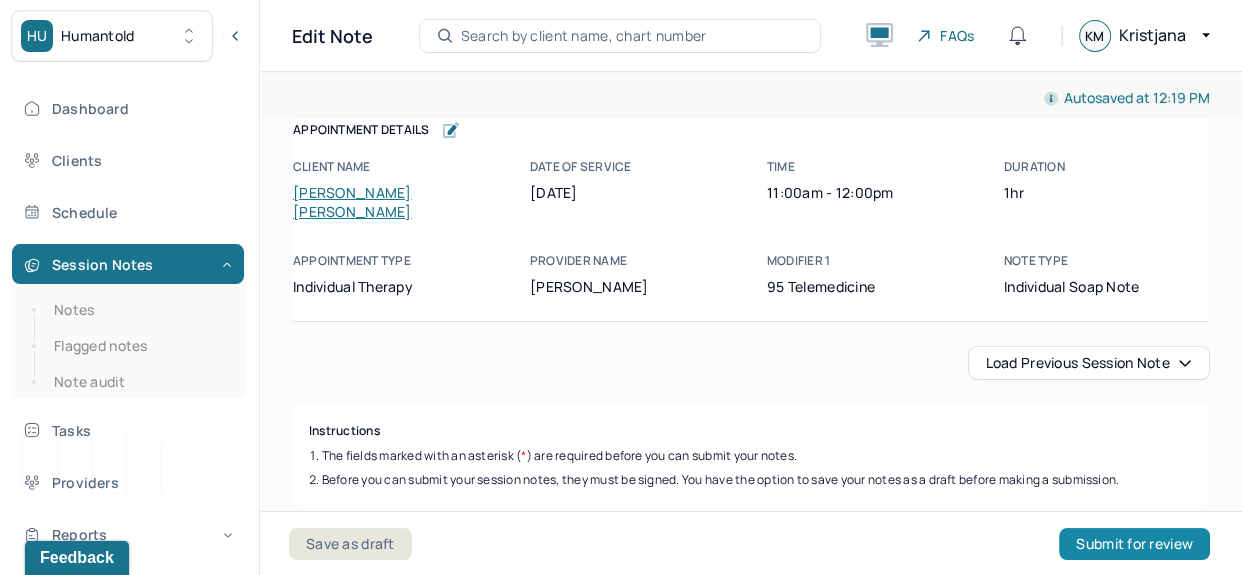 type on "kem" 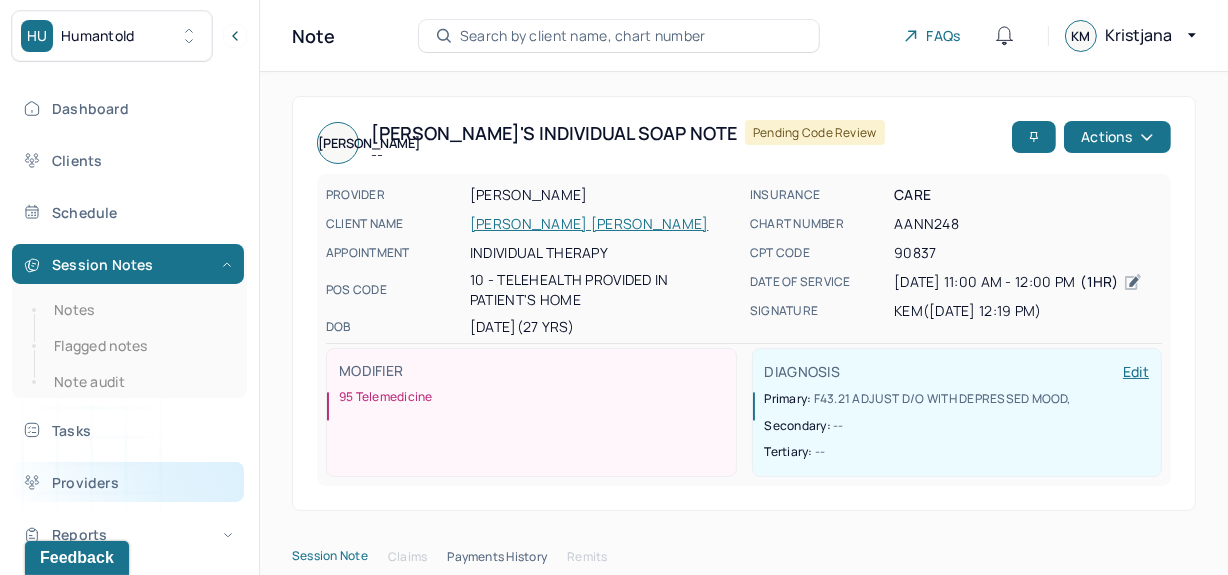click on "Providers" at bounding box center (128, 482) 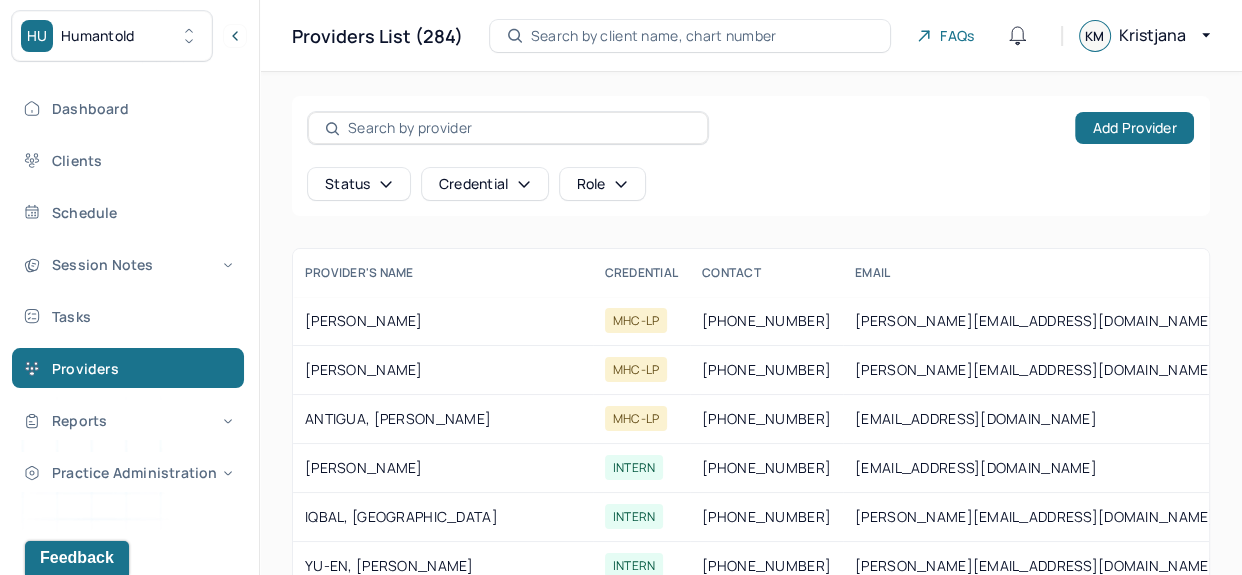 click at bounding box center [519, 128] 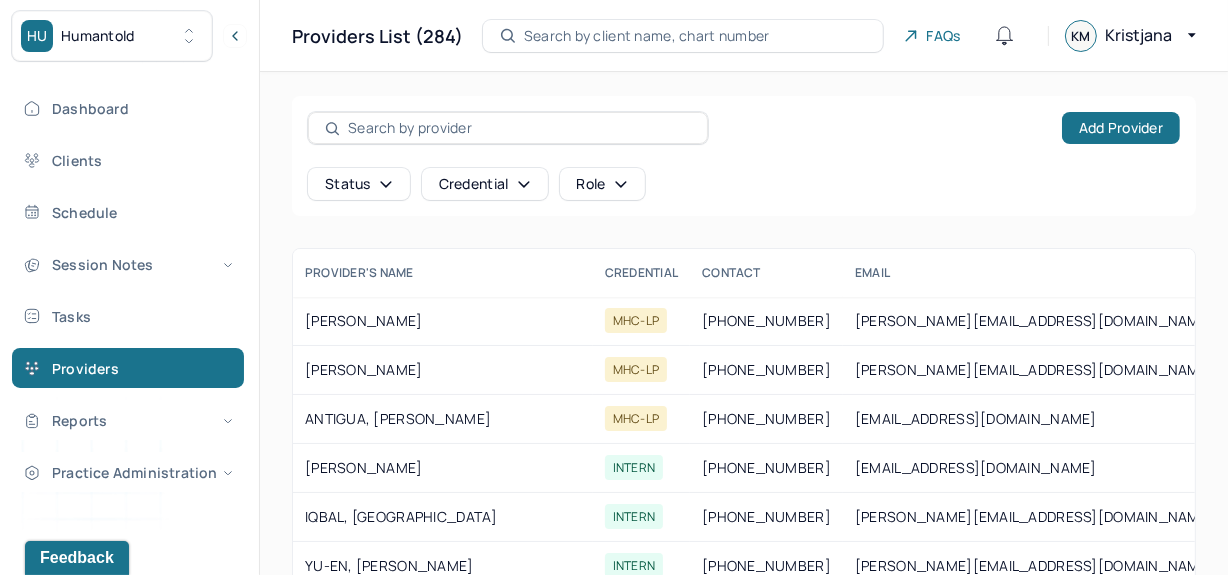 type on "m" 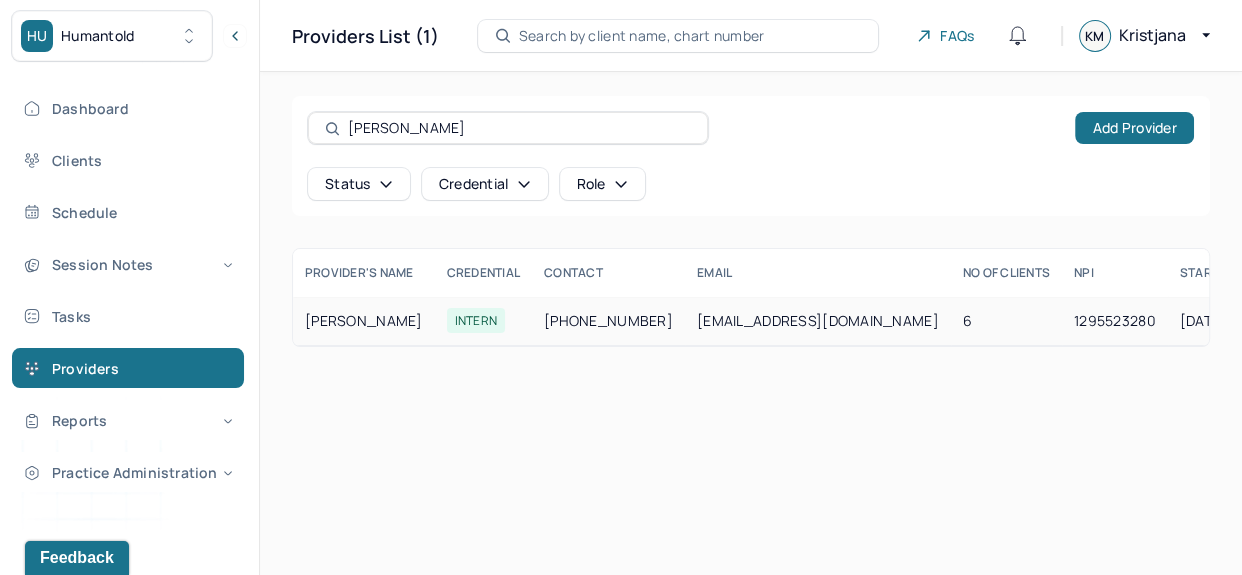 type on "vern" 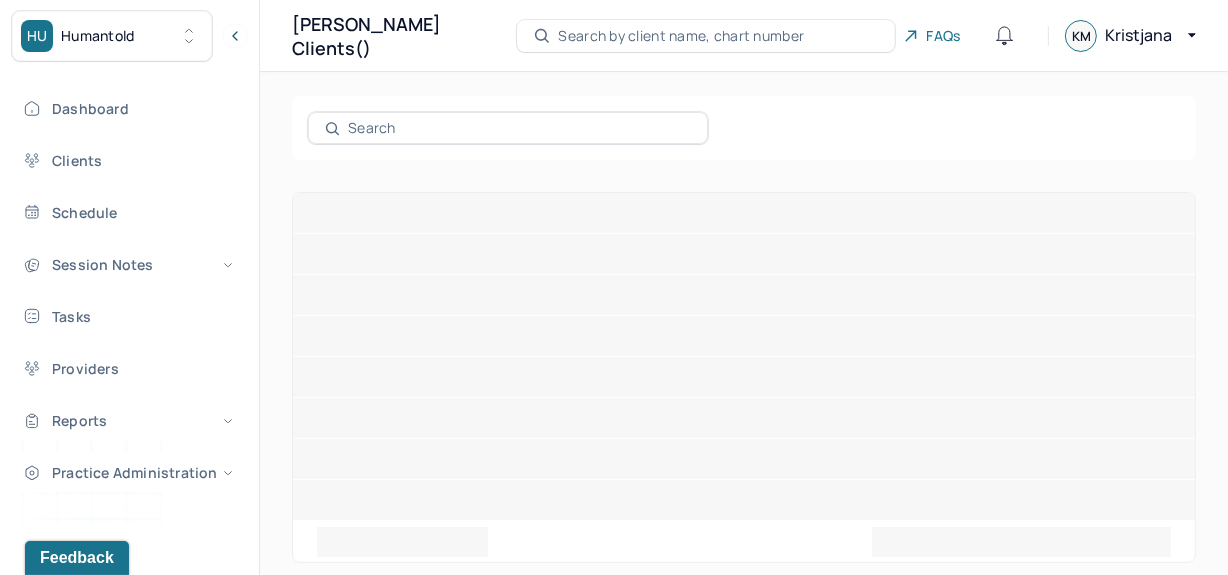 drag, startPoint x: 384, startPoint y: 340, endPoint x: 586, endPoint y: 290, distance: 208.09613 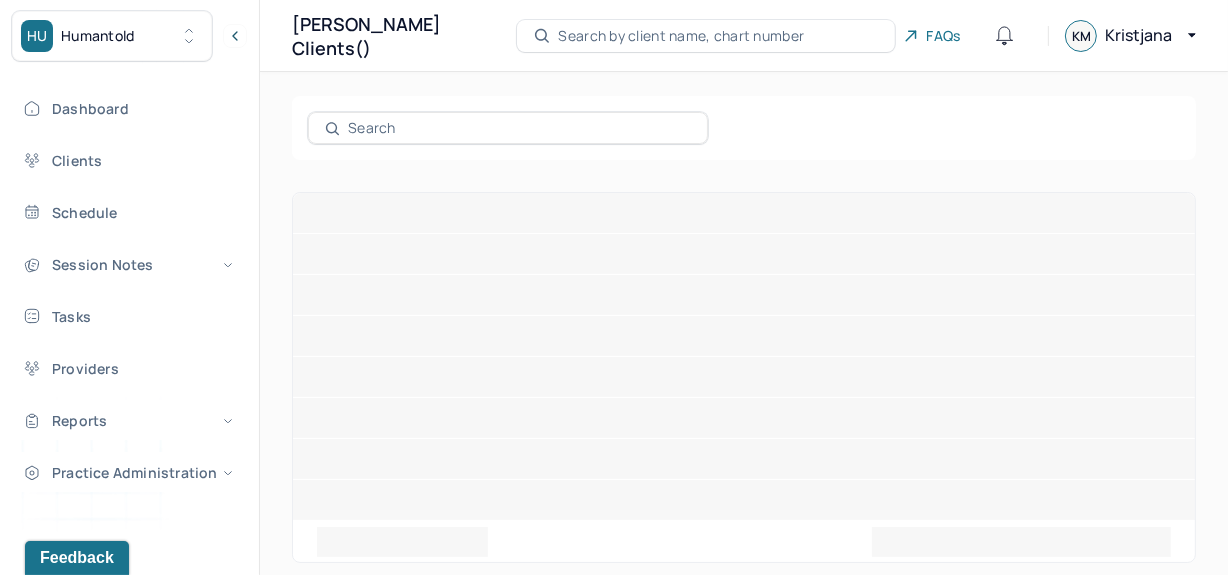 click at bounding box center (744, 356) 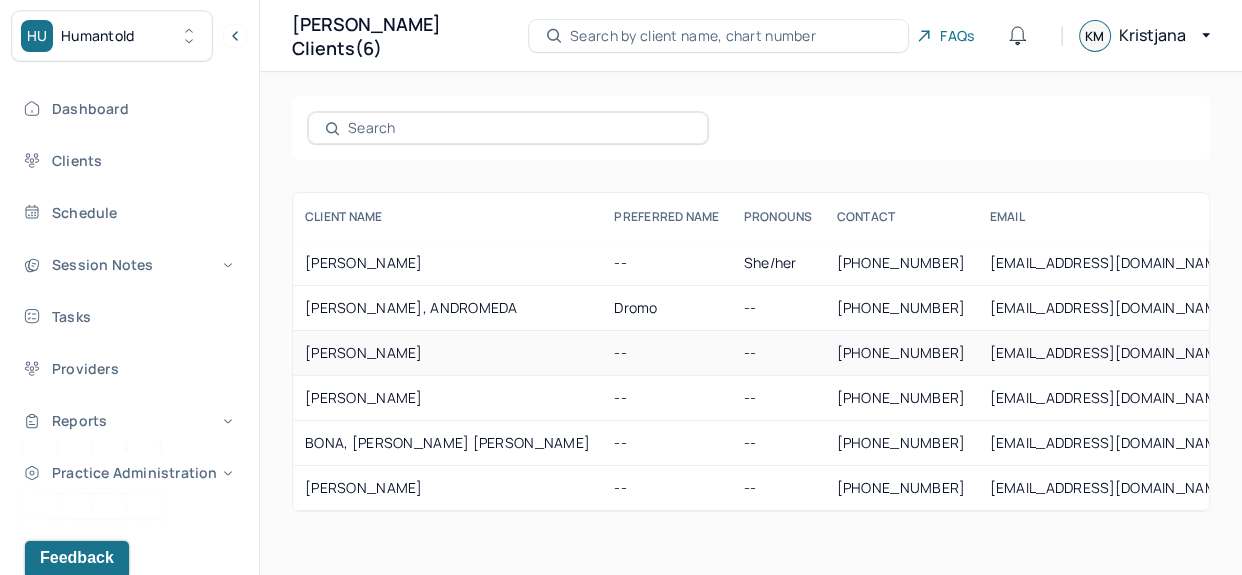 click on "NOLBERTO, ASHLEY" at bounding box center (447, 353) 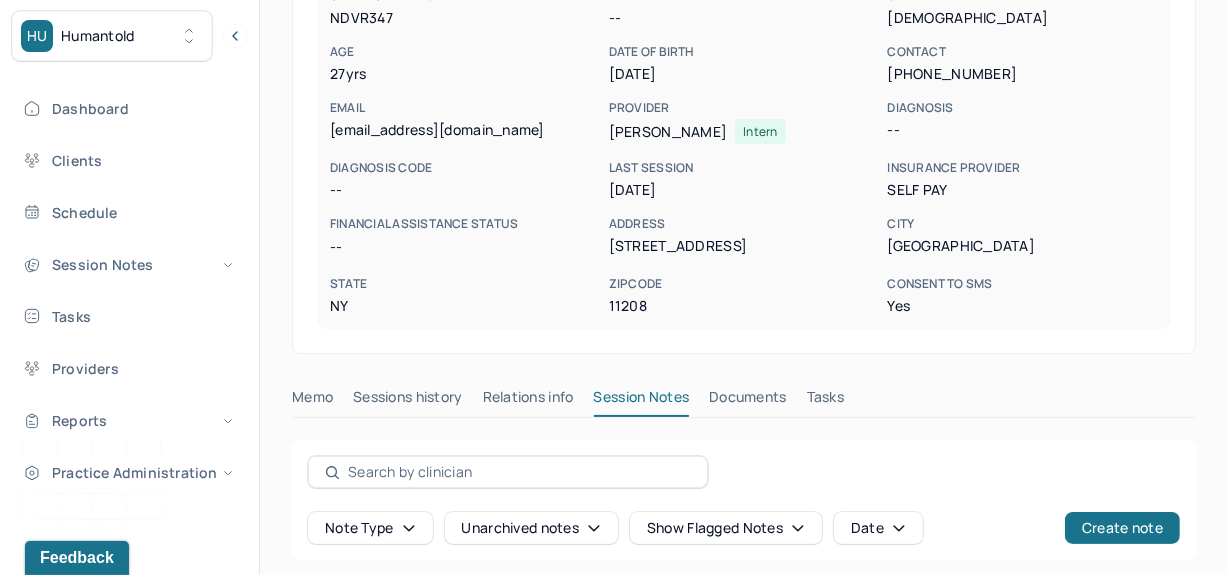 scroll, scrollTop: 516, scrollLeft: 0, axis: vertical 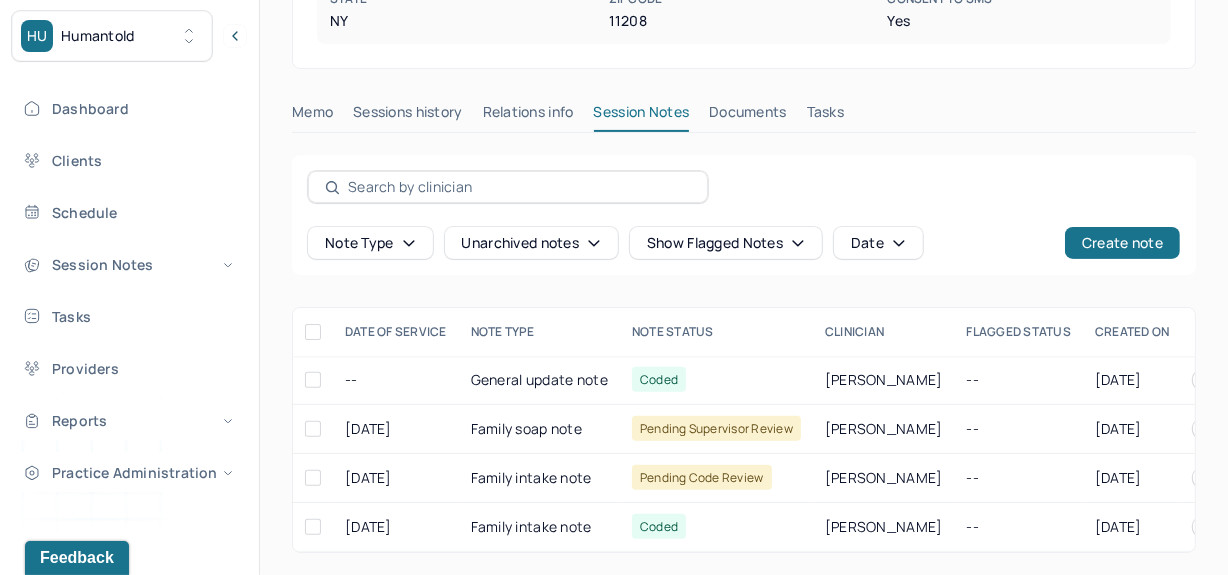 click on "Date" at bounding box center (878, 243) 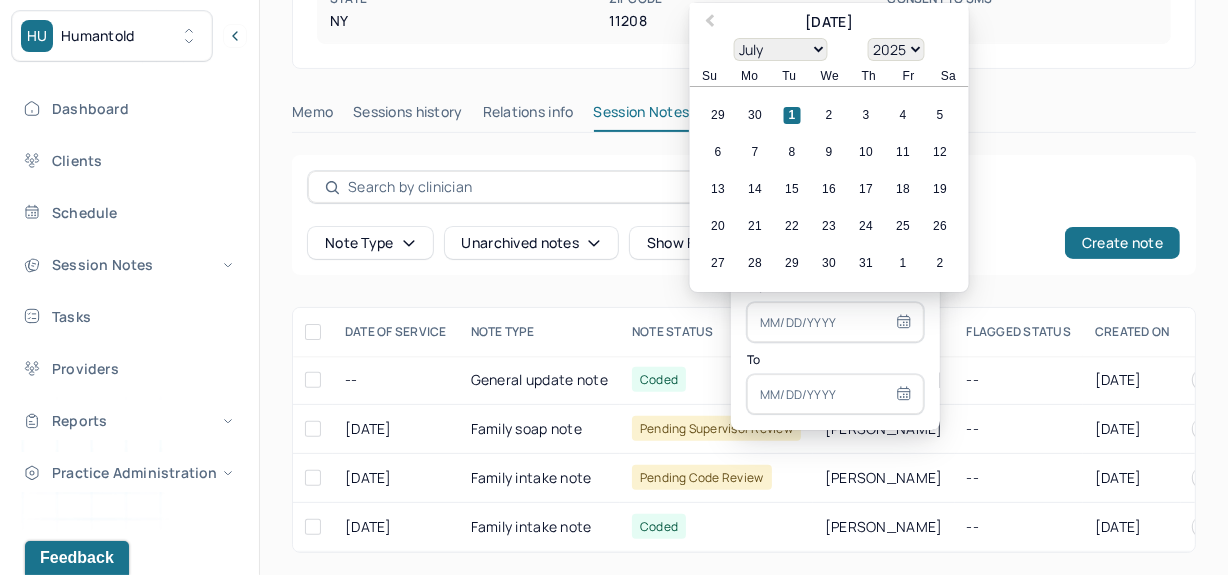 click on "25" at bounding box center [903, 226] 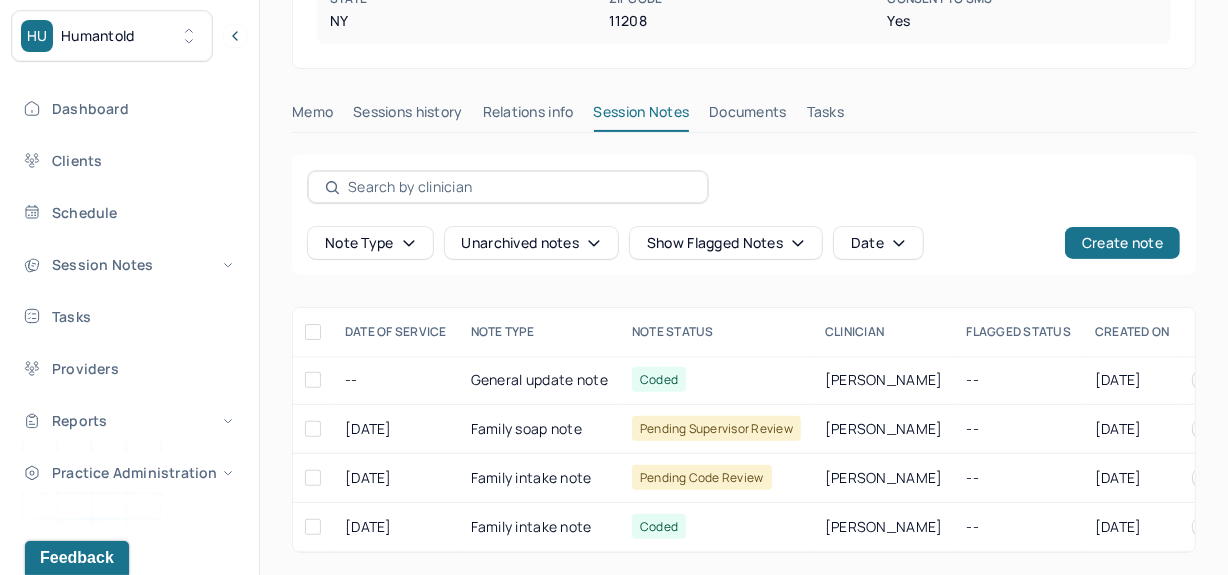 click on "Memo     Sessions history     Relations info     Session Notes     Documents     Tasks" at bounding box center [744, 128] 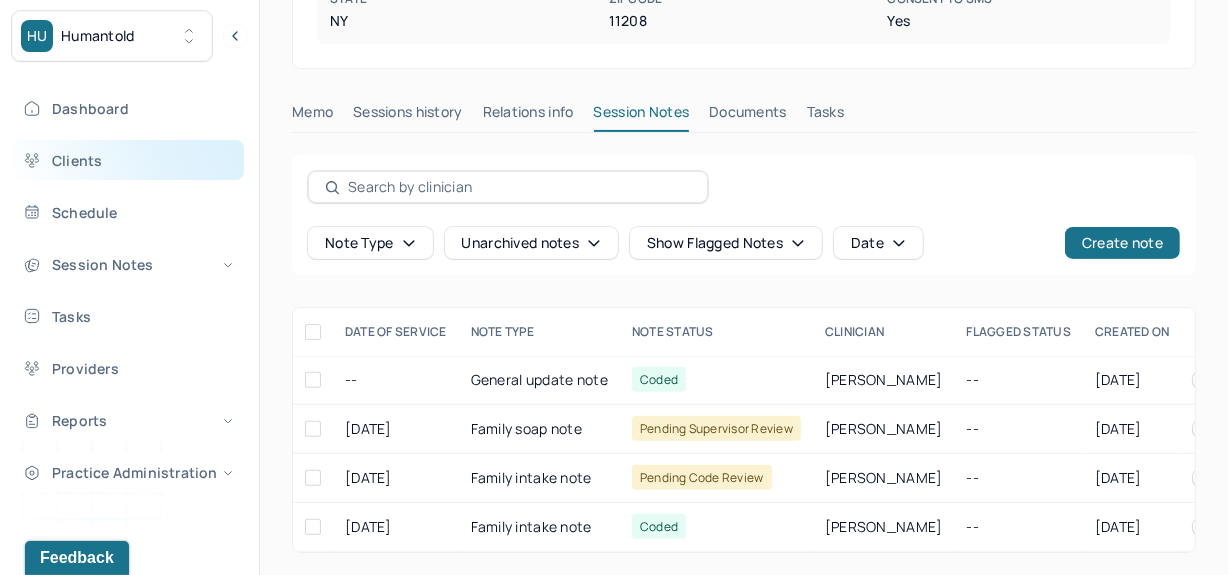click on "Clients" at bounding box center [128, 160] 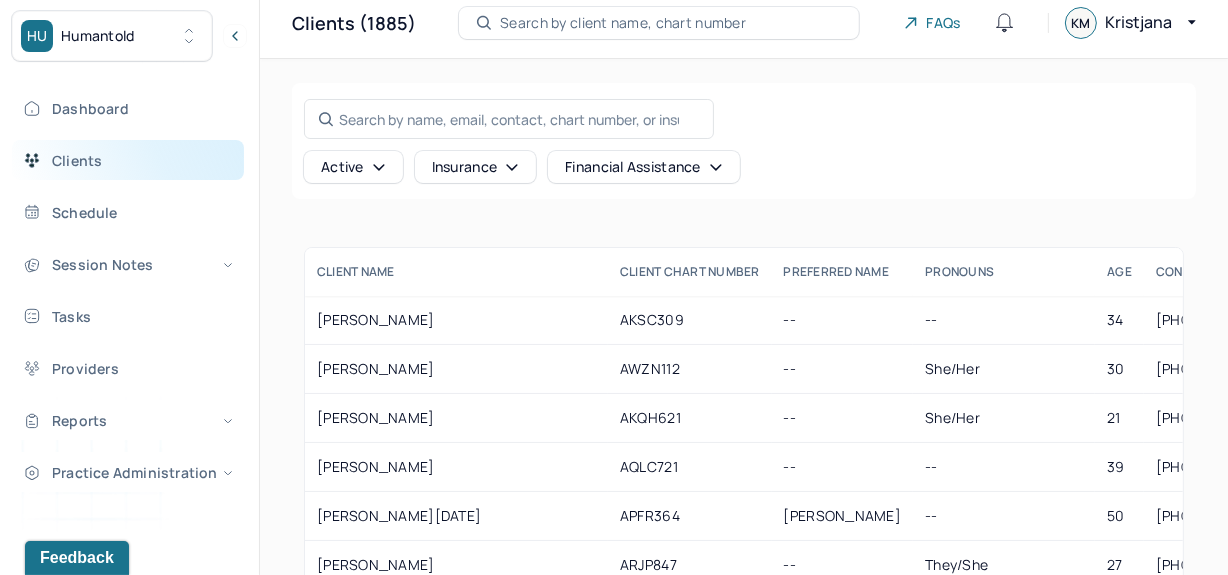 scroll, scrollTop: 184, scrollLeft: 0, axis: vertical 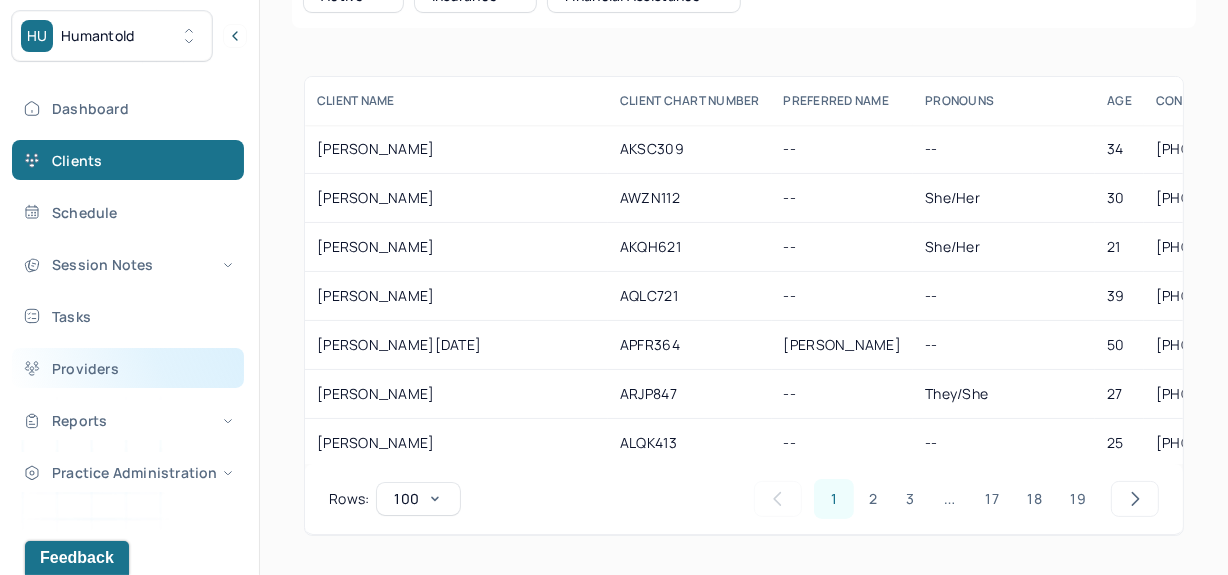 click on "Providers" at bounding box center [128, 368] 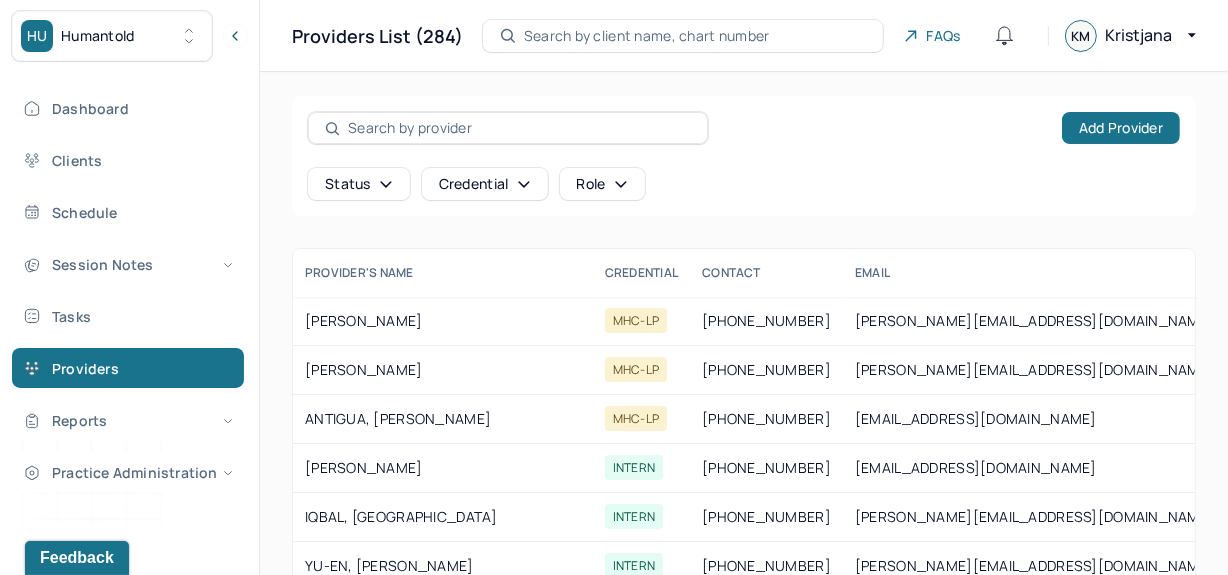 scroll, scrollTop: 157, scrollLeft: 0, axis: vertical 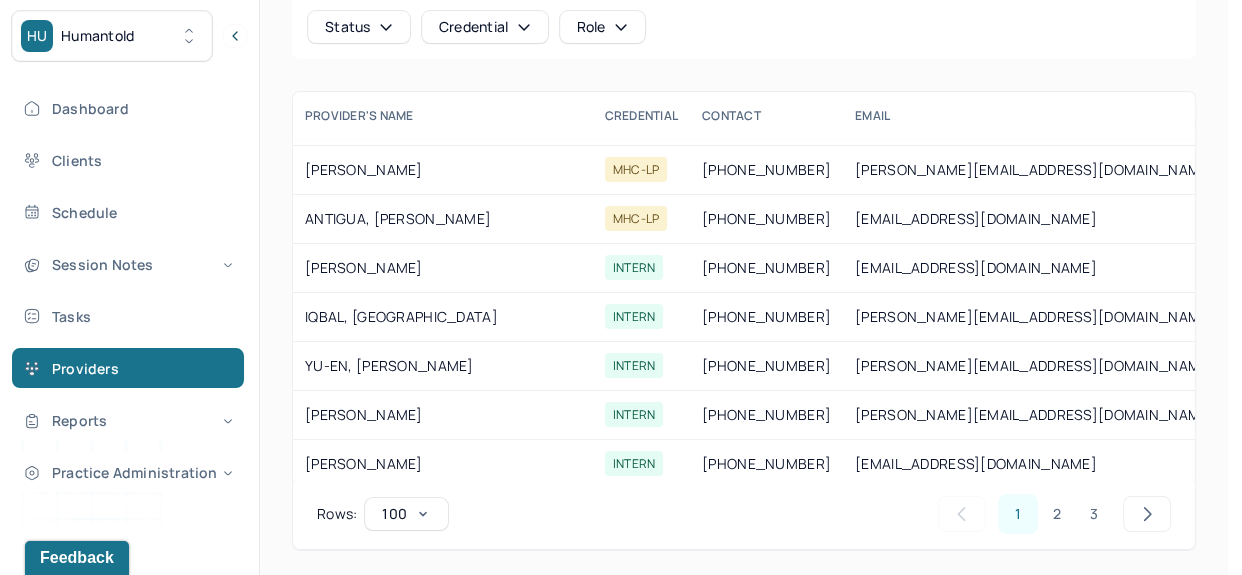 click on "HU Humantold" at bounding box center (112, 36) 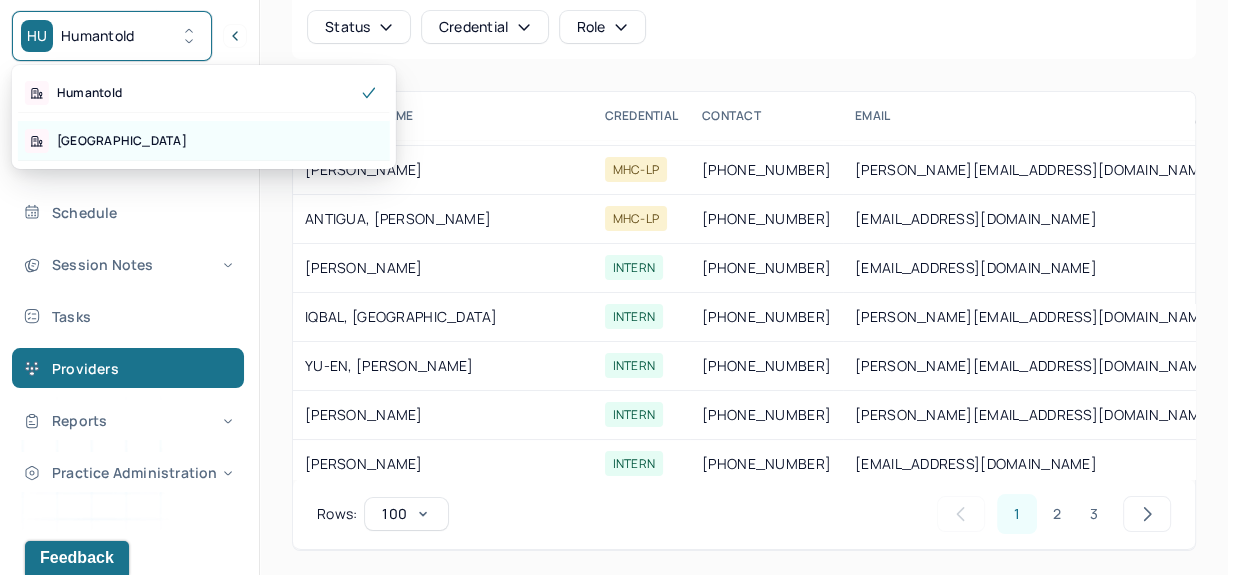 click on "[GEOGRAPHIC_DATA]" at bounding box center (204, 141) 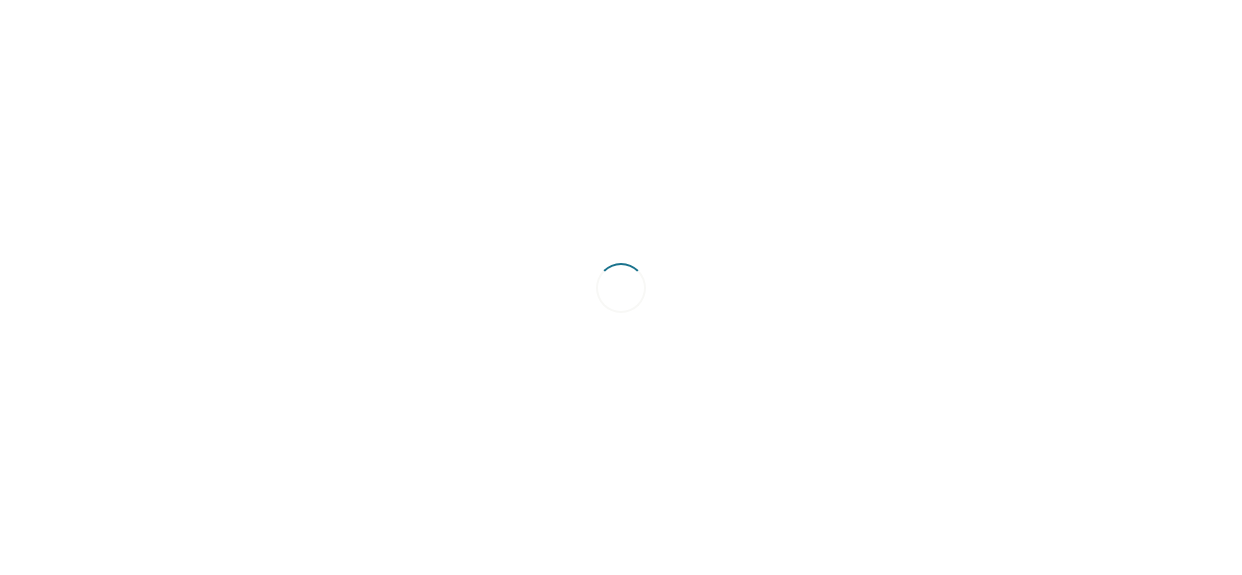 scroll, scrollTop: 0, scrollLeft: 0, axis: both 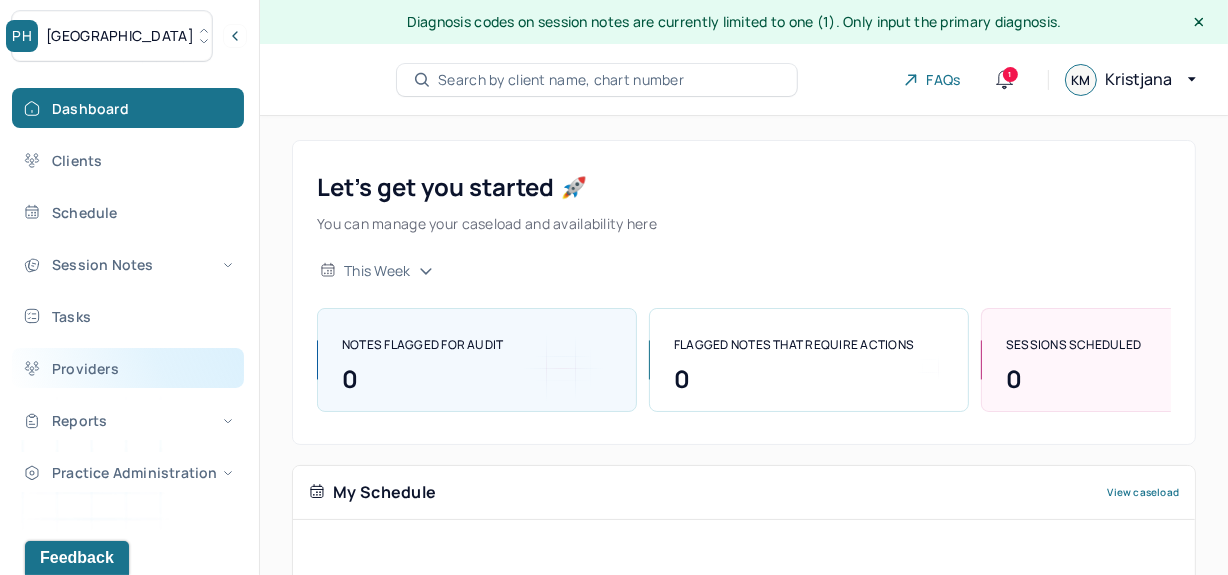 click on "Providers" at bounding box center [128, 368] 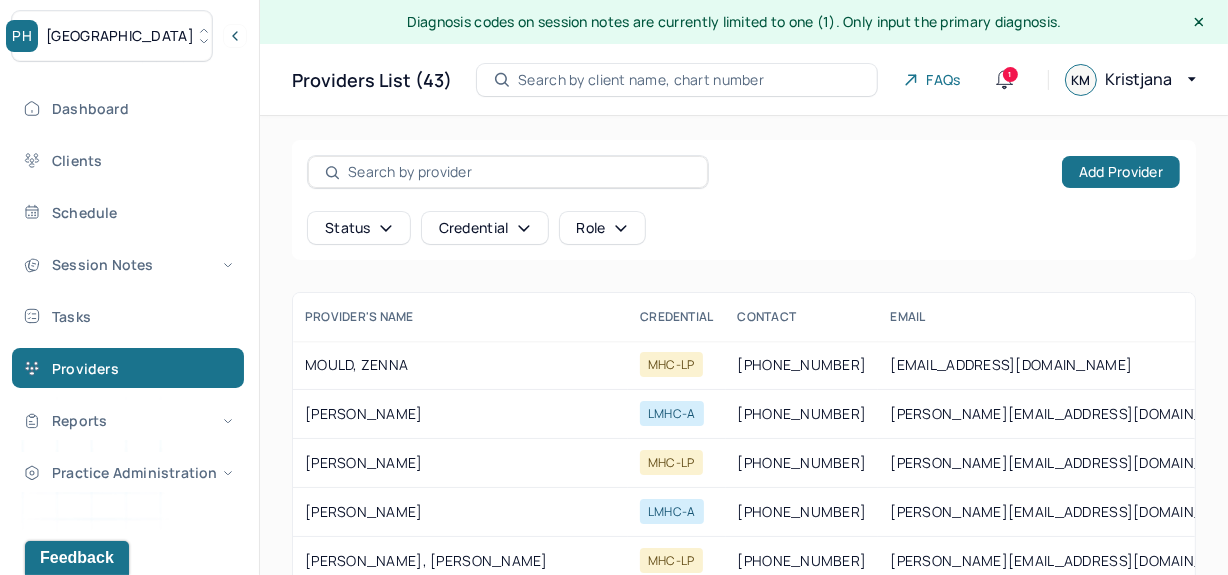 scroll, scrollTop: 200, scrollLeft: 0, axis: vertical 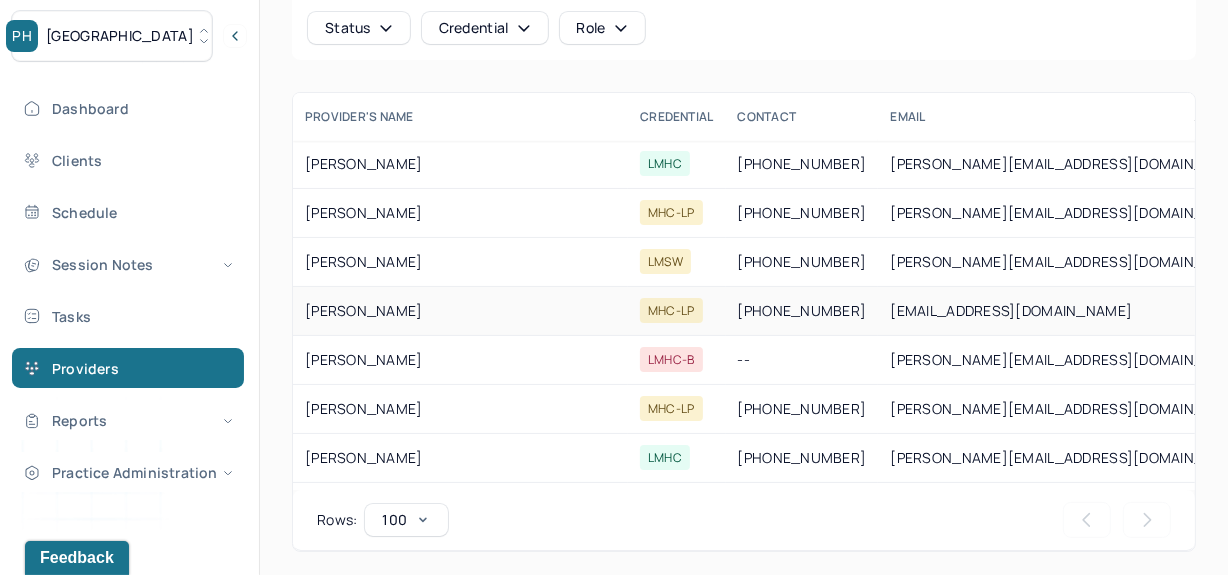 click on "c.trainakane@humantold.com" at bounding box center (1069, 311) 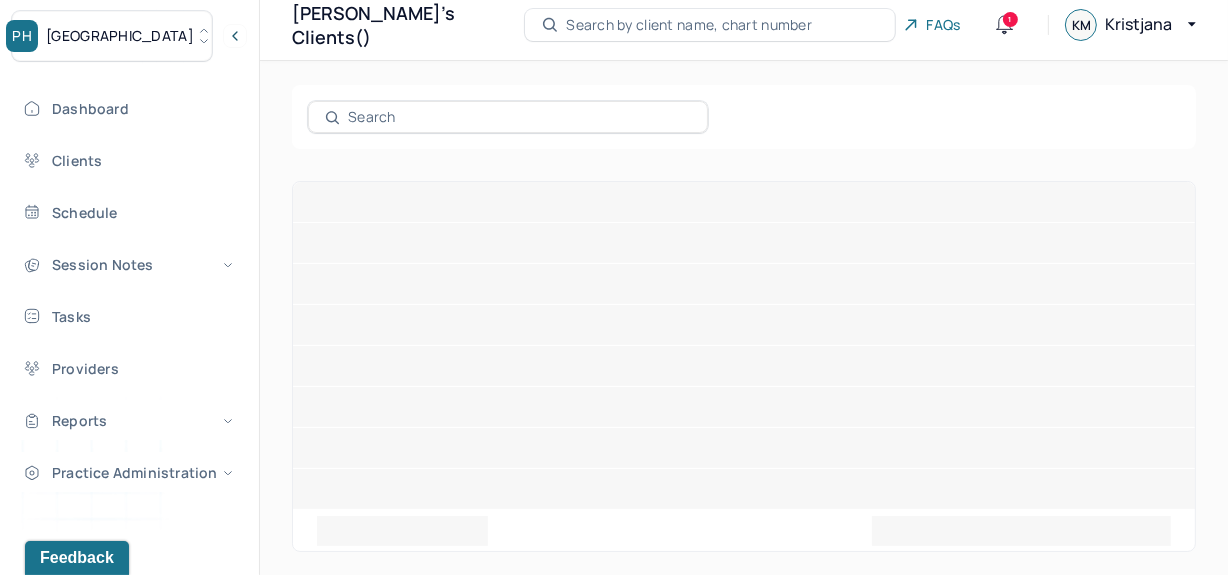 scroll, scrollTop: 0, scrollLeft: 0, axis: both 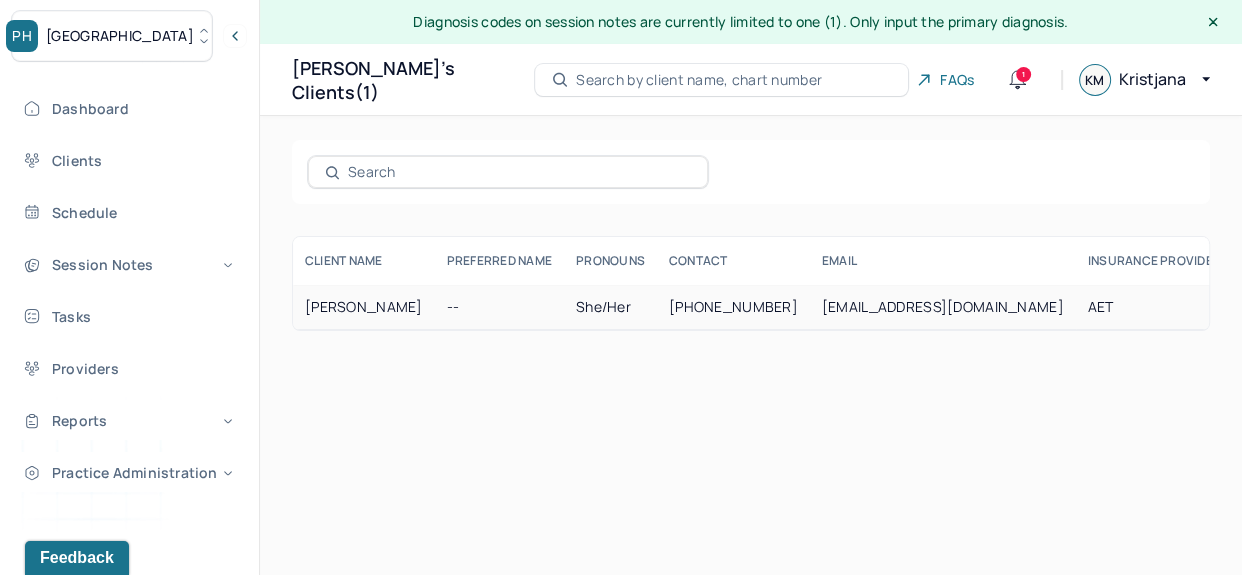 click on "--" at bounding box center [499, 307] 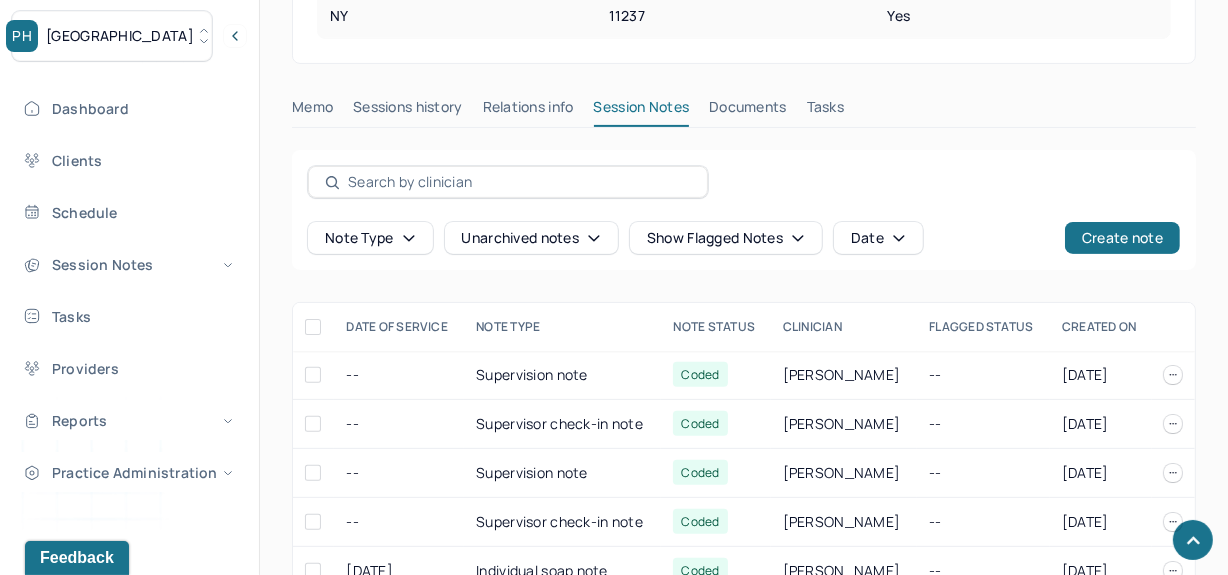scroll, scrollTop: 616, scrollLeft: 0, axis: vertical 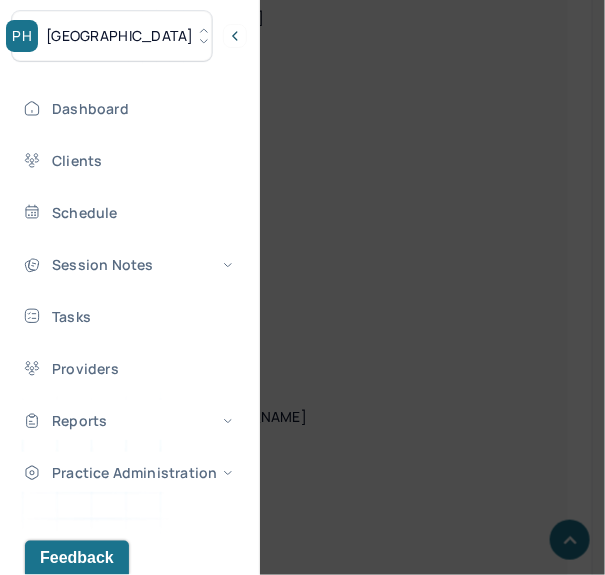 click on "PH Park Hill" at bounding box center [129, 36] 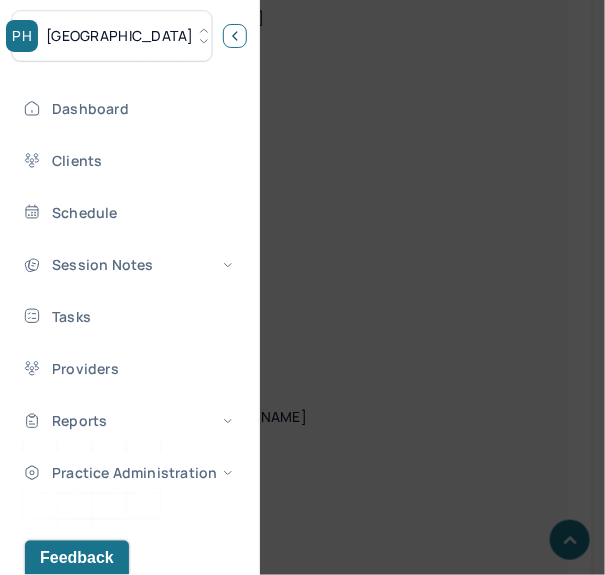click 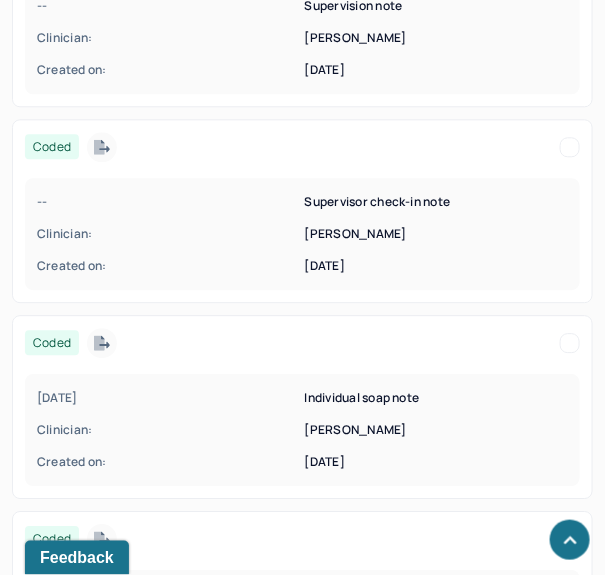 scroll, scrollTop: 2300, scrollLeft: 0, axis: vertical 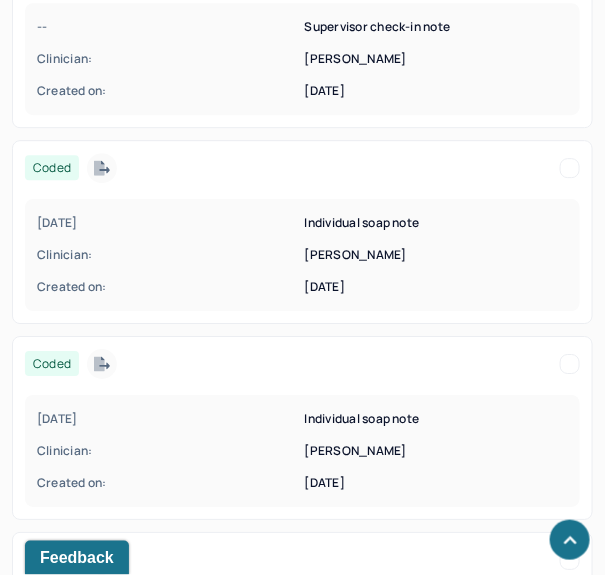 click on "06/13/2025 Individual soap note Clinician: TRAINA-KANE, CARLYN Created on: 06/13/2025" at bounding box center [302, 451] 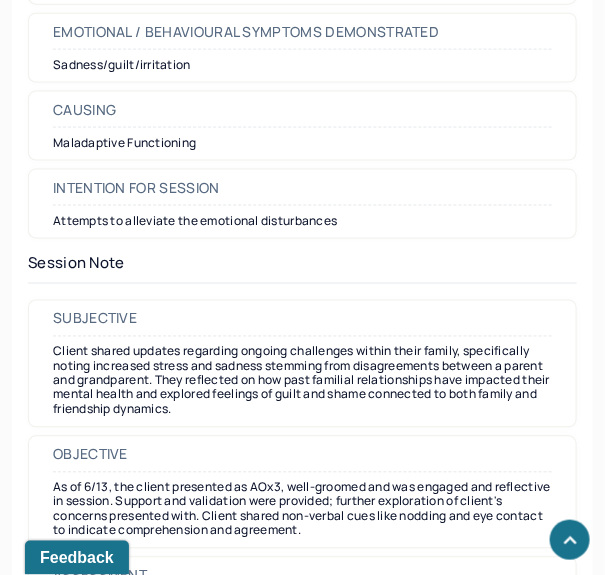 scroll, scrollTop: 1764, scrollLeft: 0, axis: vertical 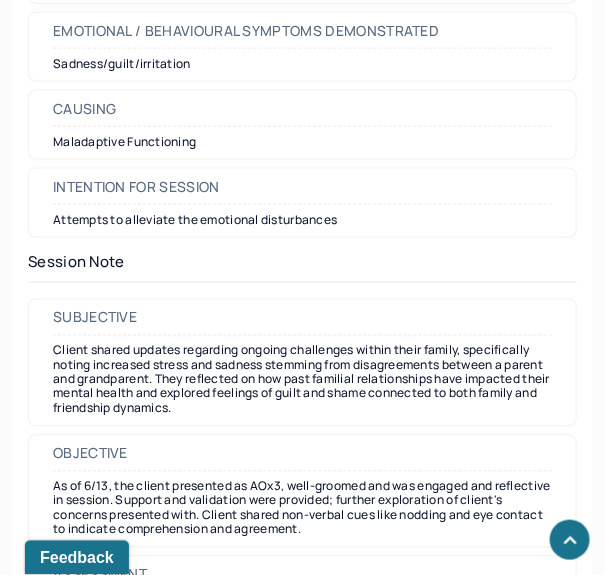 drag, startPoint x: 251, startPoint y: 448, endPoint x: 143, endPoint y: 394, distance: 120.74767 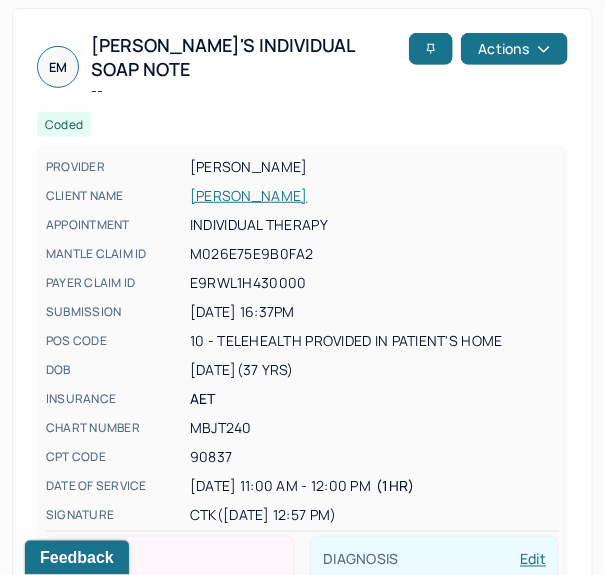 scroll, scrollTop: 127, scrollLeft: 0, axis: vertical 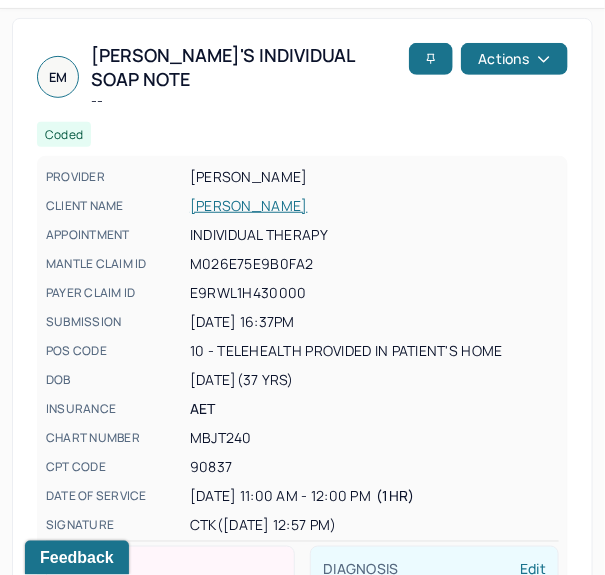 drag, startPoint x: 180, startPoint y: 182, endPoint x: 306, endPoint y: 180, distance: 126.01587 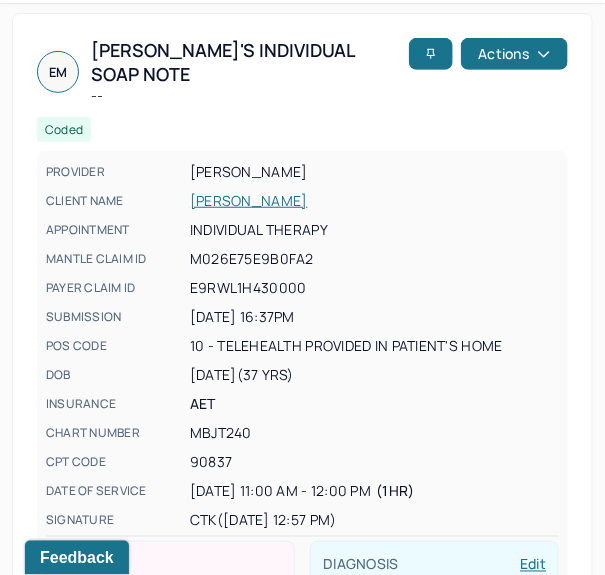 scroll, scrollTop: 133, scrollLeft: 0, axis: vertical 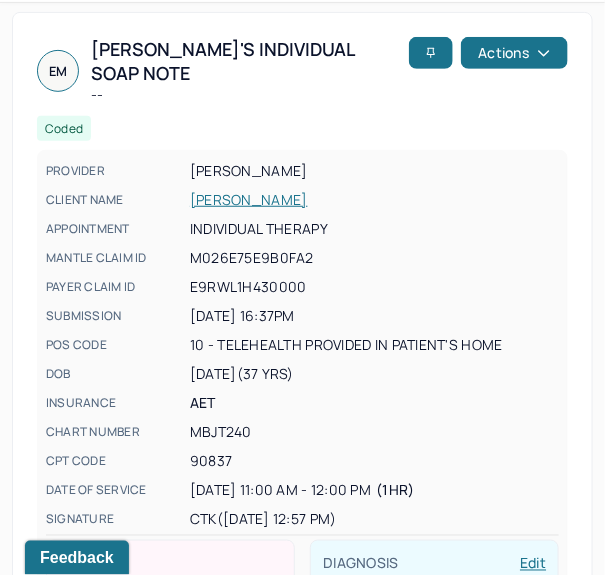 copy on "MARTINEZ, ELLIE" 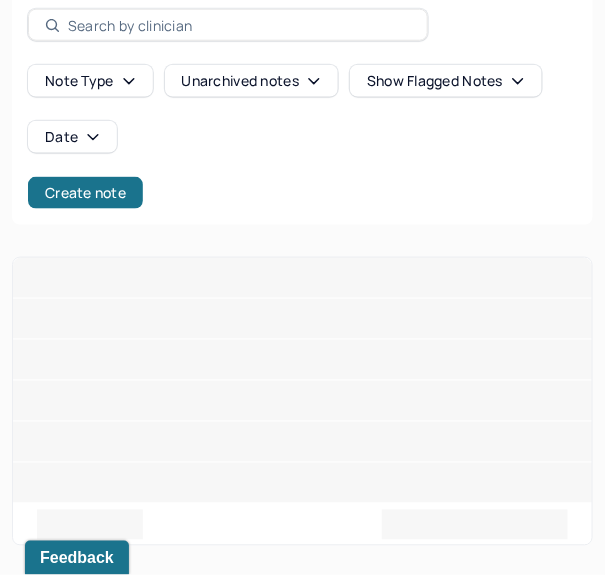 scroll, scrollTop: 344, scrollLeft: 0, axis: vertical 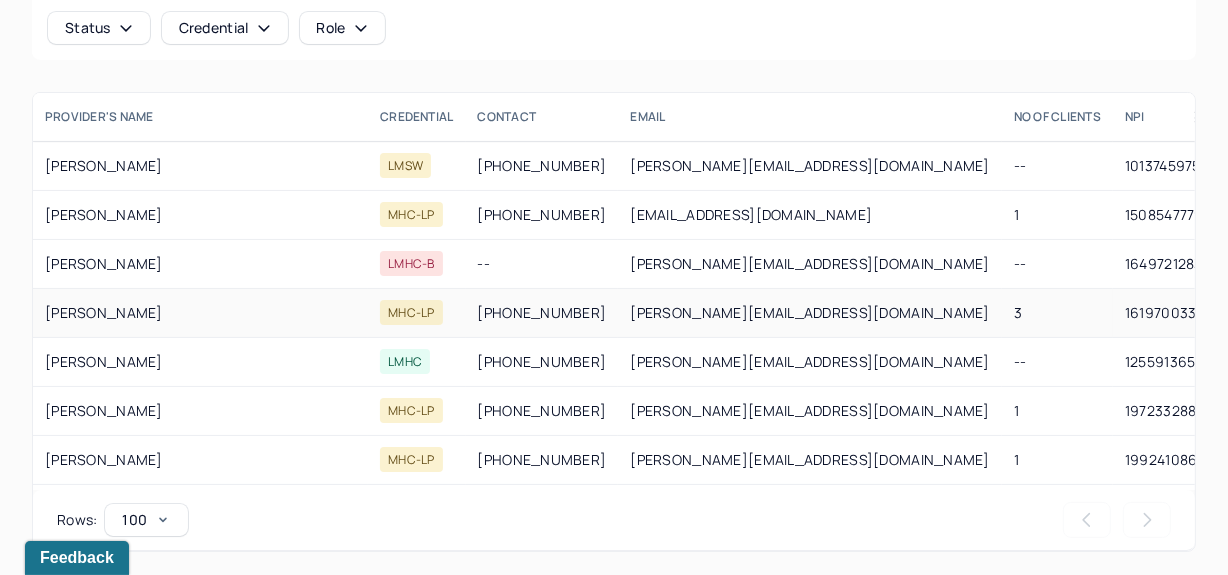 click on "3" at bounding box center [1057, 313] 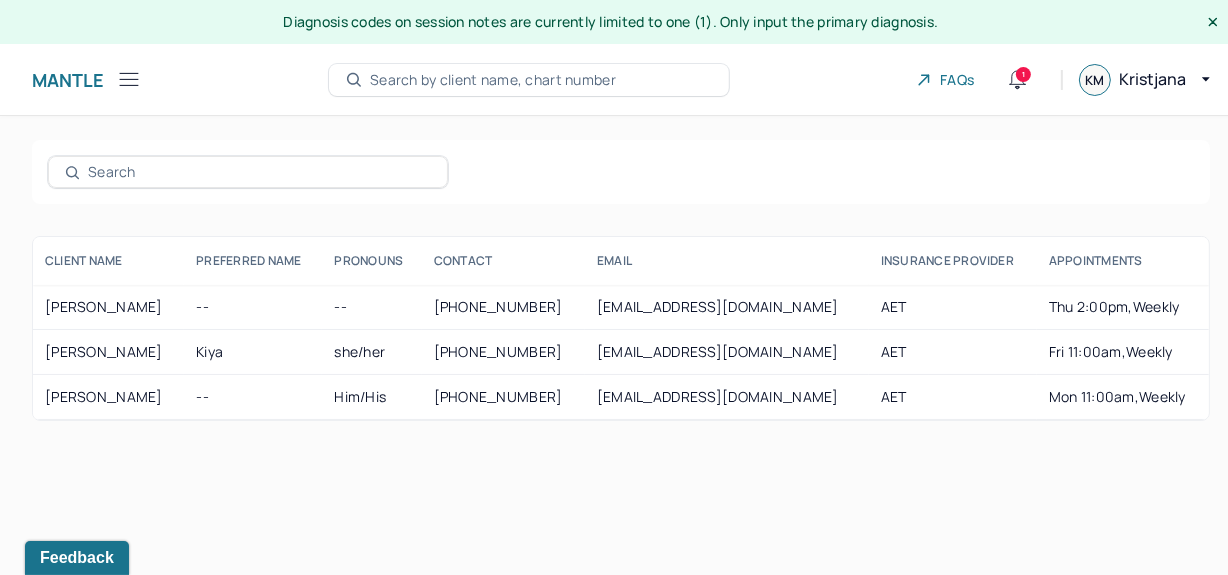 scroll, scrollTop: 0, scrollLeft: 0, axis: both 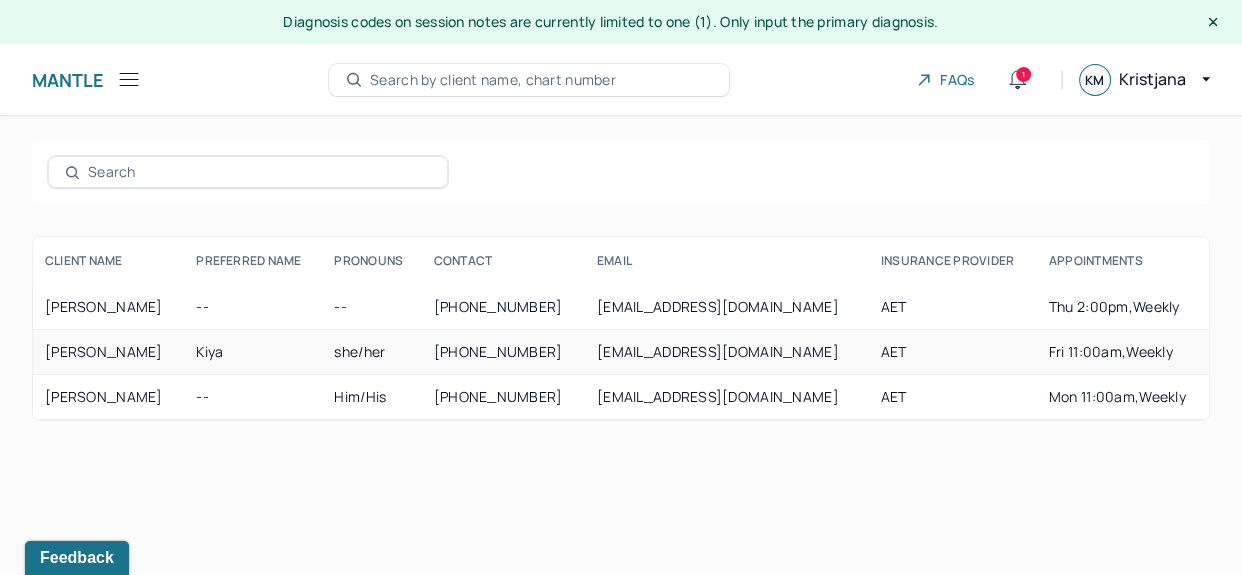 click on "Kiya" at bounding box center [253, 352] 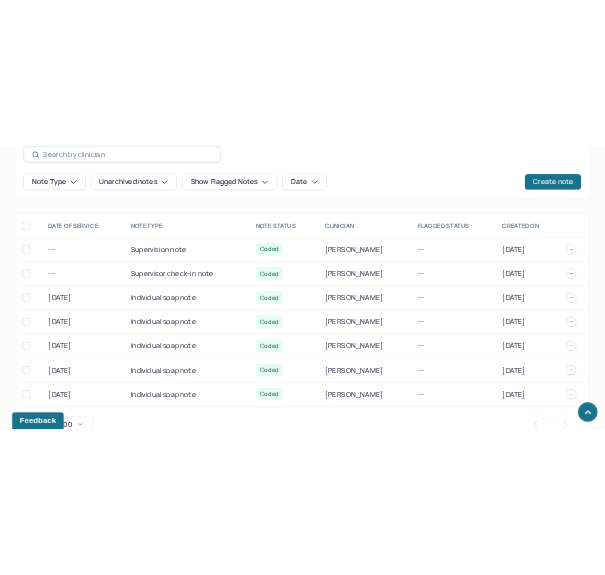 scroll, scrollTop: 675, scrollLeft: 0, axis: vertical 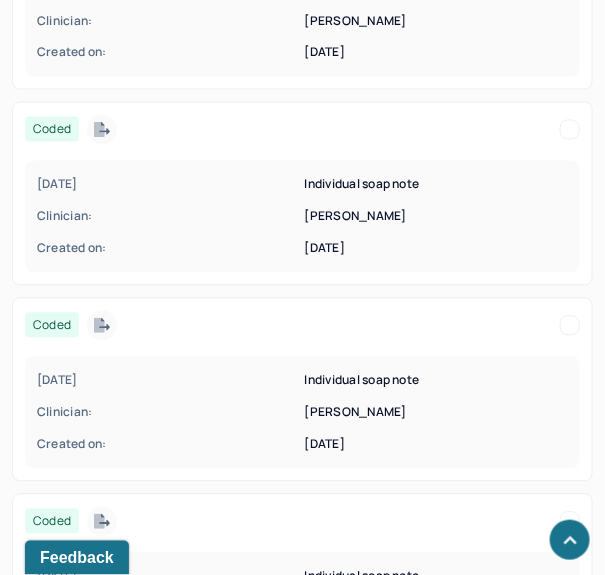 click on "06/27/2025 Individual soap note Clinician: ALGHAMDI, DANAH Created on: 06/27/2025" at bounding box center (302, 217) 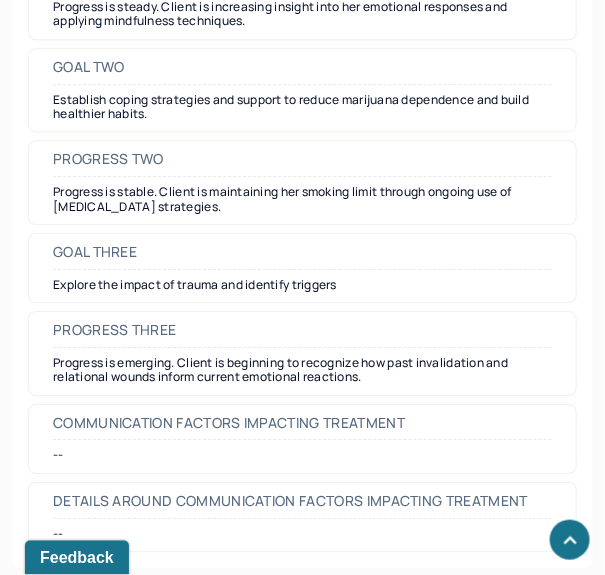 scroll, scrollTop: 3659, scrollLeft: 0, axis: vertical 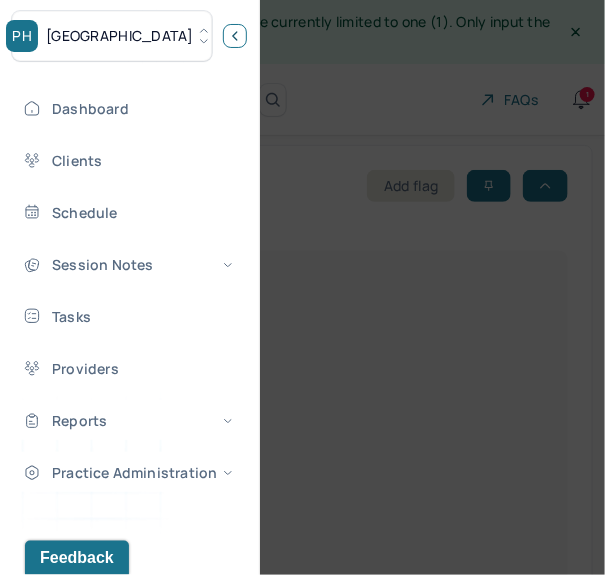 click at bounding box center (235, 36) 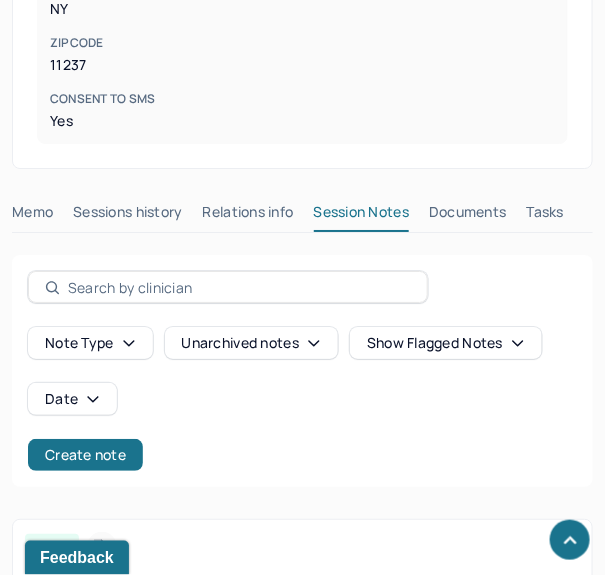 scroll, scrollTop: 1138, scrollLeft: 0, axis: vertical 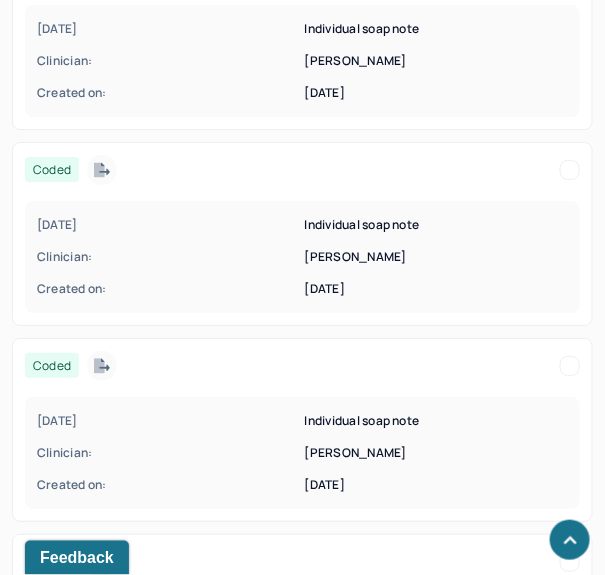click on "Clinician:" at bounding box center [169, 61] 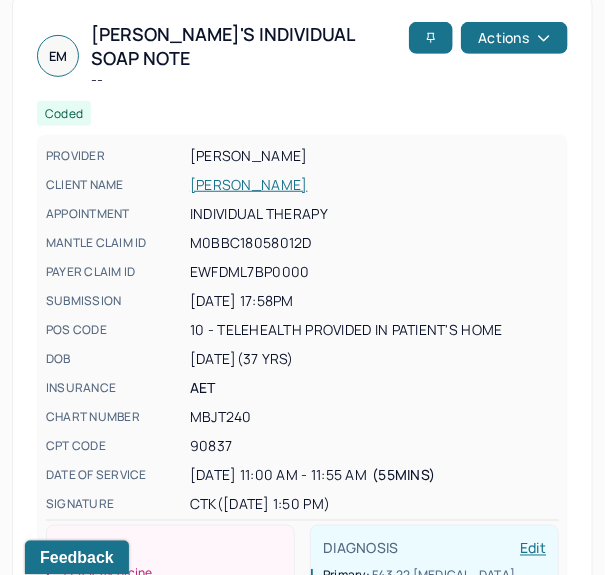 scroll, scrollTop: 0, scrollLeft: 0, axis: both 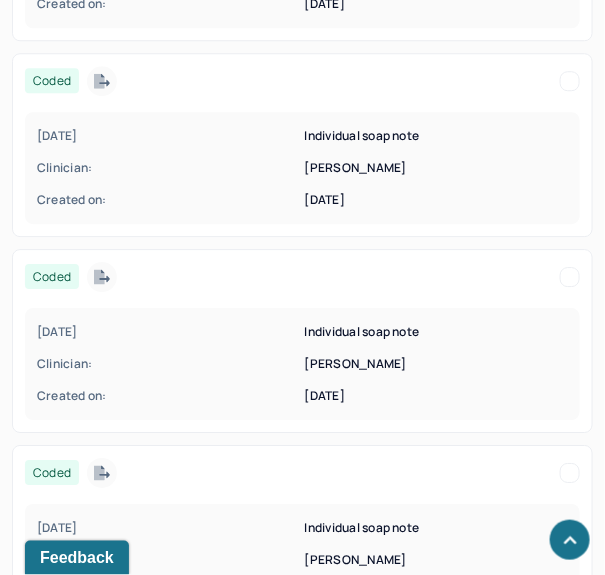 click on "Clinician:" at bounding box center (169, 364) 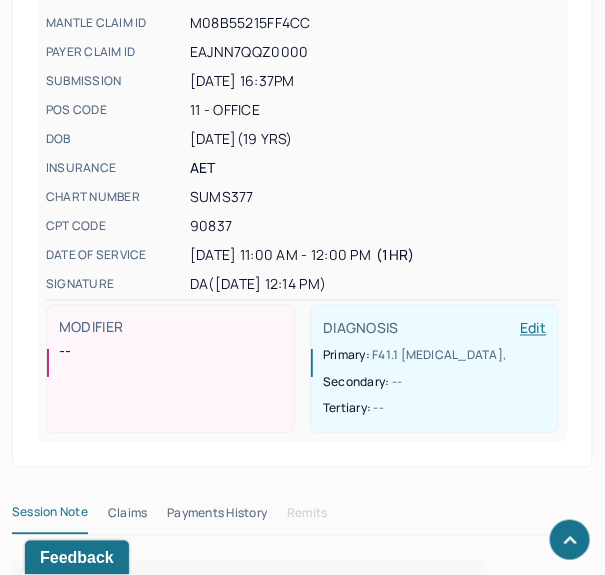 scroll, scrollTop: 0, scrollLeft: 0, axis: both 